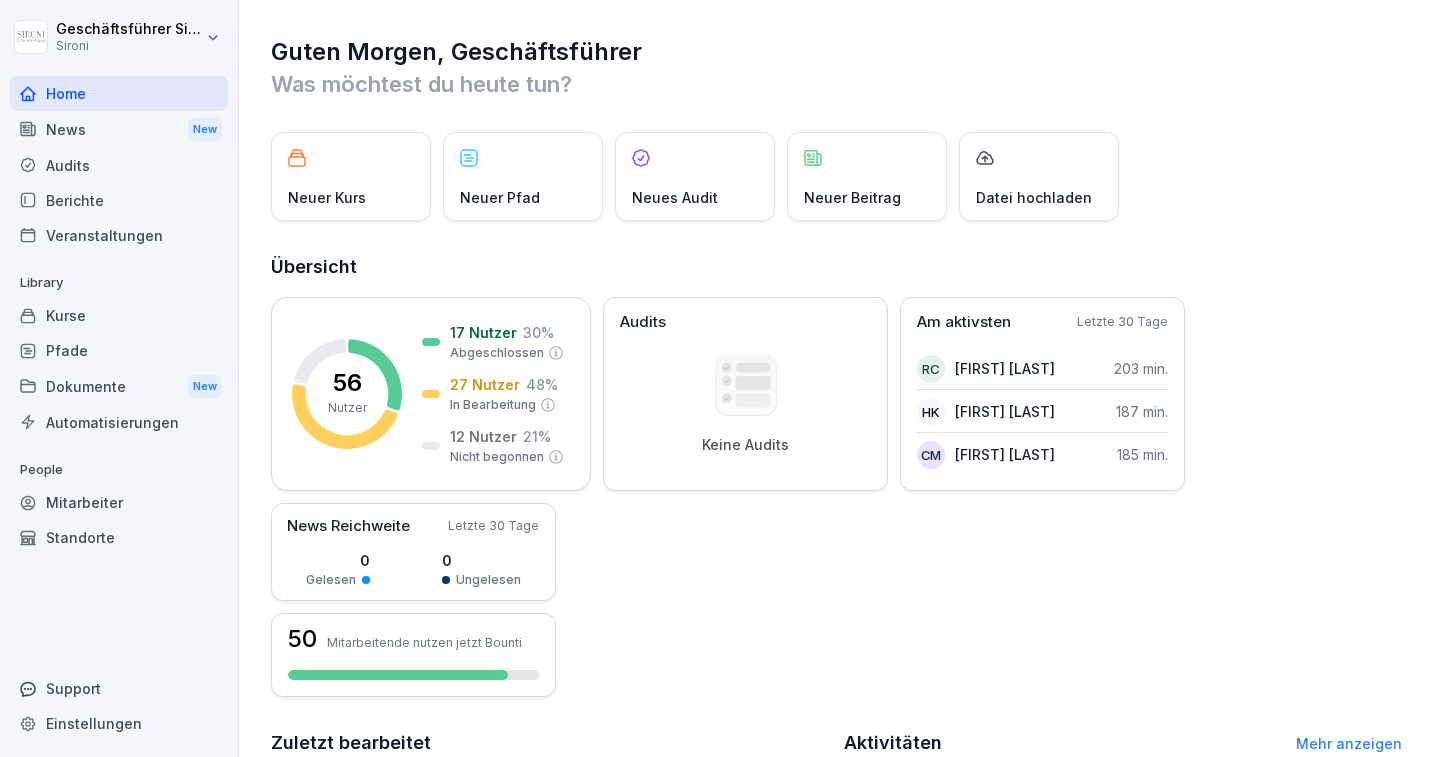 scroll, scrollTop: 0, scrollLeft: 0, axis: both 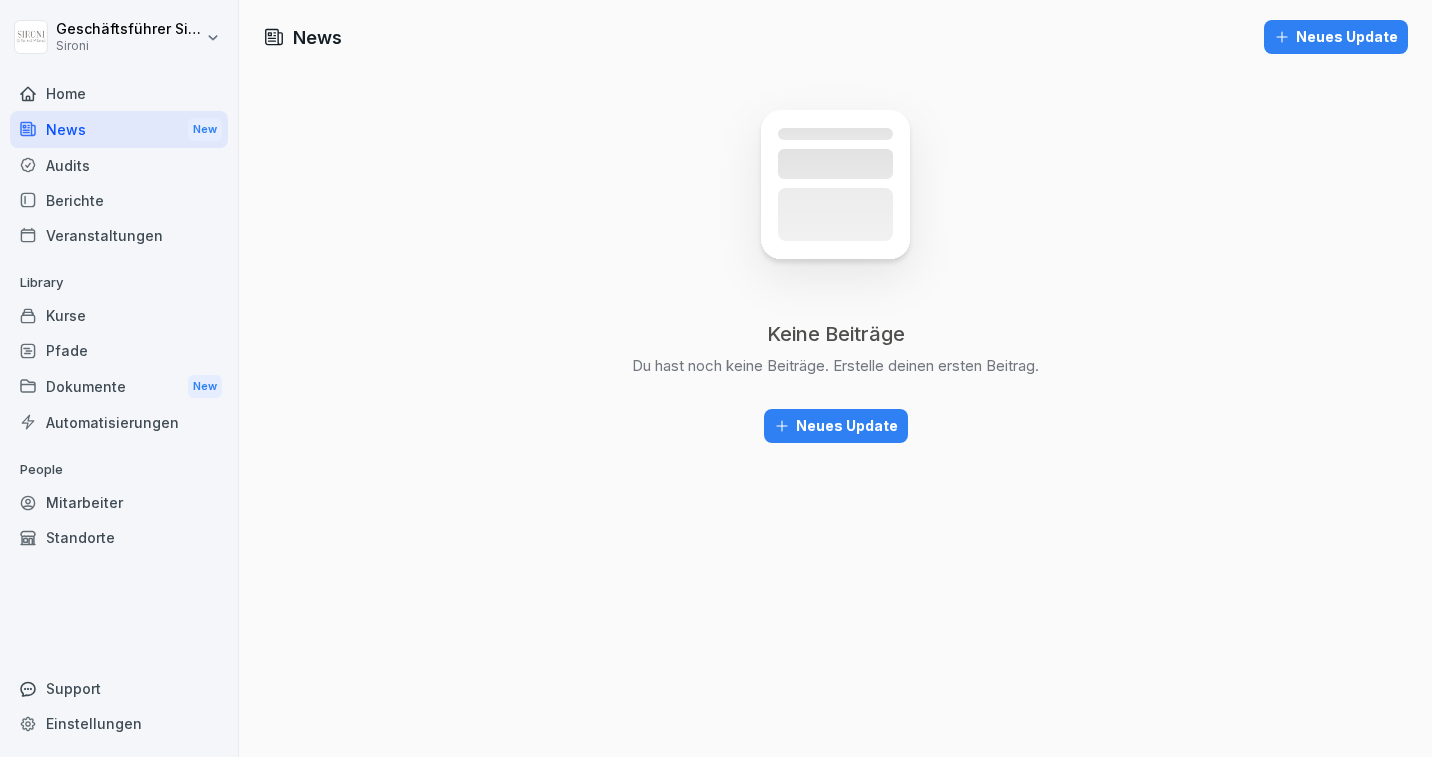click 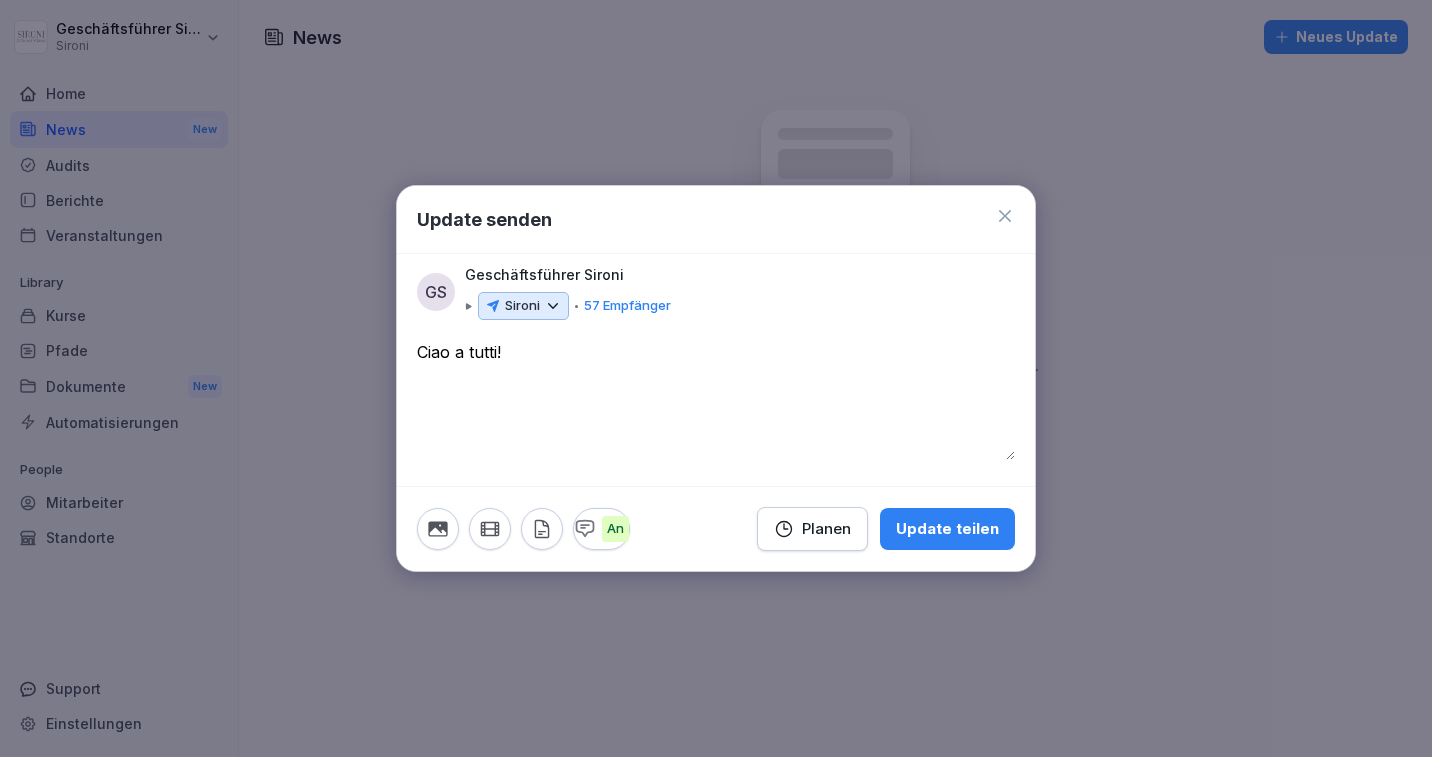 click on "Update senden" at bounding box center [484, 219] 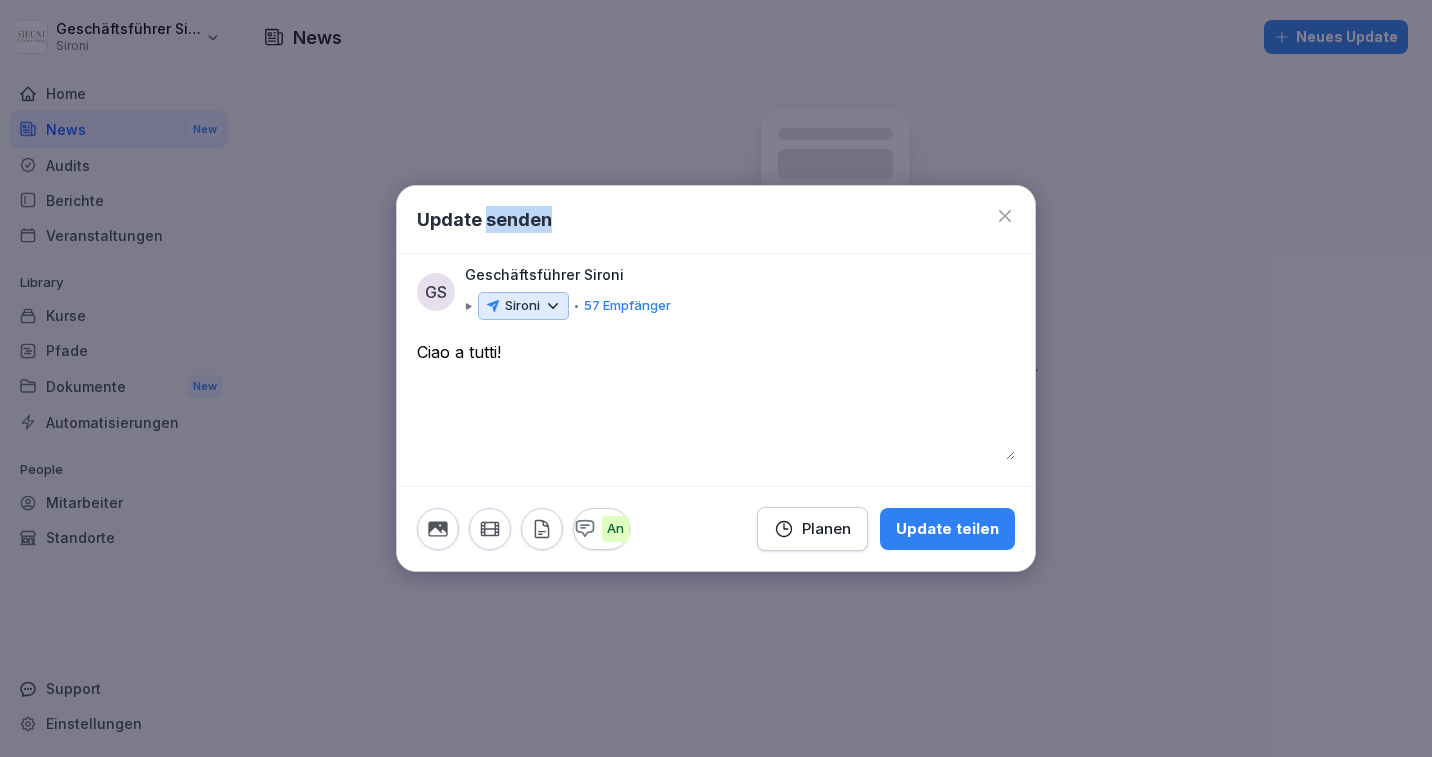 click on "Update senden" at bounding box center [484, 219] 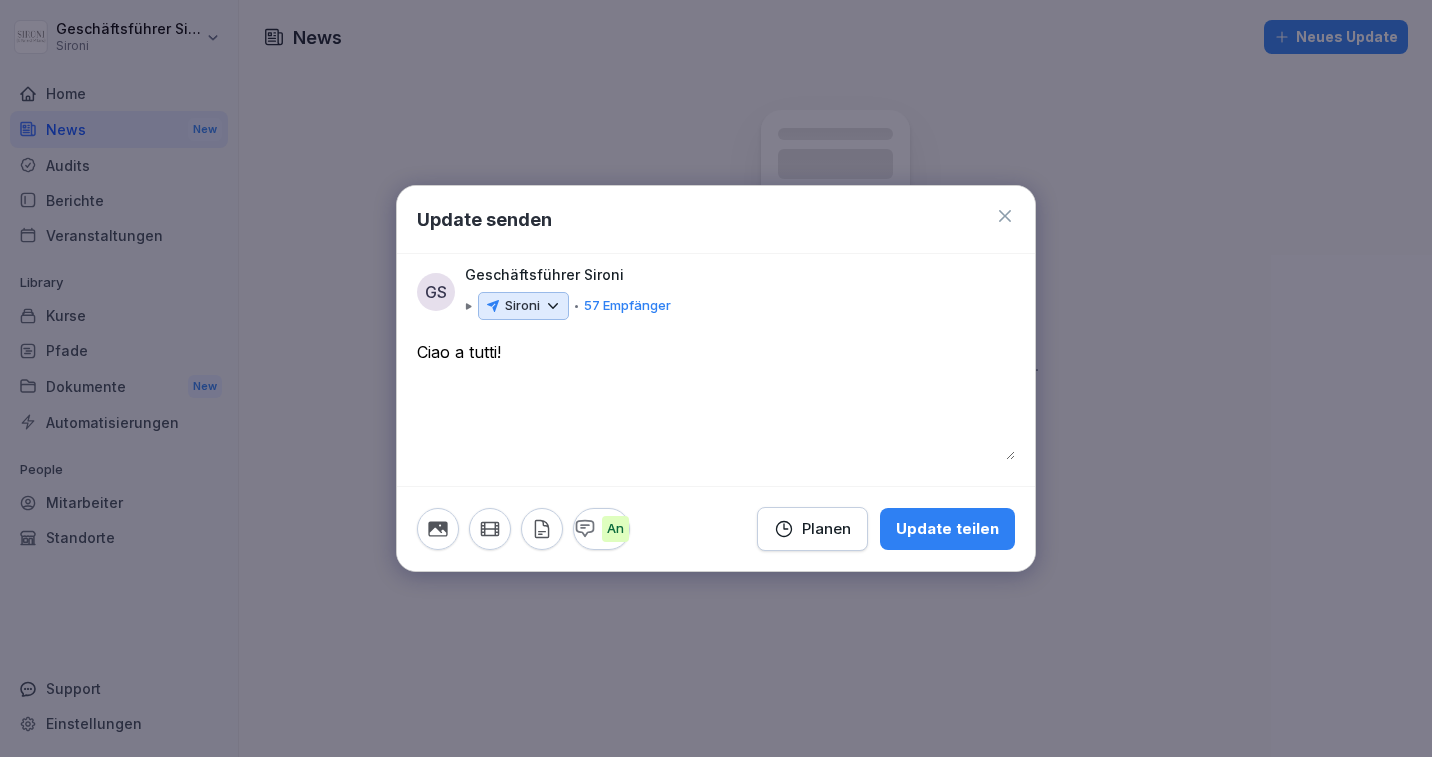 click on "**********" at bounding box center [716, 400] 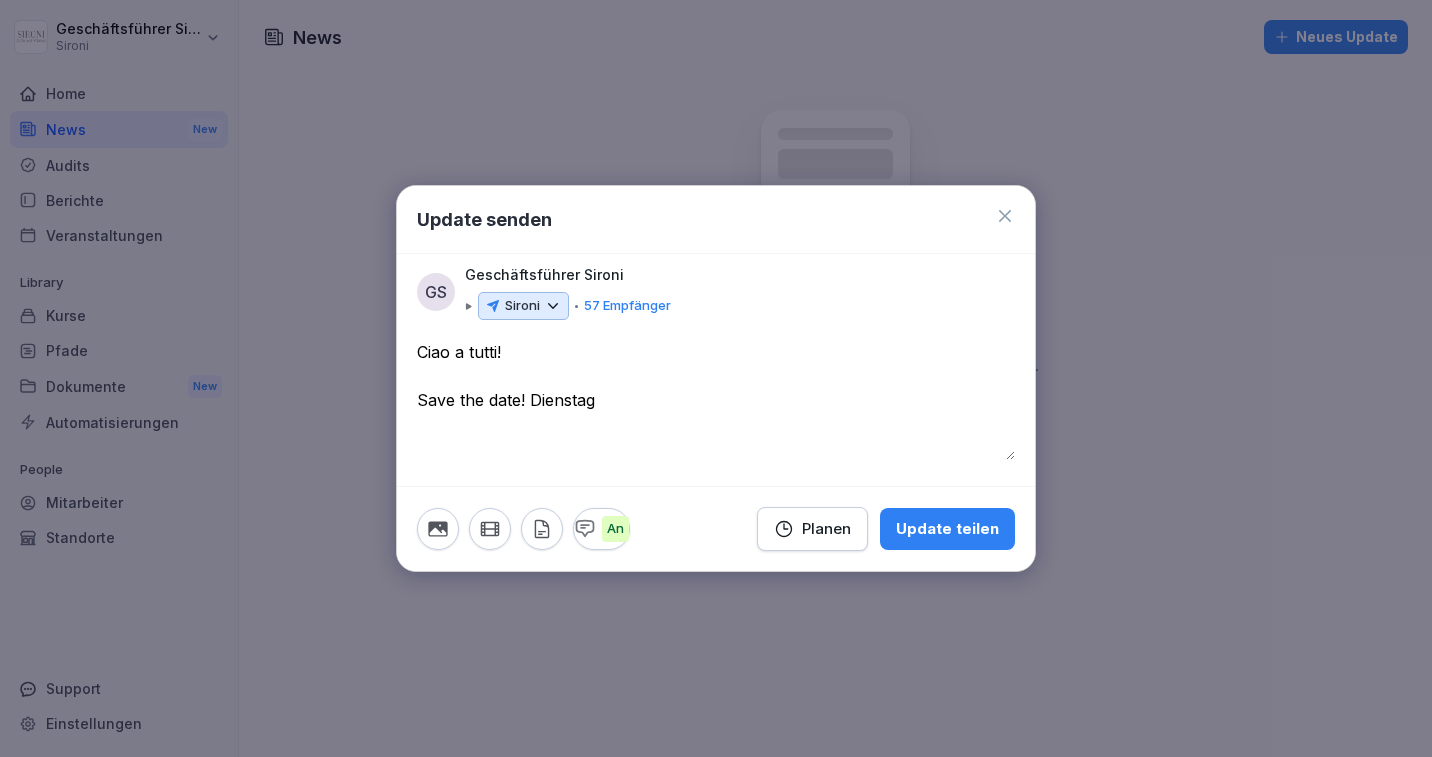 click on "**********" at bounding box center [716, 400] 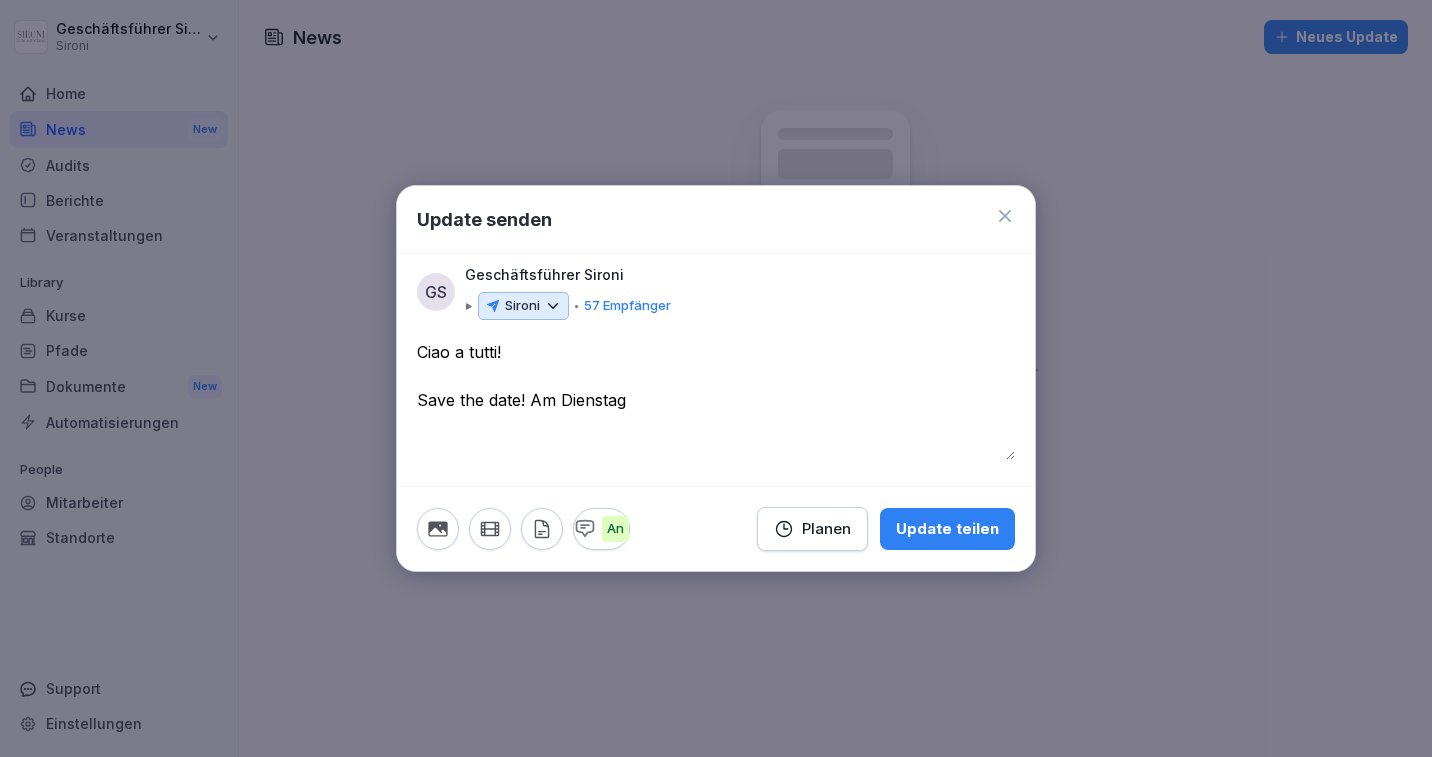 click on "**********" at bounding box center [716, 400] 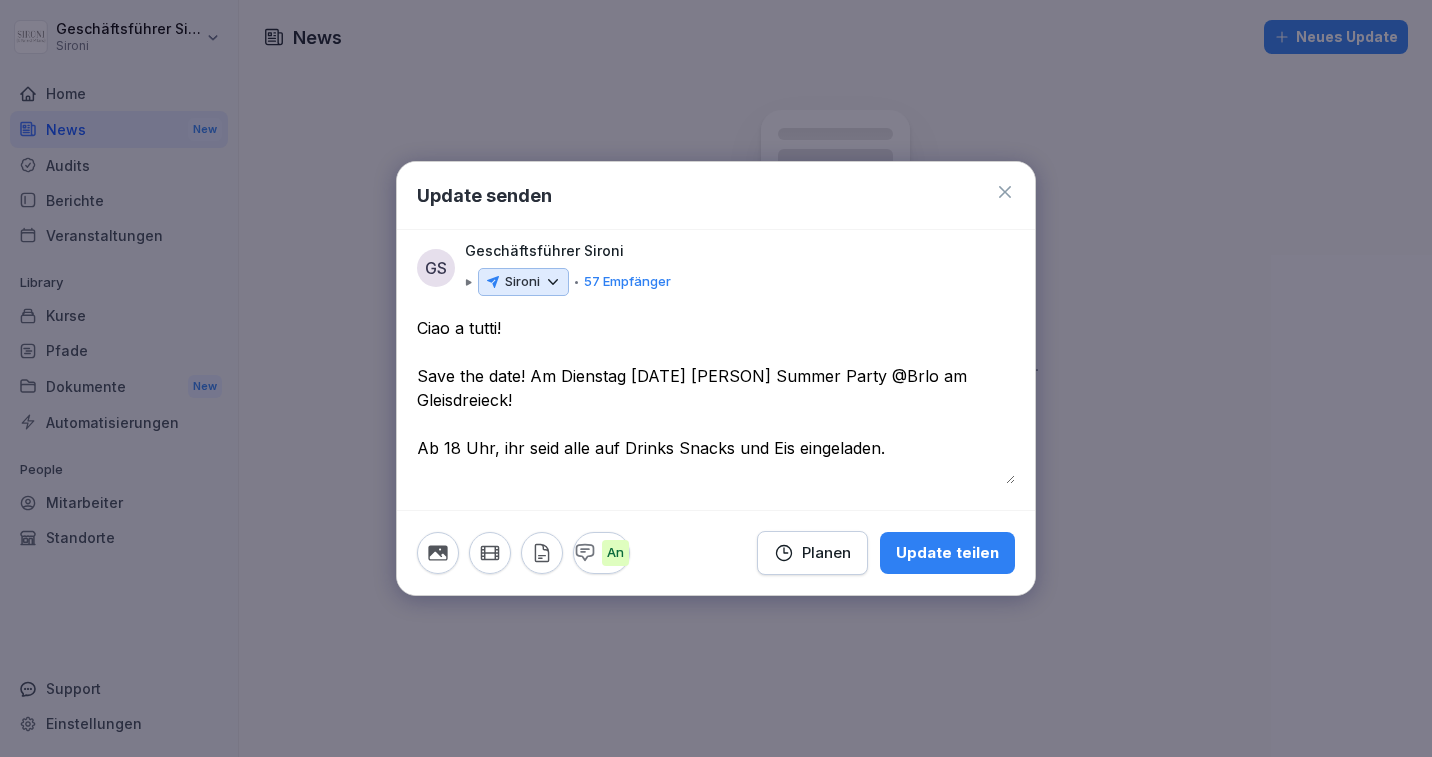 click on "**********" at bounding box center (716, 400) 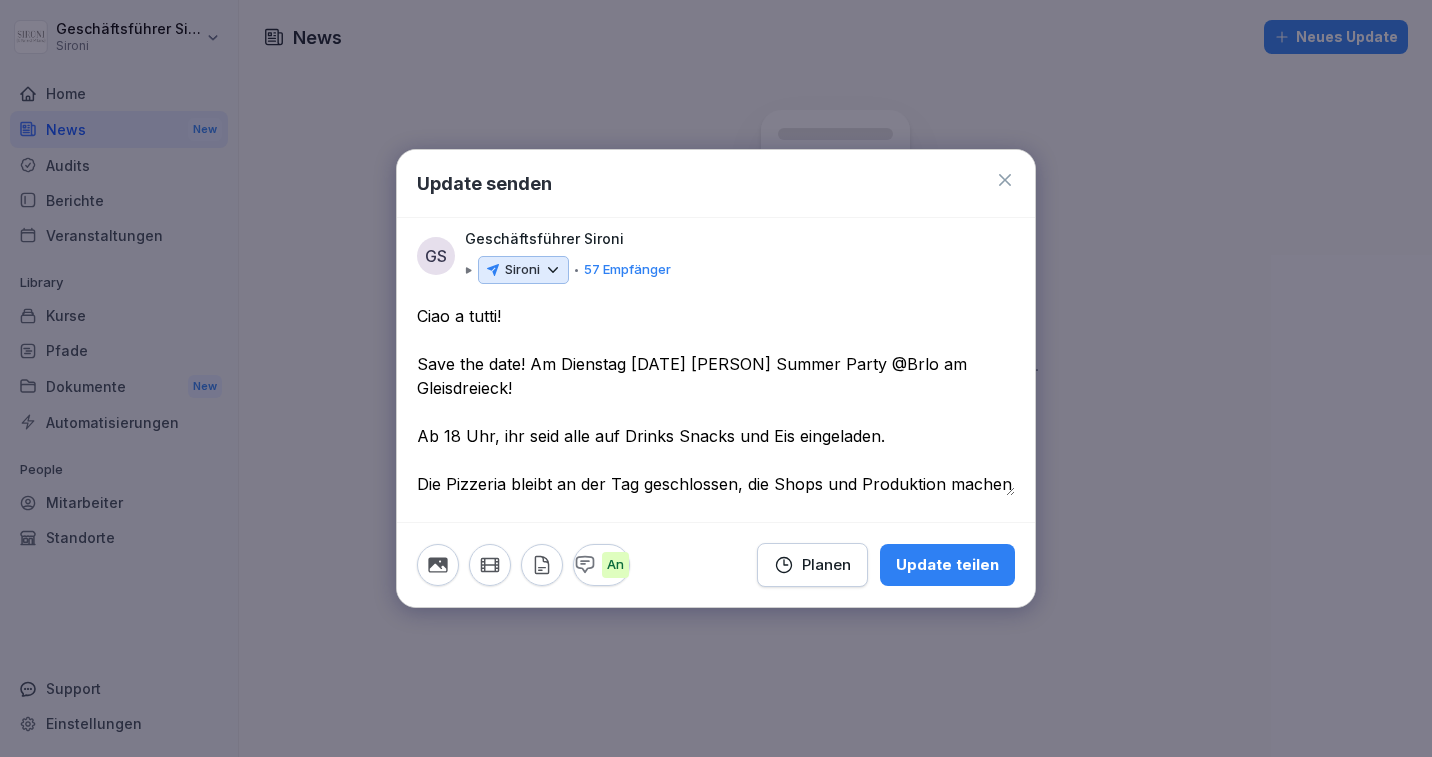 click on "**********" at bounding box center [716, 400] 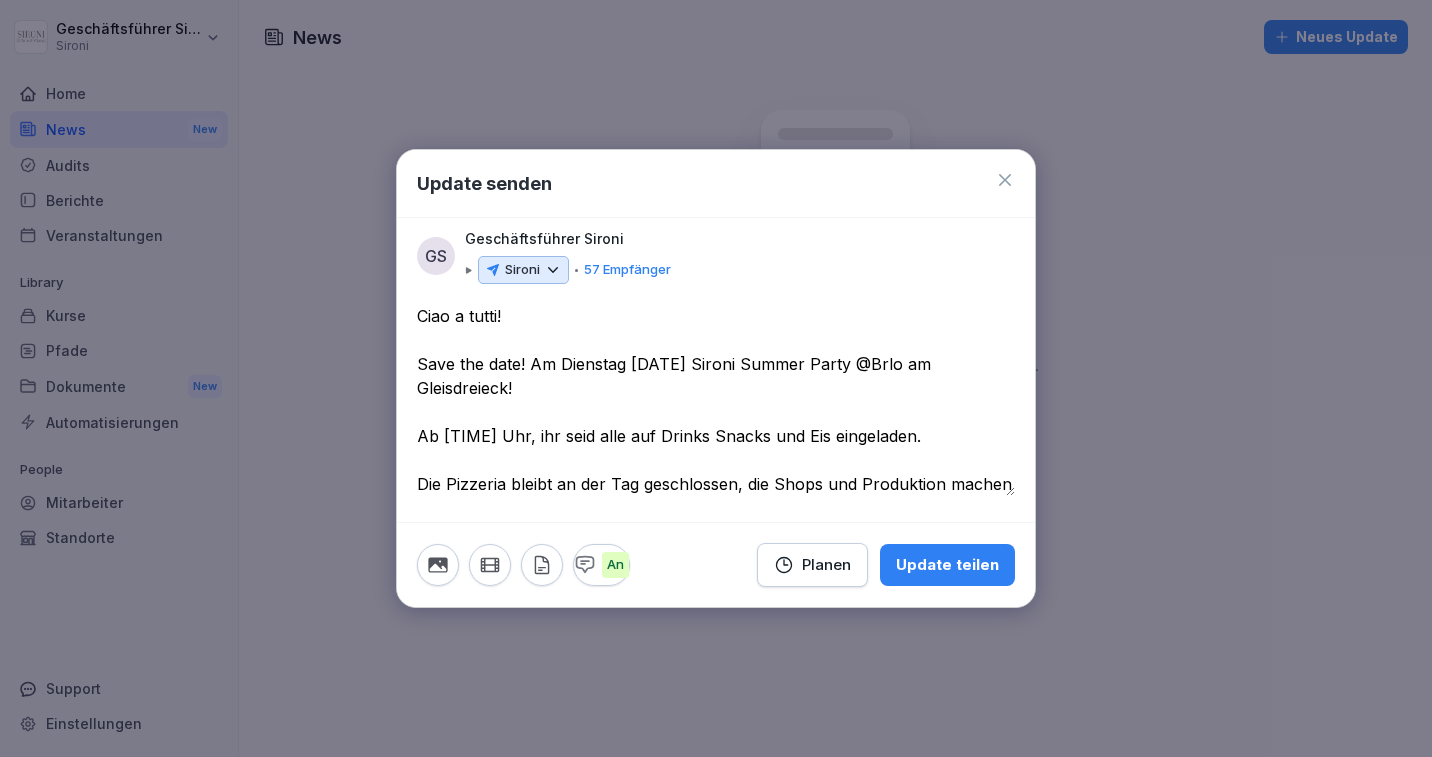 click on "**********" at bounding box center (716, 400) 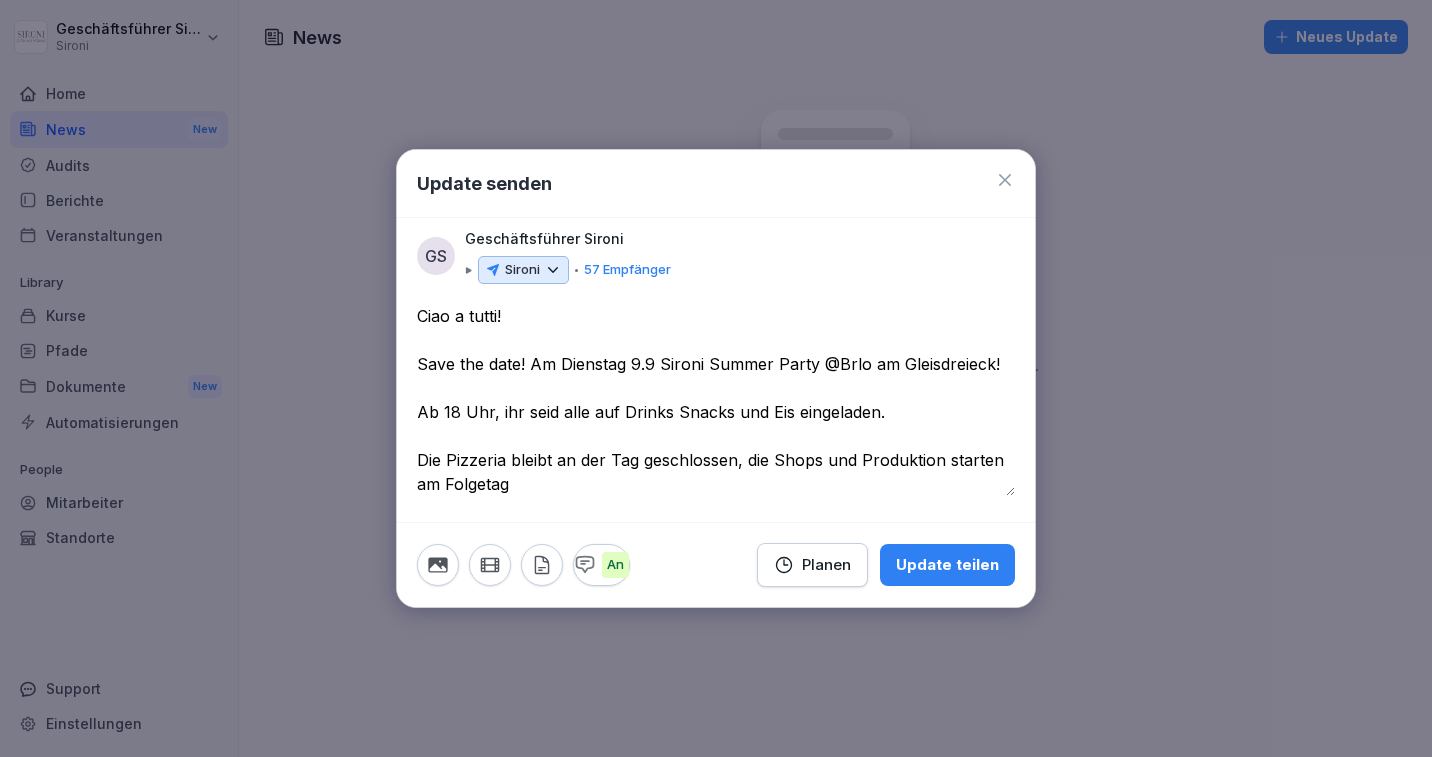 click on "**********" at bounding box center [716, 400] 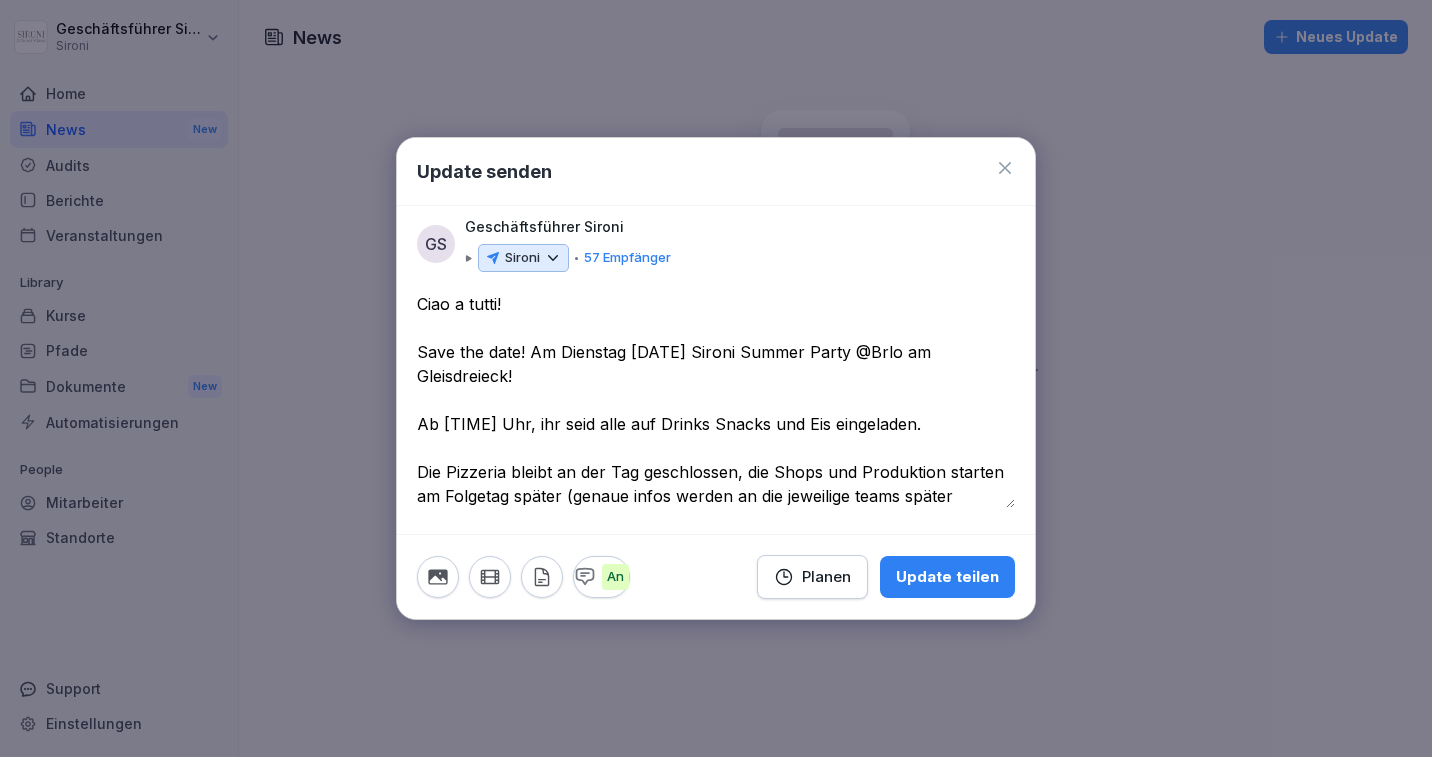 click on "**********" at bounding box center [716, 400] 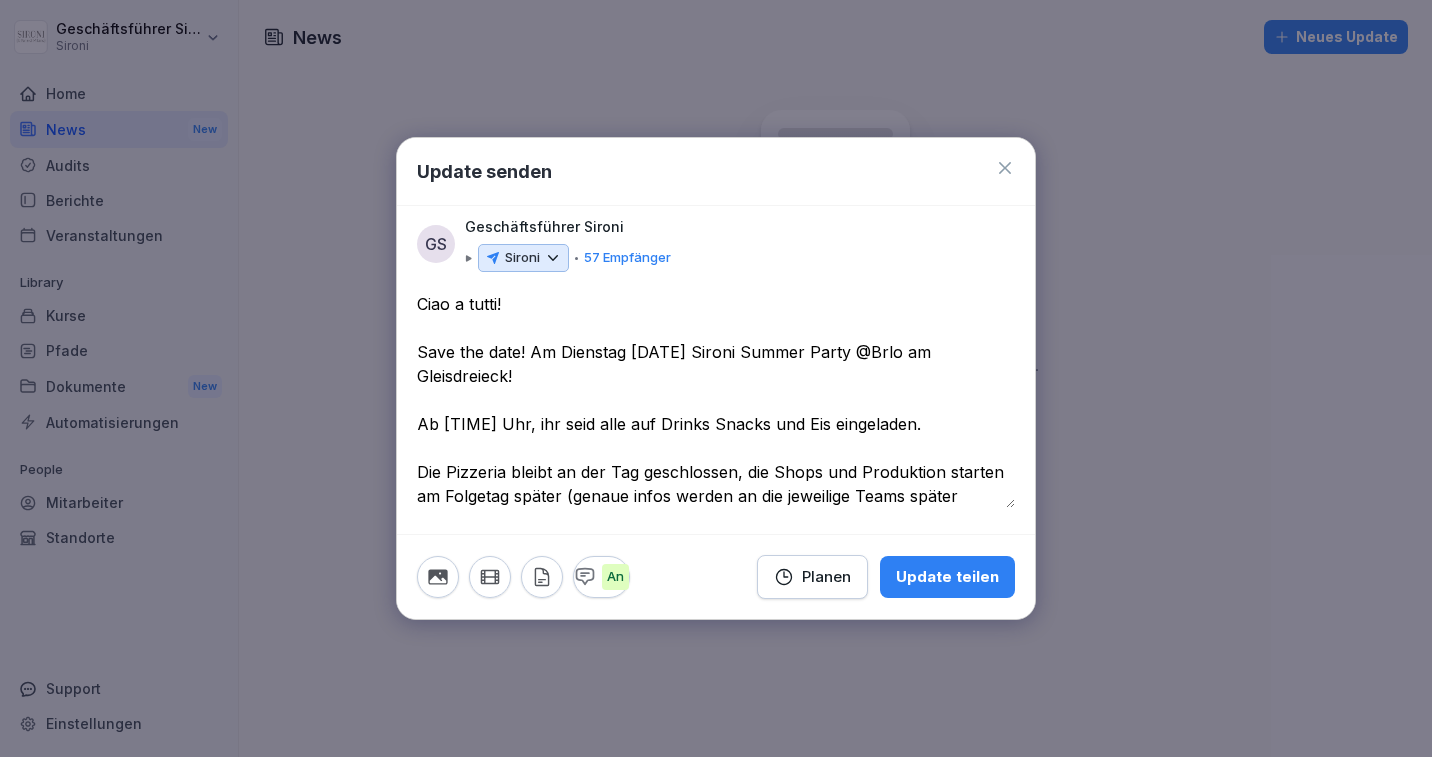 click on "**********" at bounding box center [716, 400] 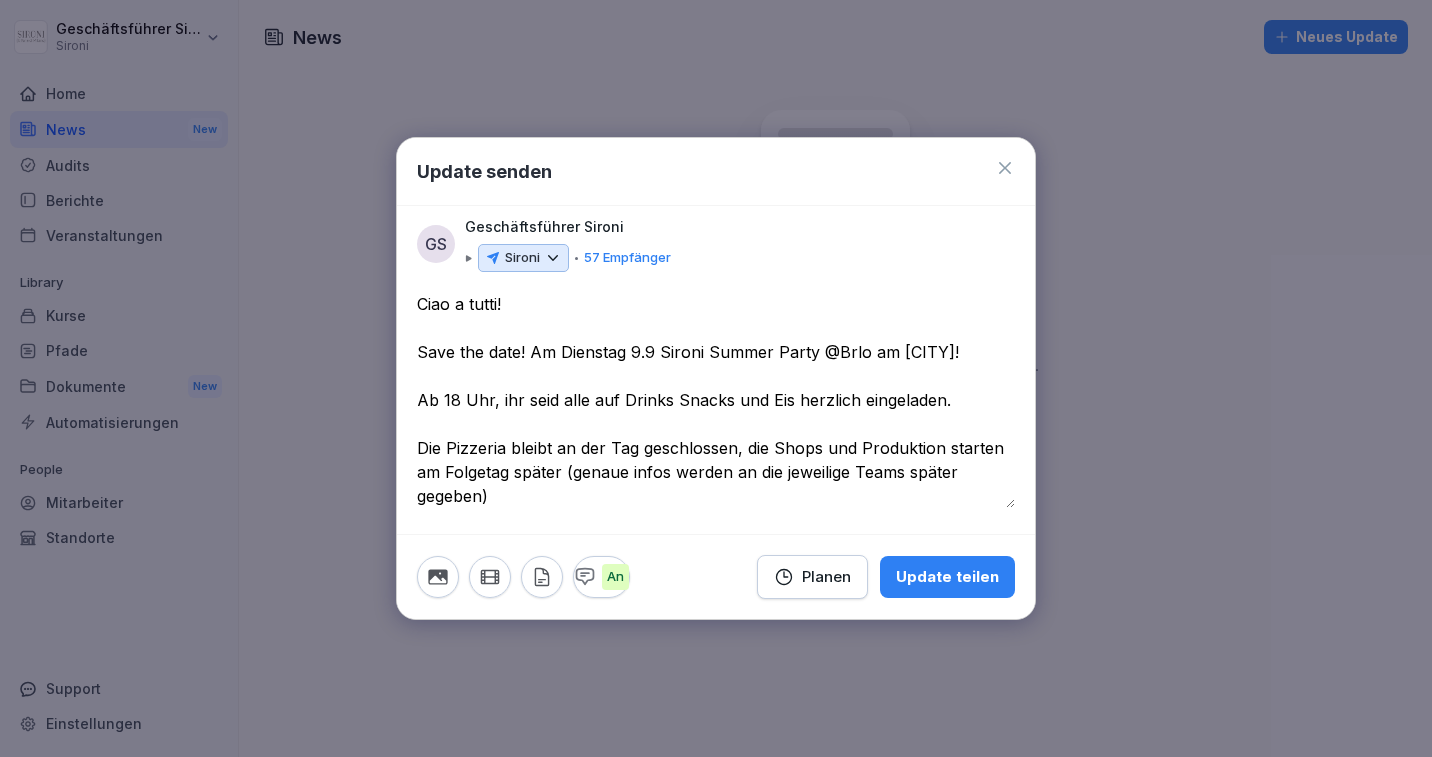 click on "**********" at bounding box center (716, 400) 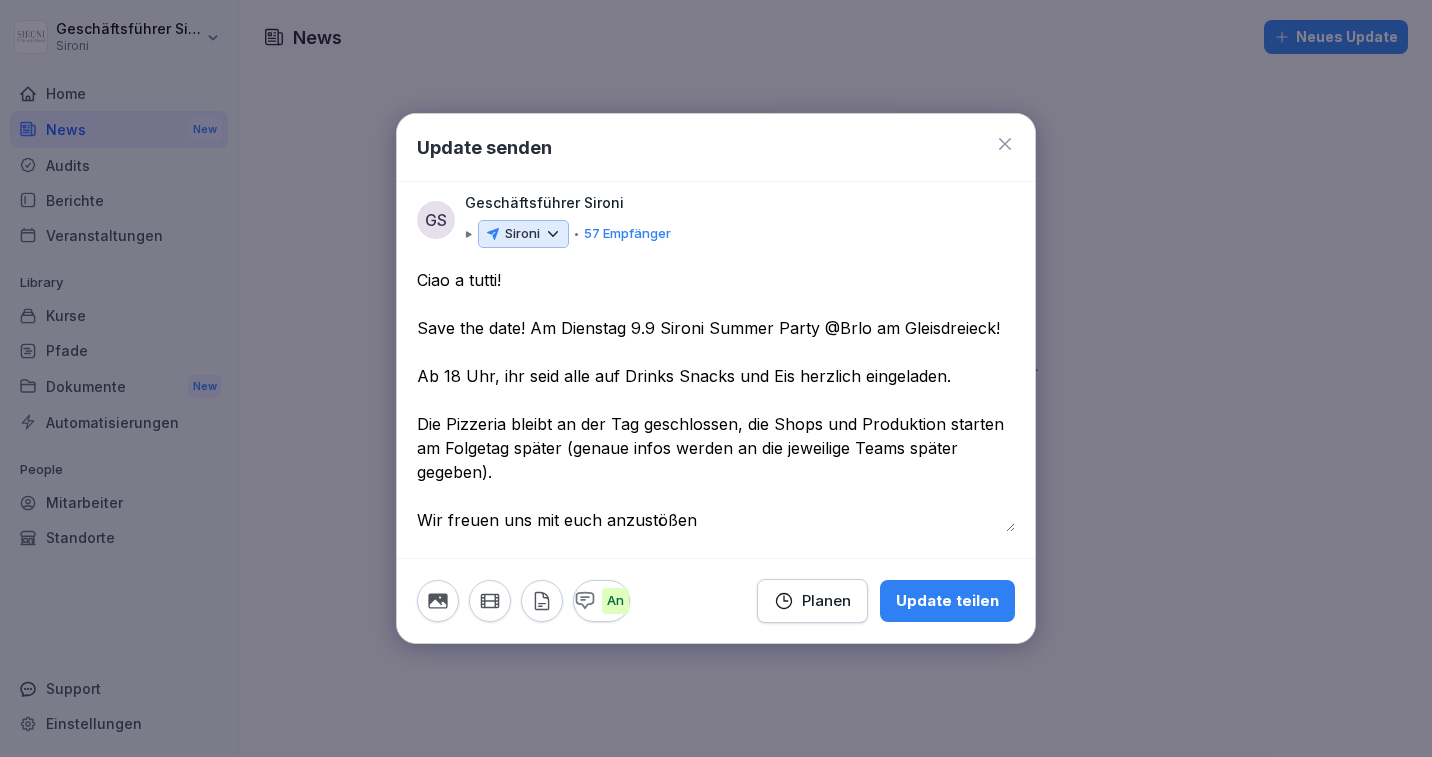 click on "**********" at bounding box center [716, 400] 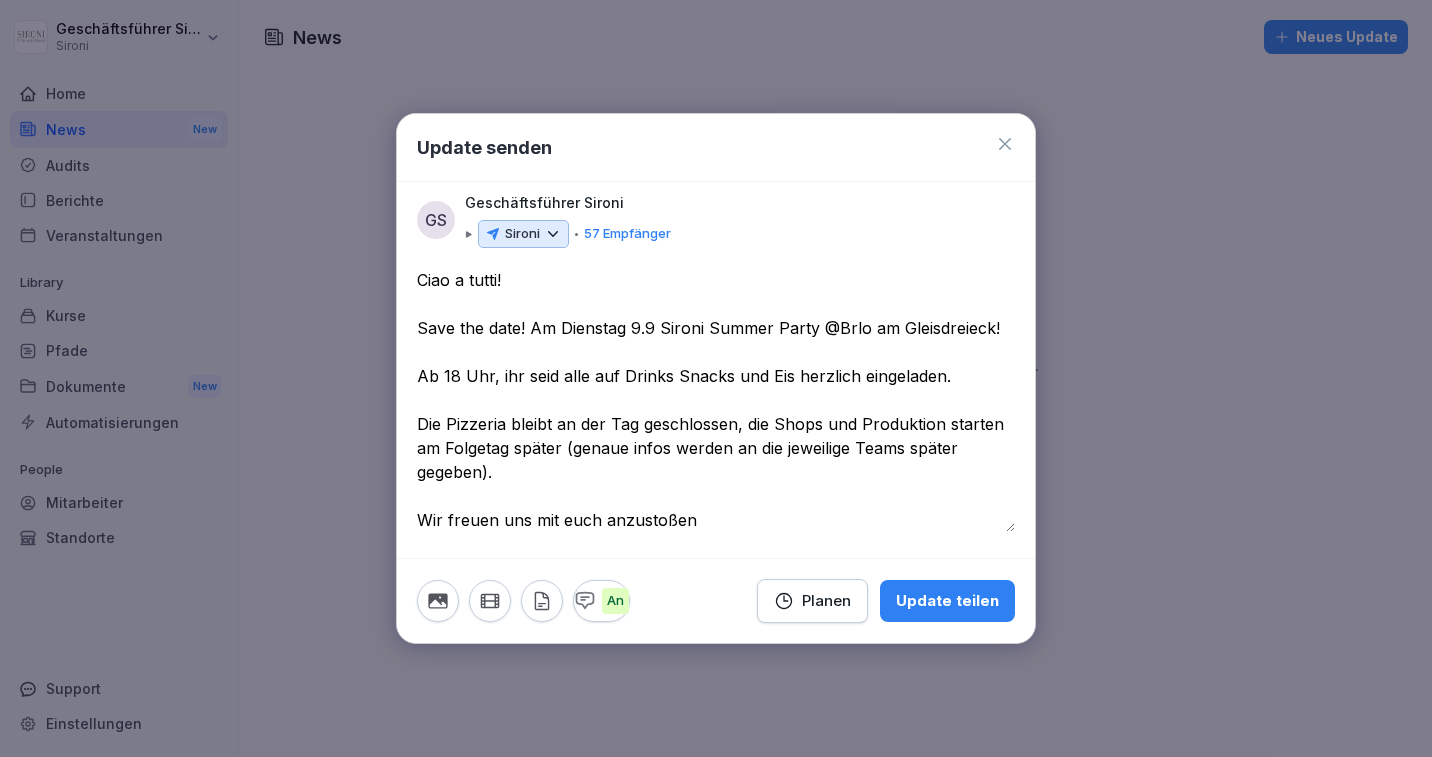 click on "**********" at bounding box center (716, 400) 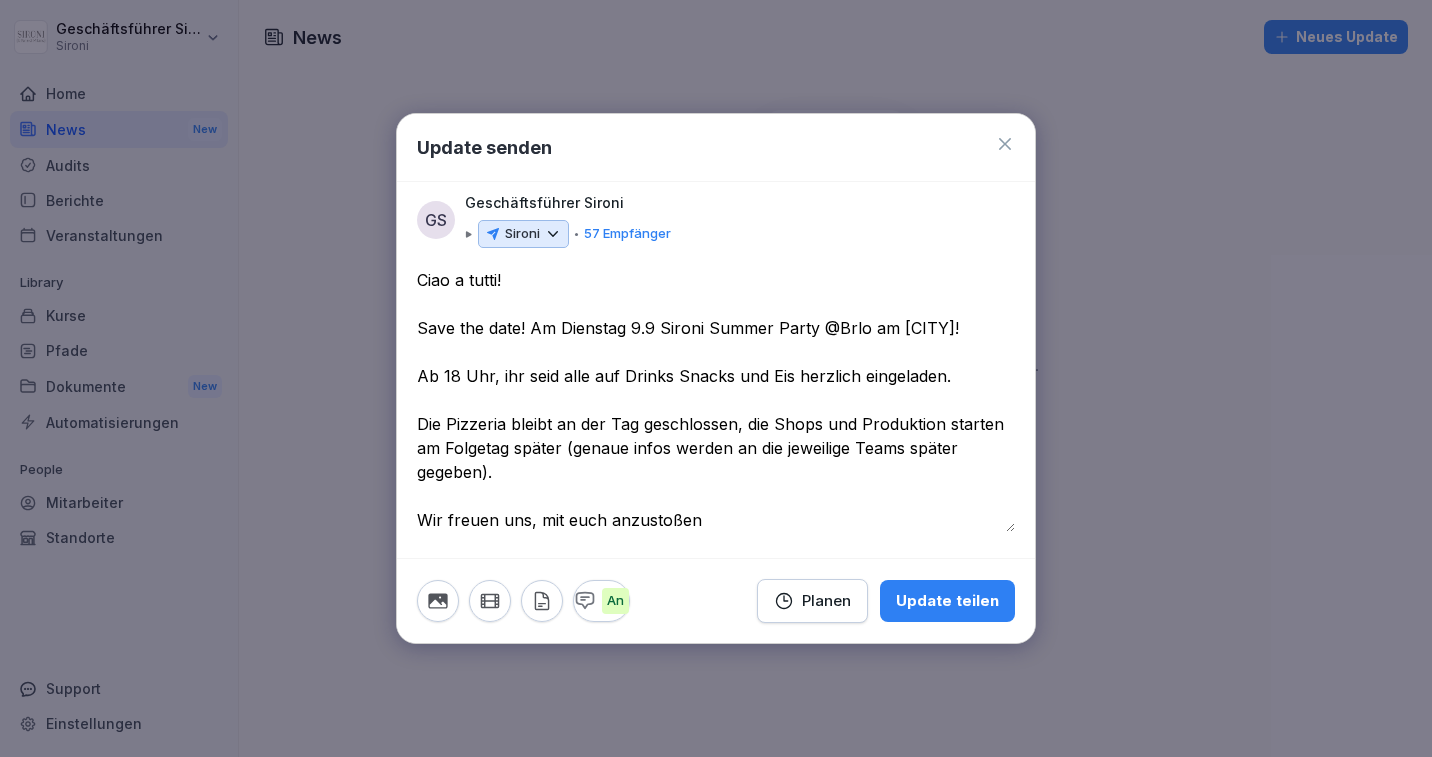 click on "**********" at bounding box center (716, 400) 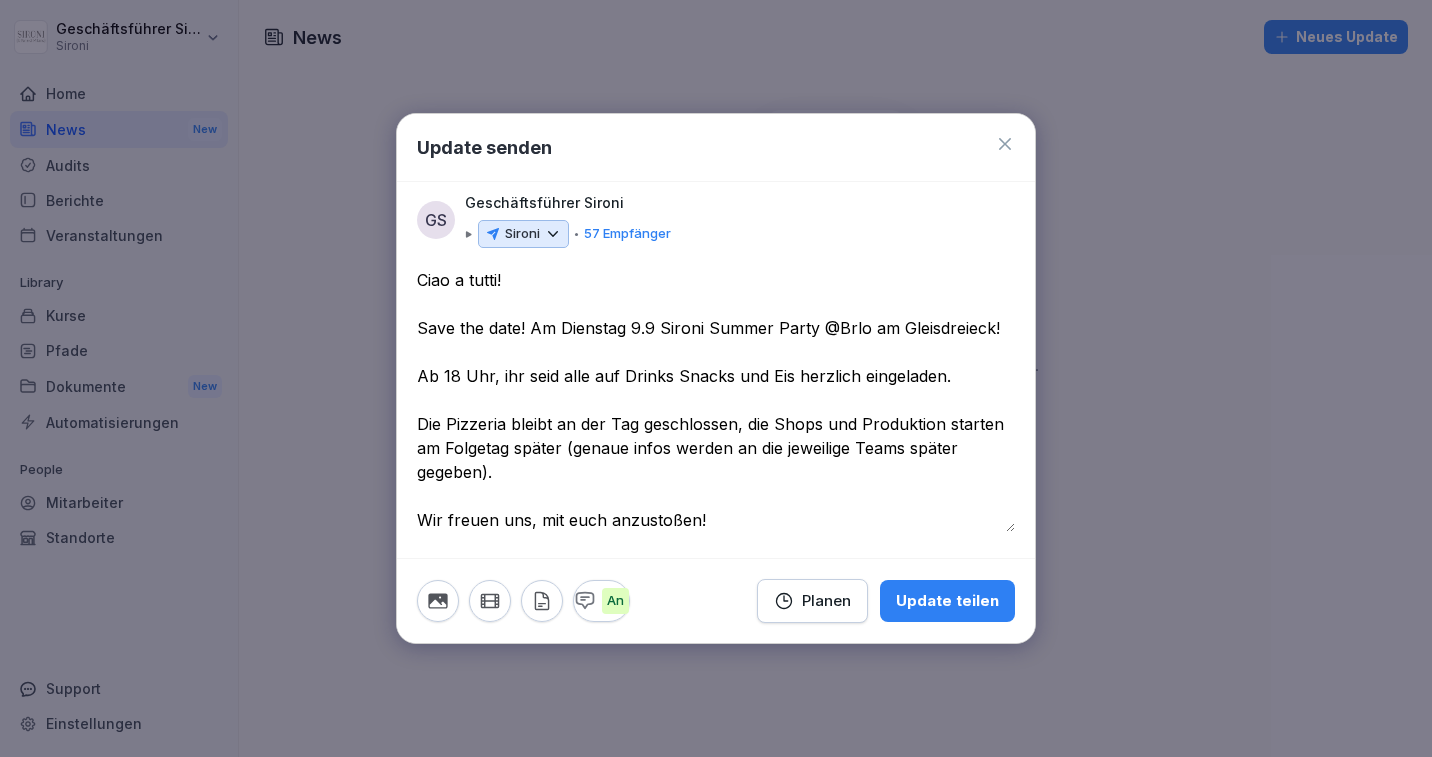 type on "**********" 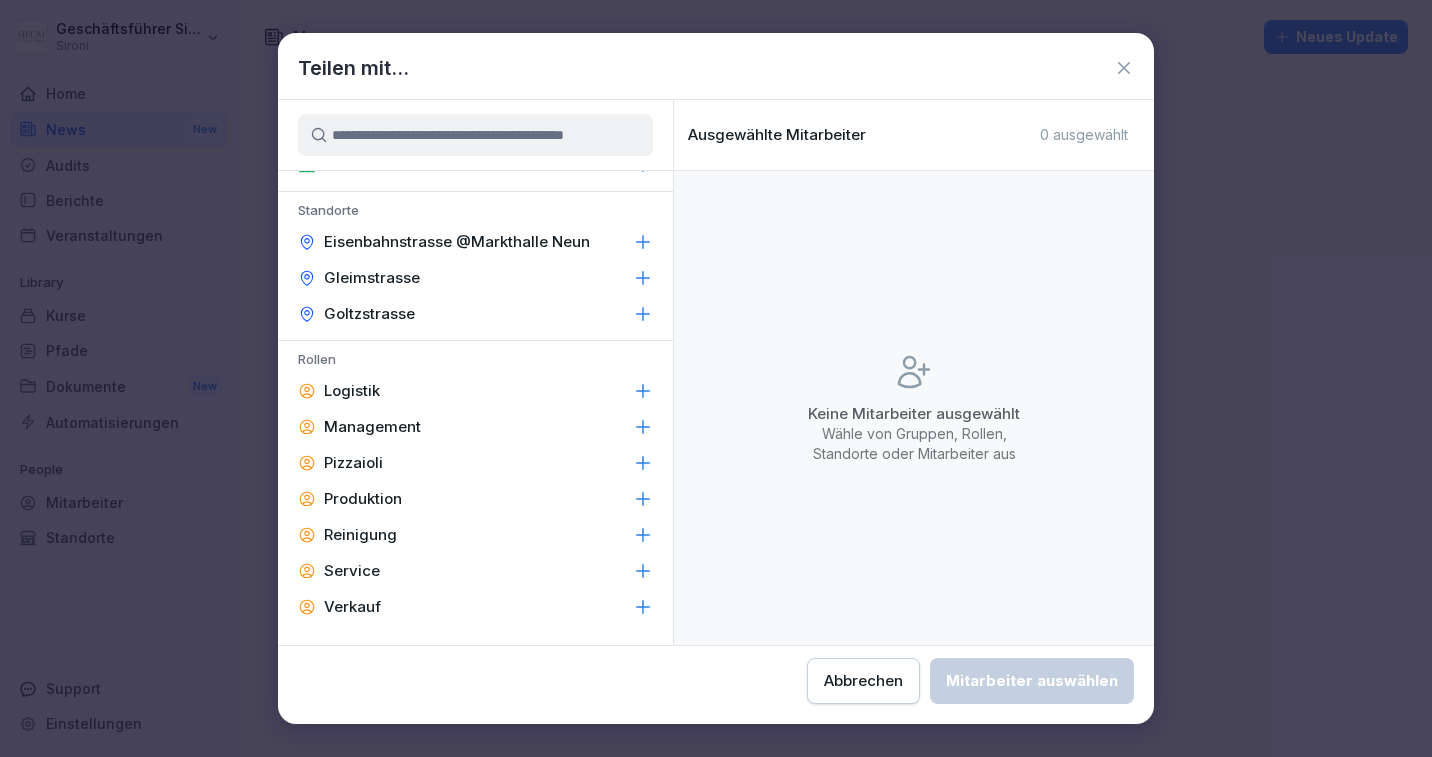 scroll, scrollTop: 0, scrollLeft: 0, axis: both 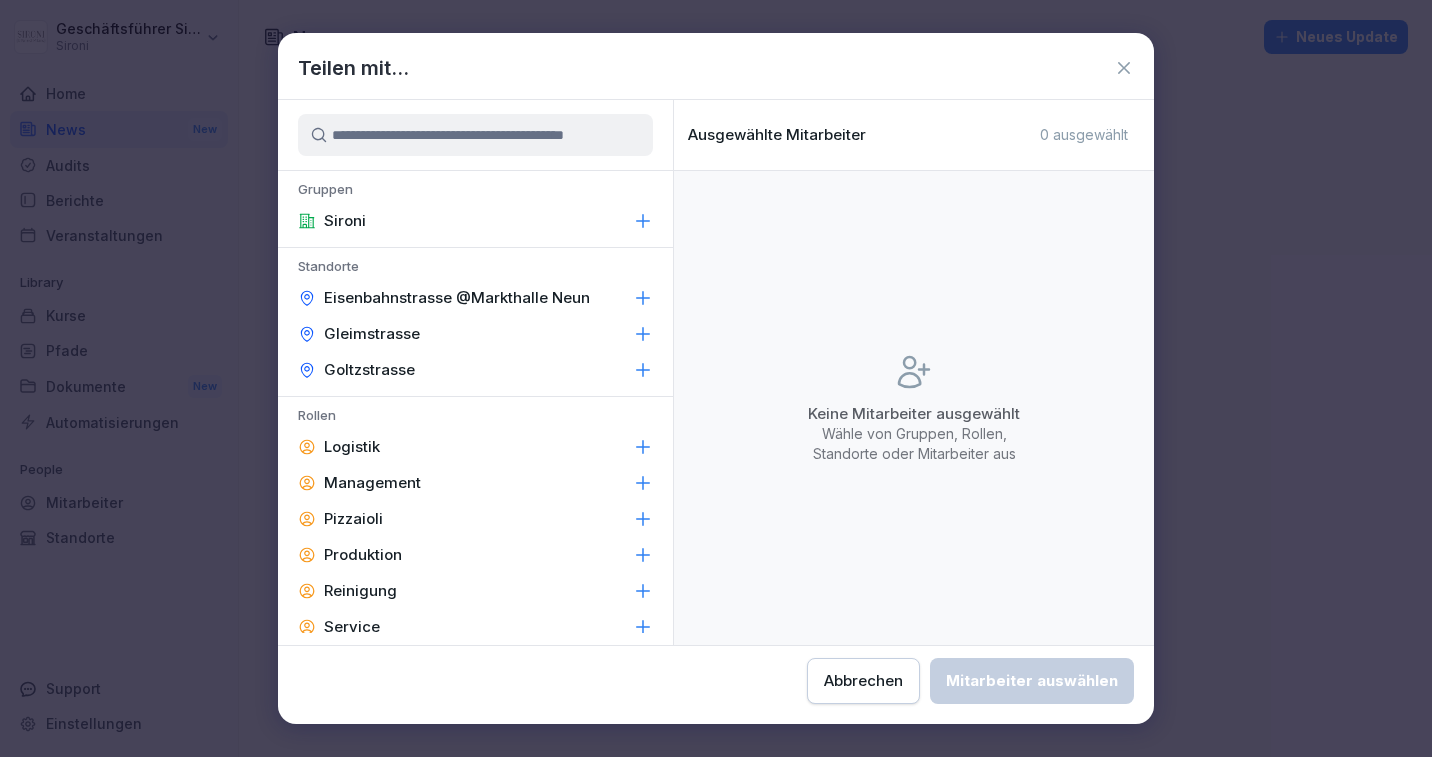 click on "Abbrechen" at bounding box center [863, 681] 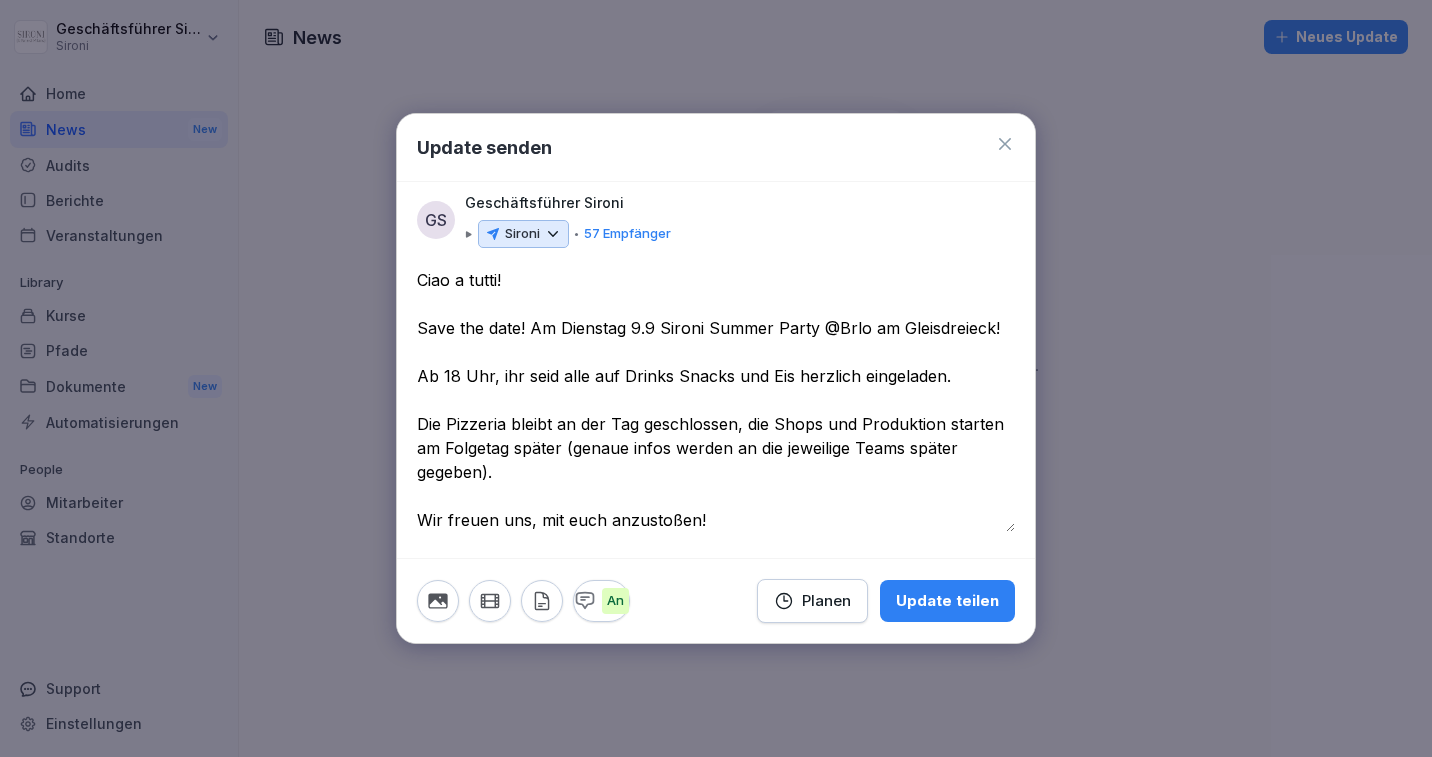 drag, startPoint x: 419, startPoint y: 279, endPoint x: 753, endPoint y: 522, distance: 413.04358 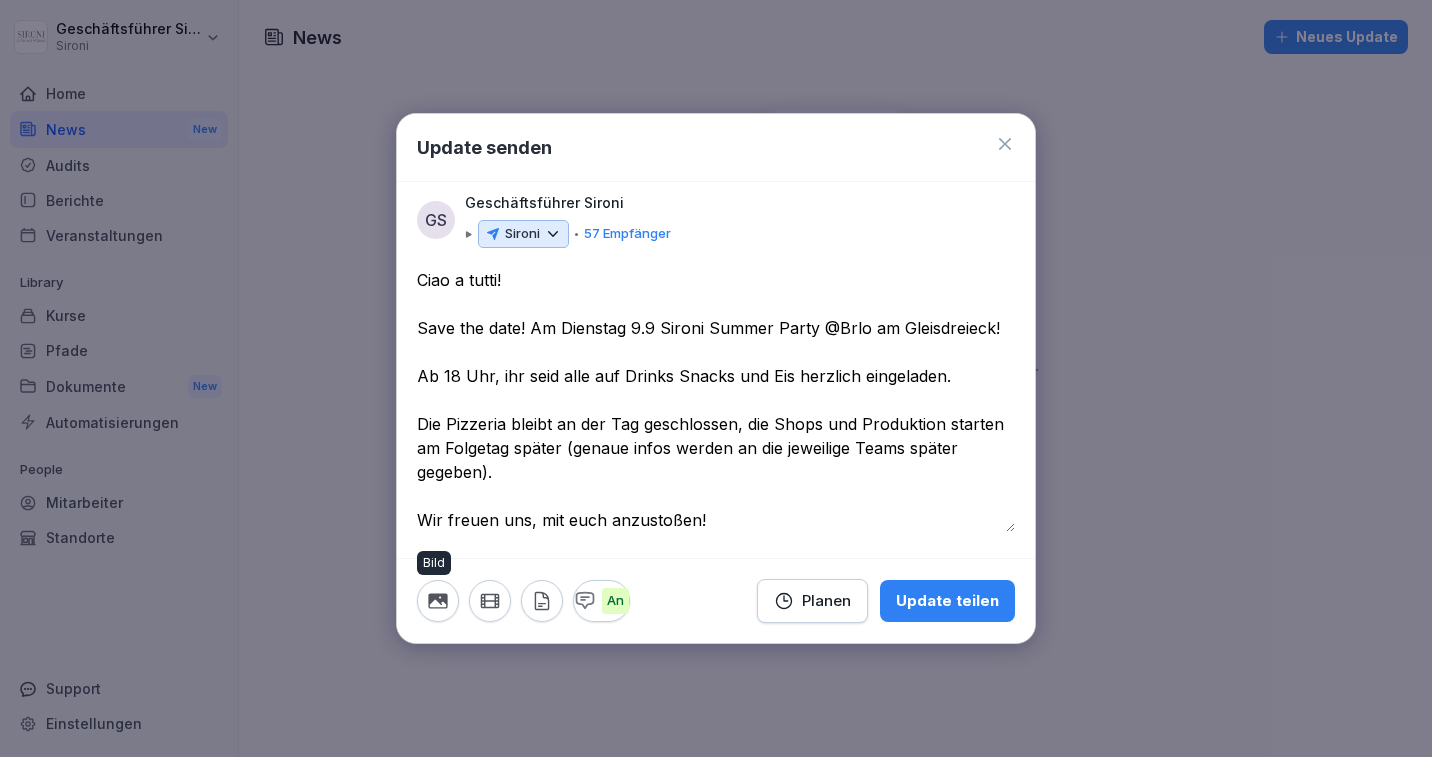 click 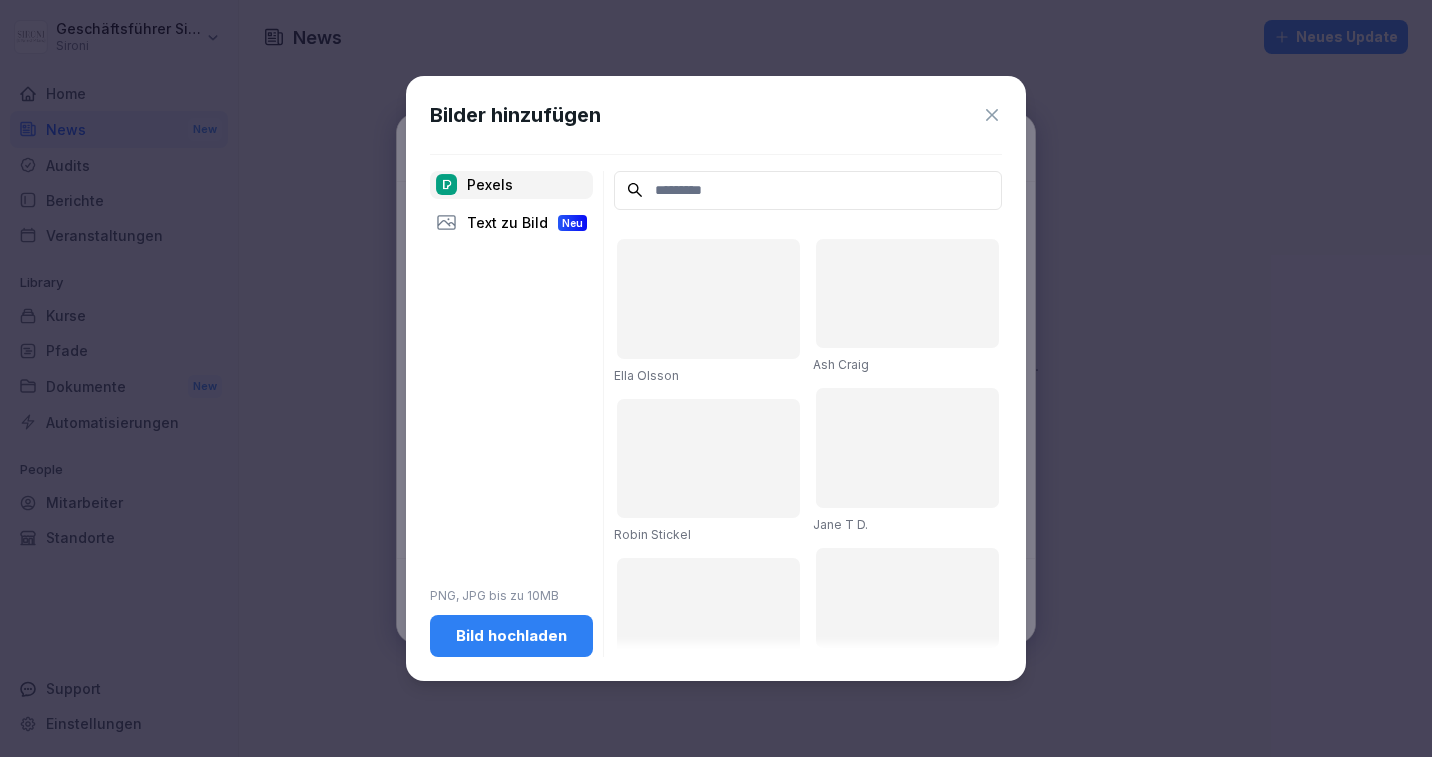 click on "Bild hochladen" at bounding box center [511, 636] 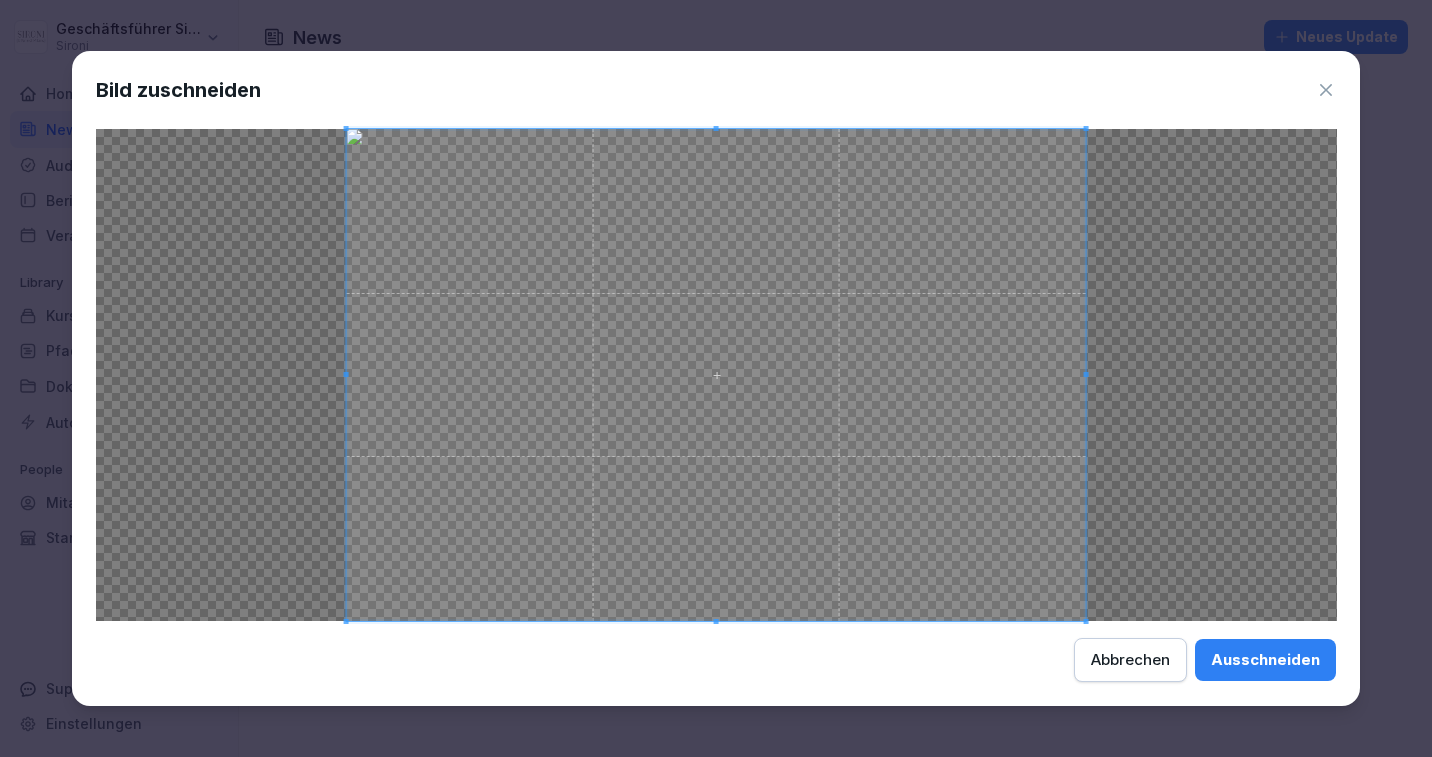 click on "Ausschneiden" at bounding box center [1265, 660] 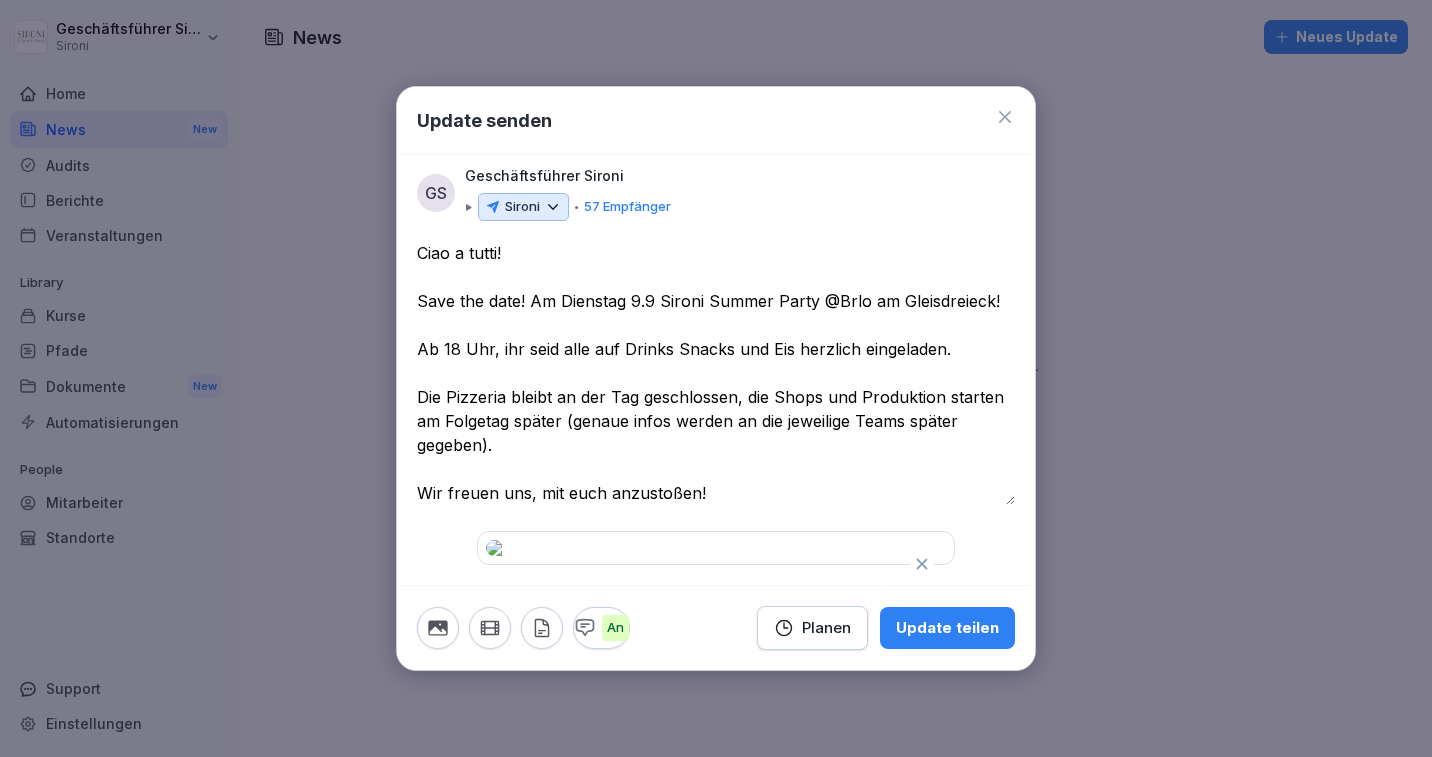 click on "Sironi" at bounding box center (522, 207) 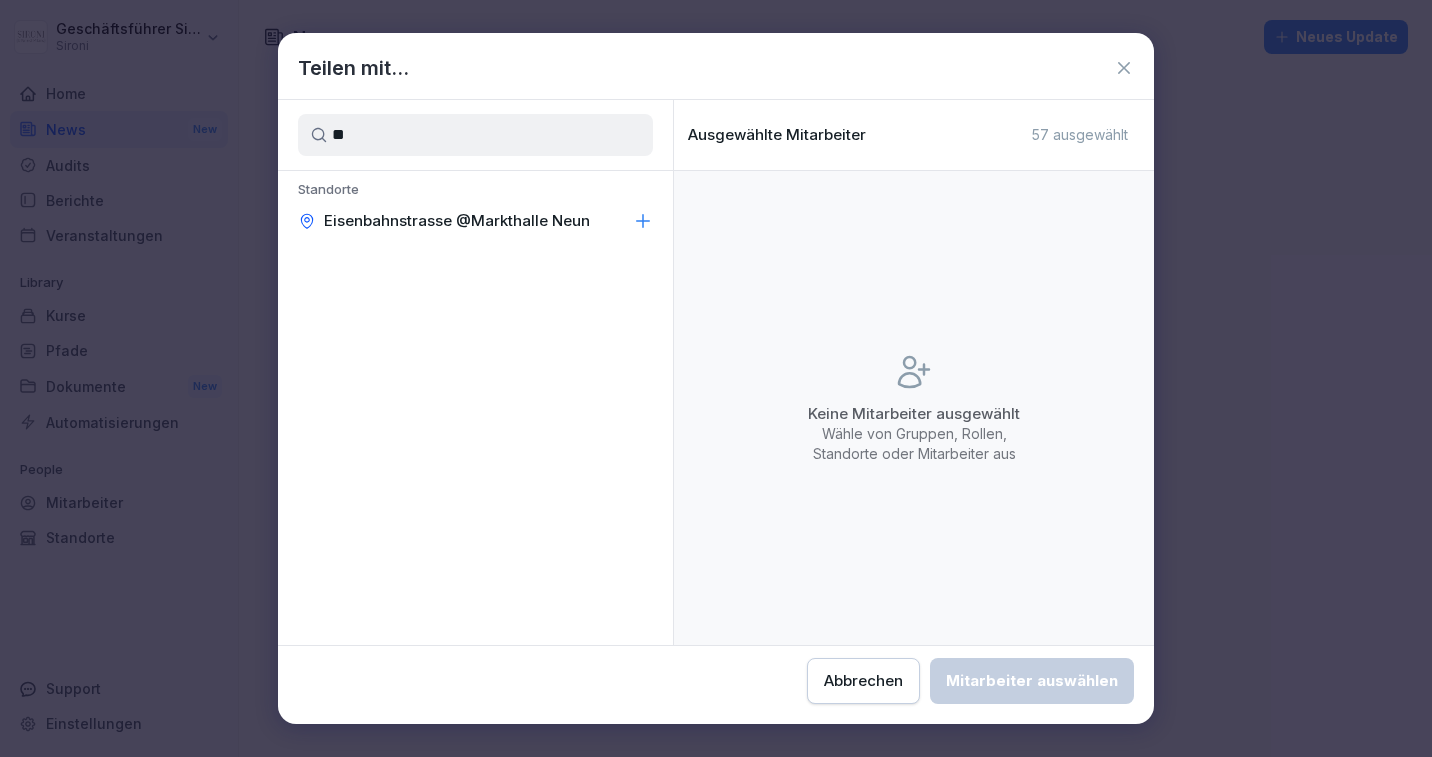type on "*" 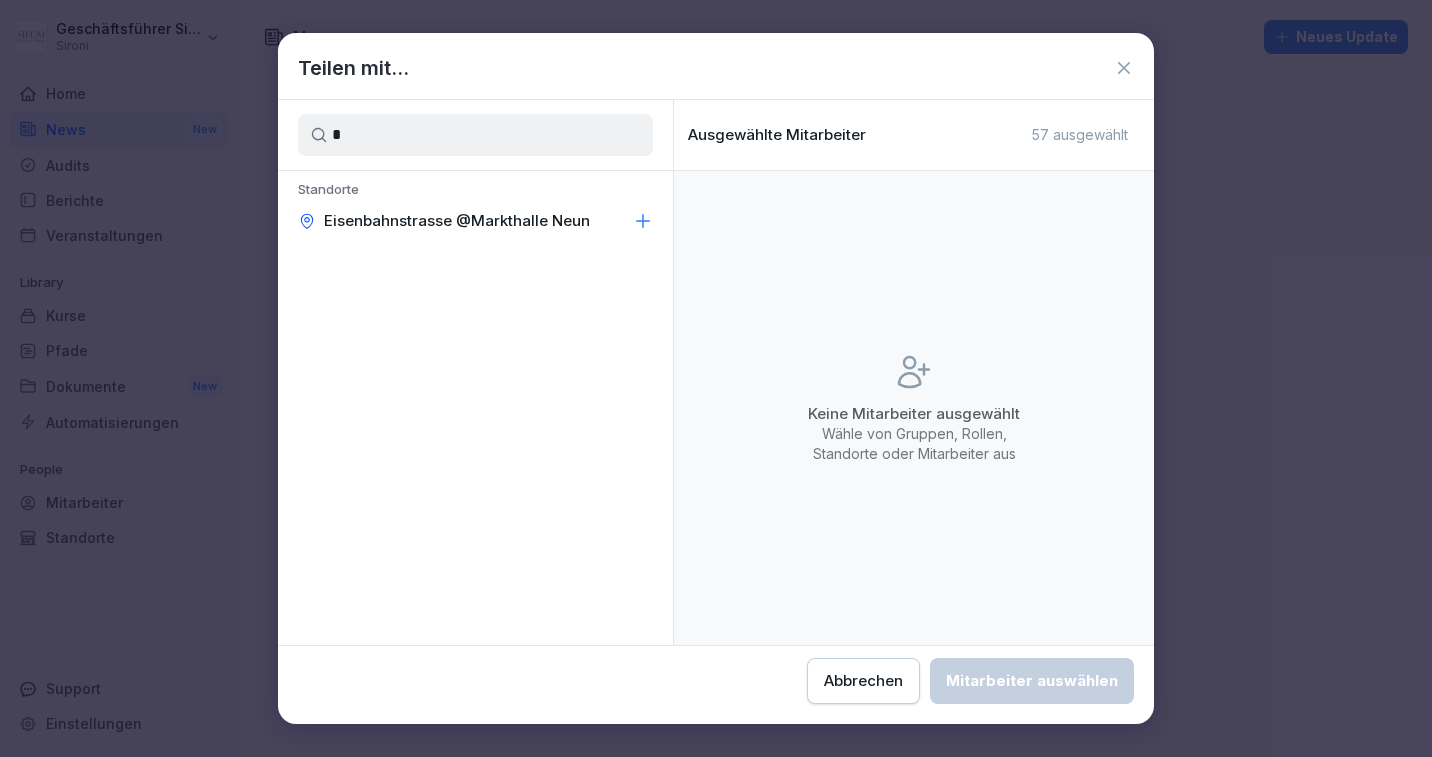 type 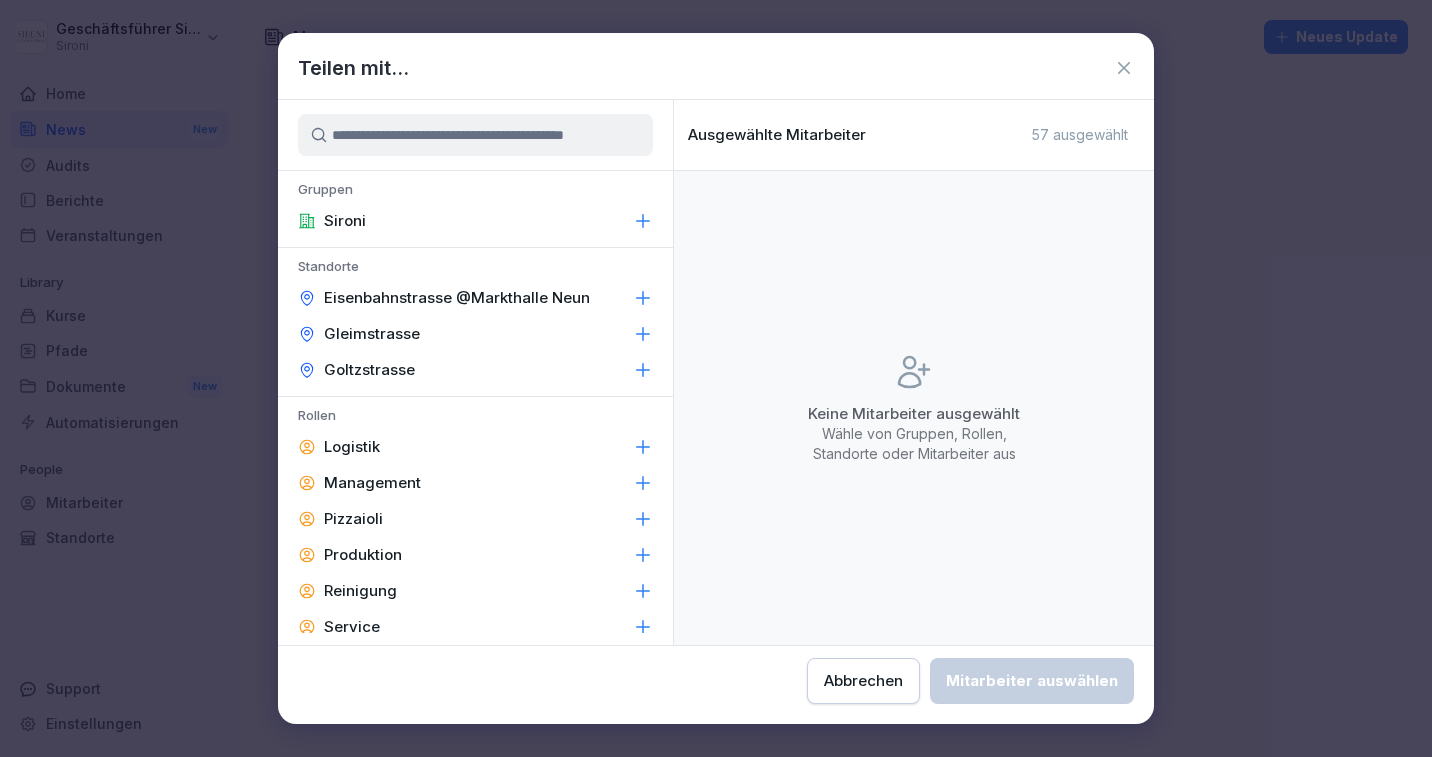 click on "Abbrechen" at bounding box center [863, 681] 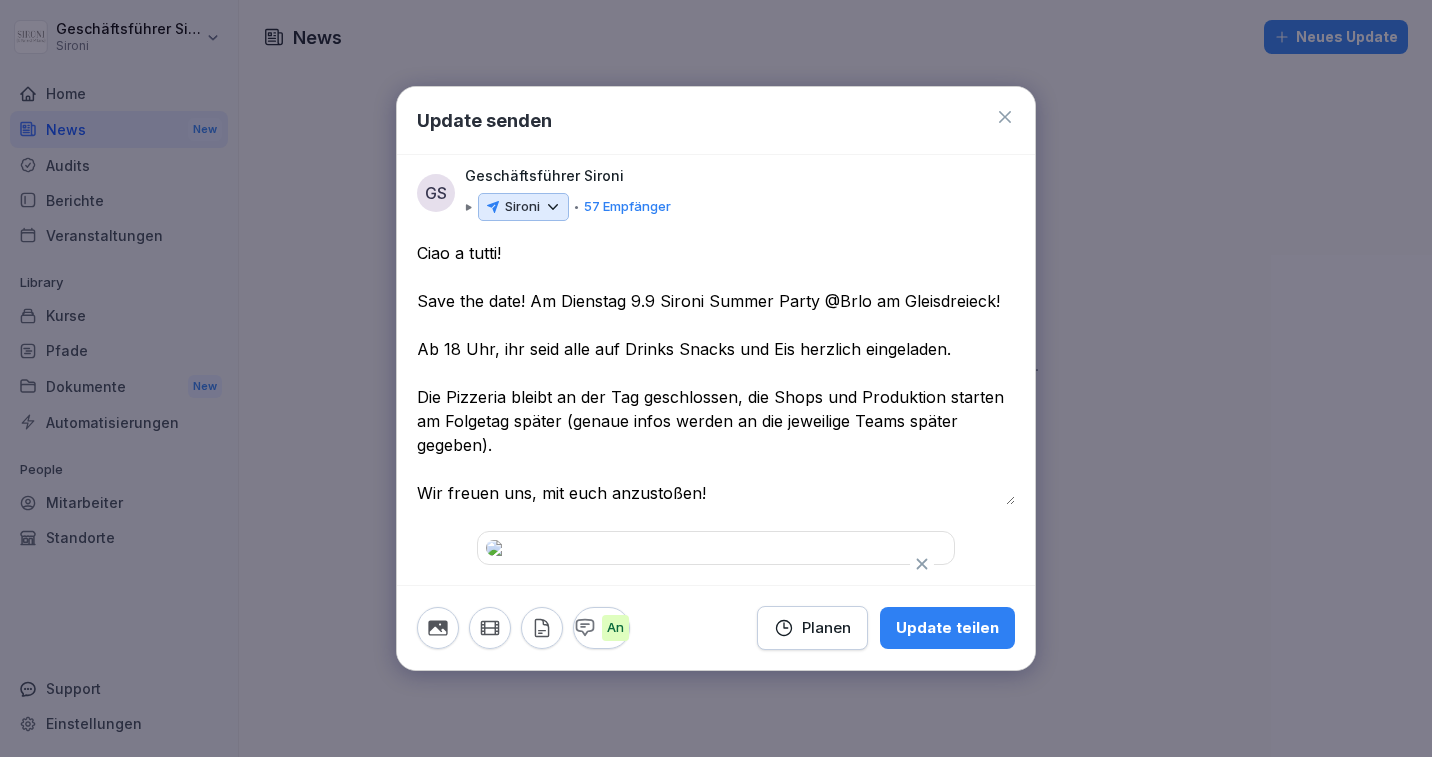 click 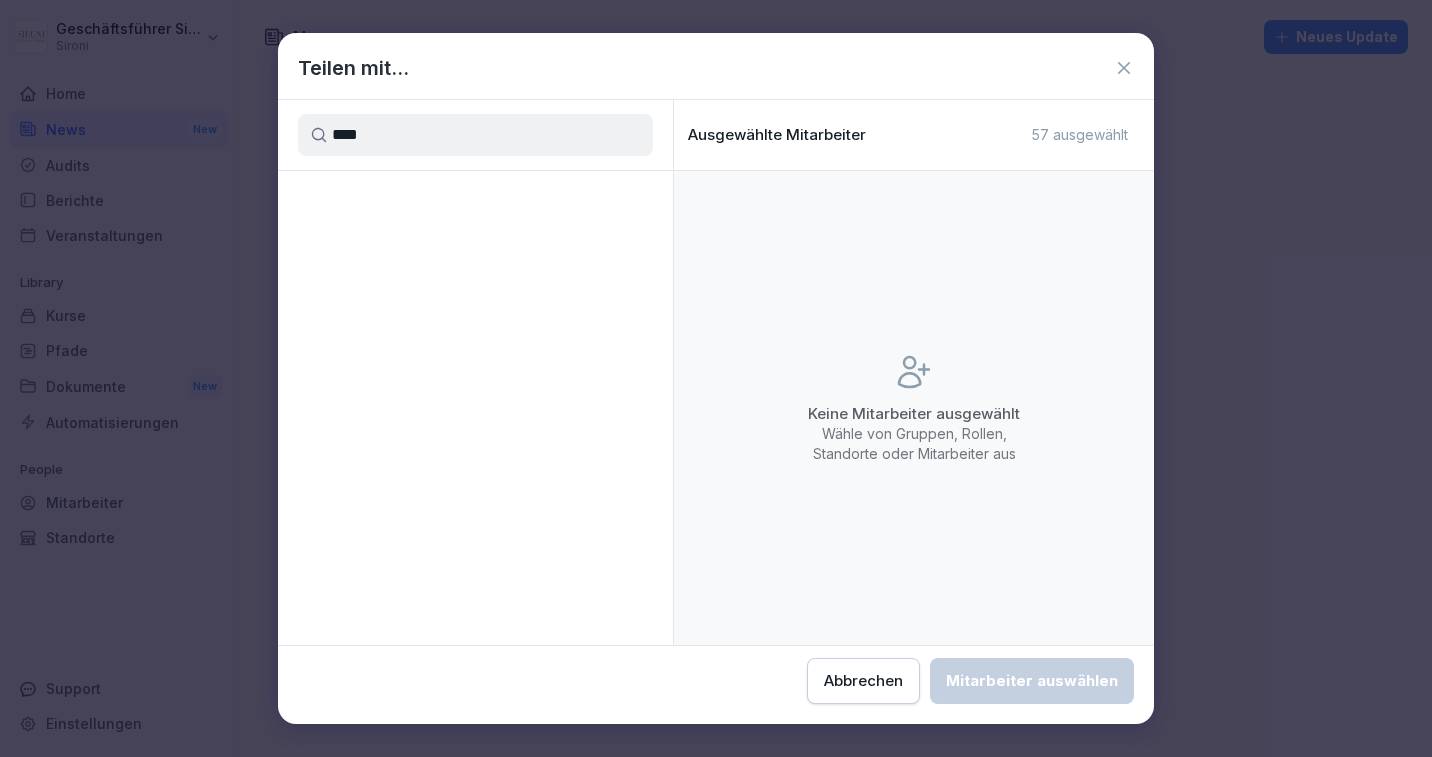 type on "****" 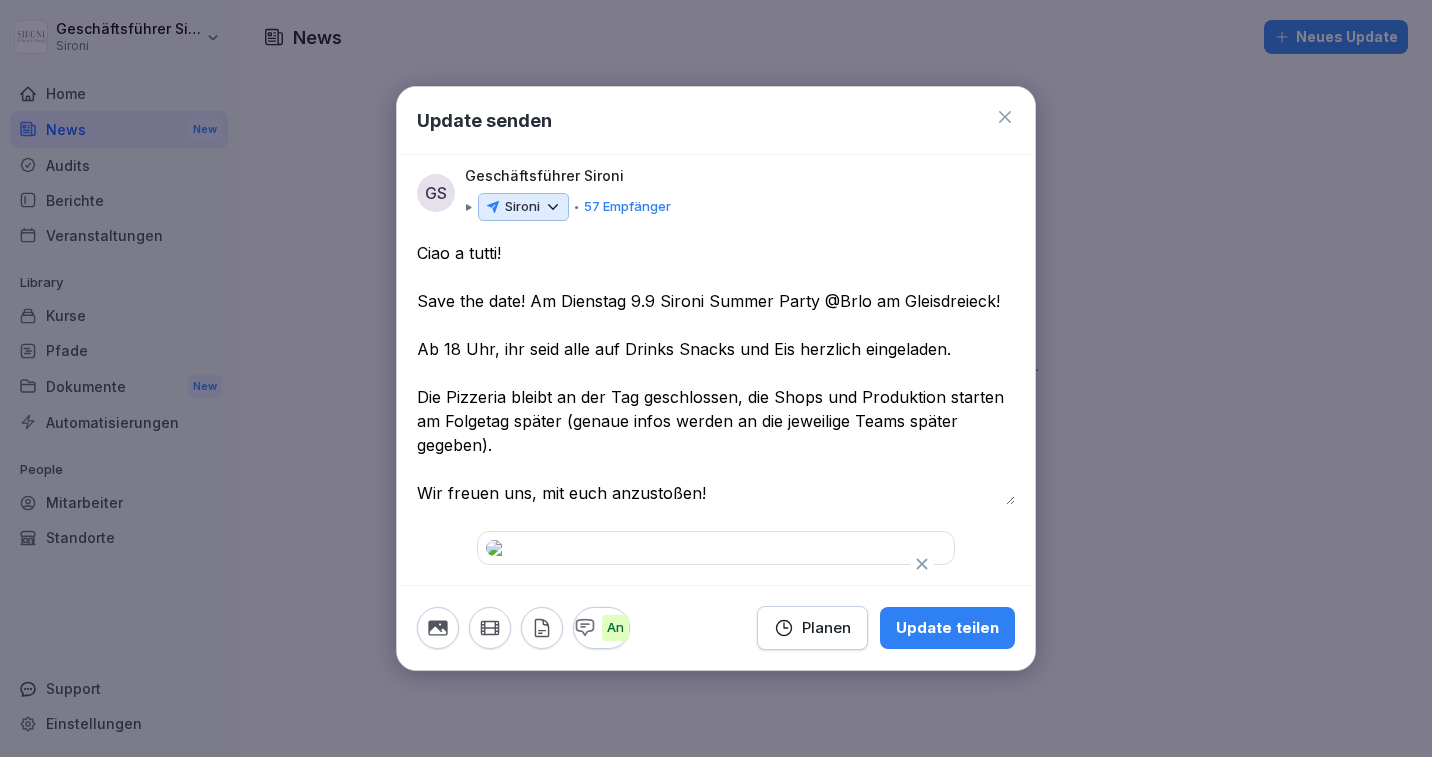 click 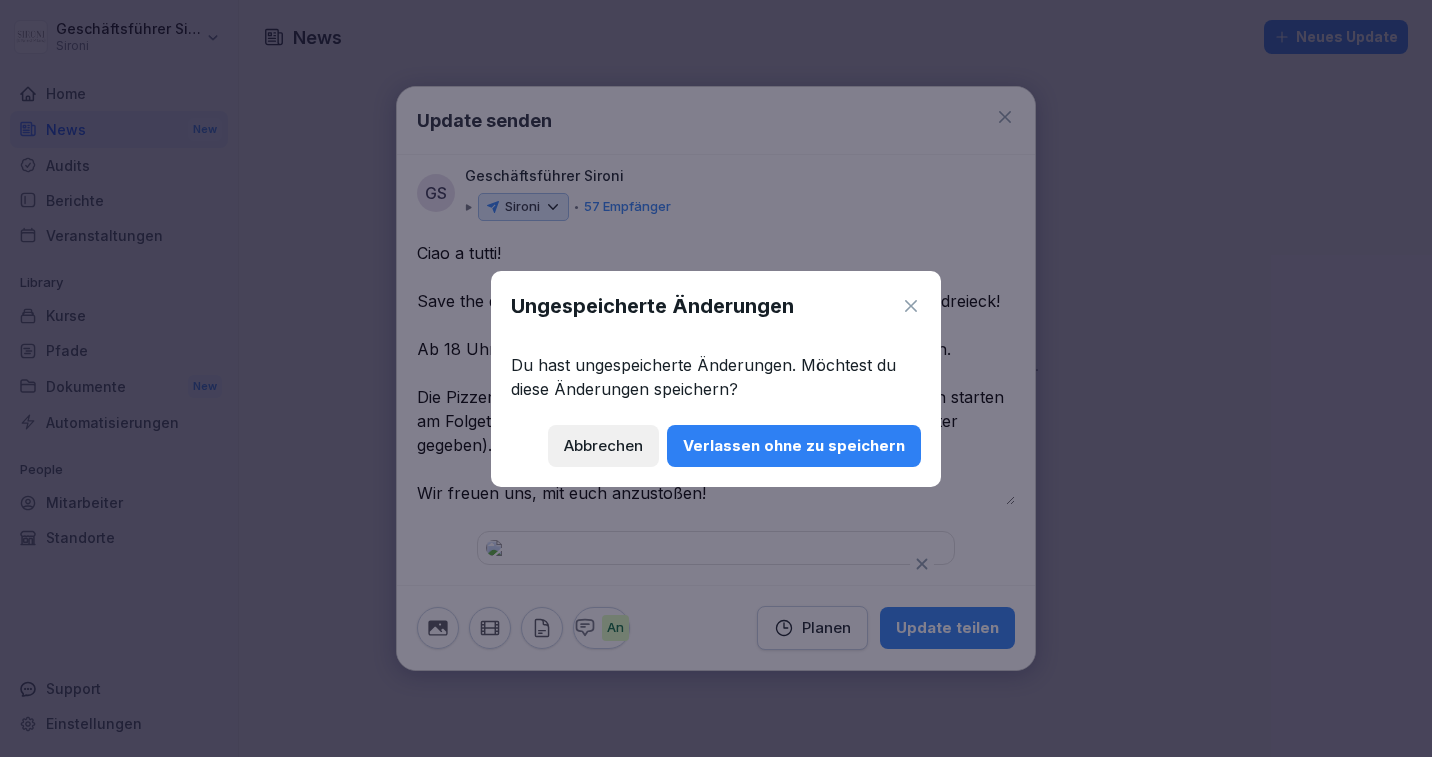 click on "Verlassen ohne zu speichern" at bounding box center [794, 446] 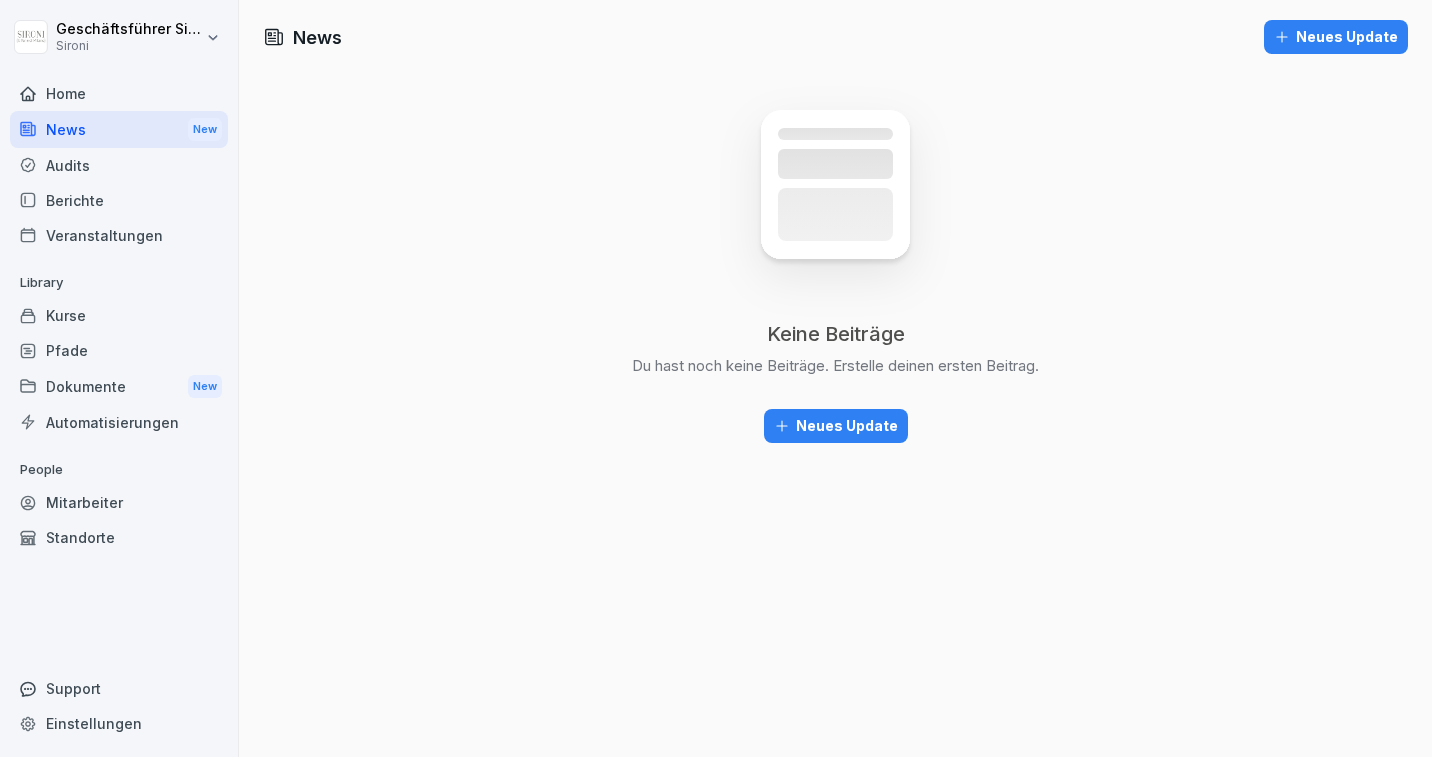 click on "Neues Update" at bounding box center [836, 426] 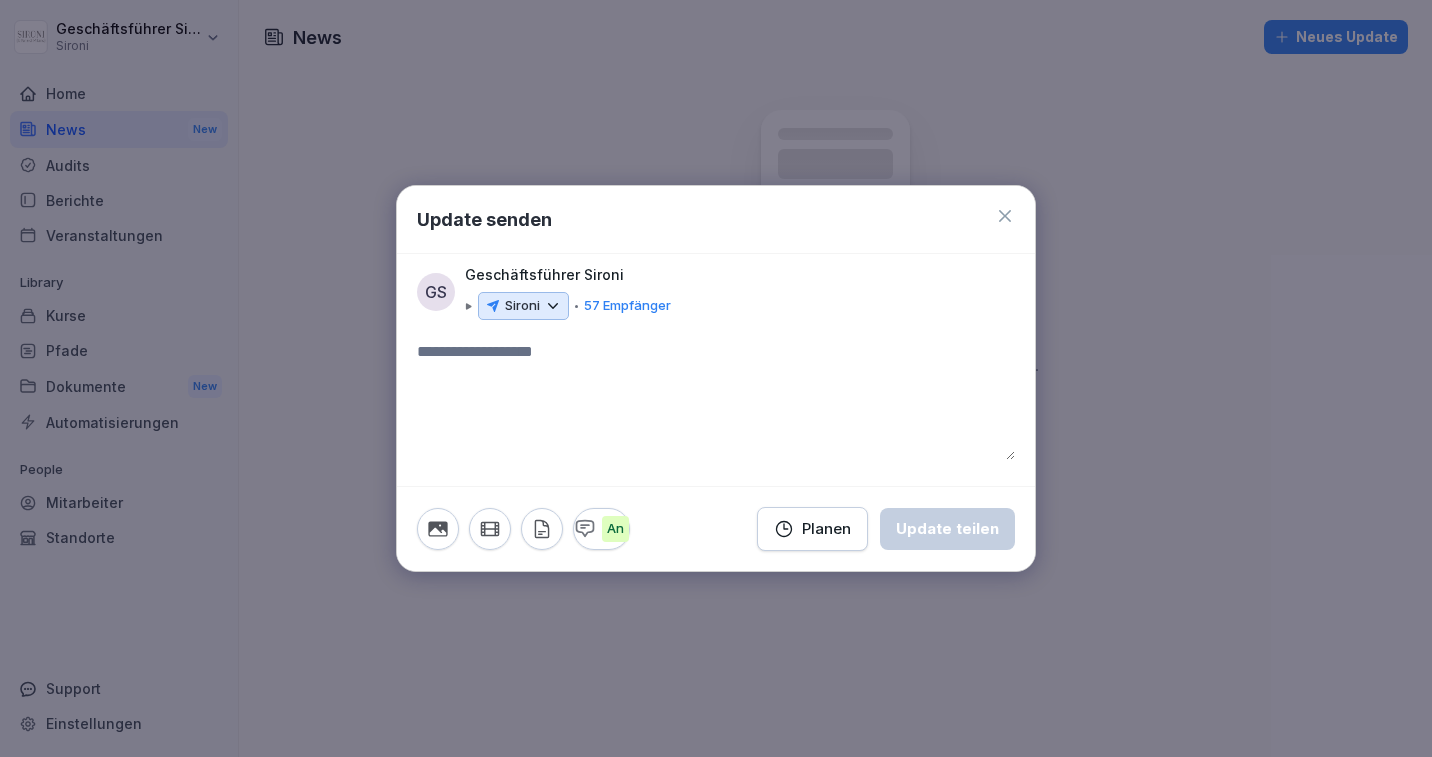 click on "Sironi" at bounding box center (523, 306) 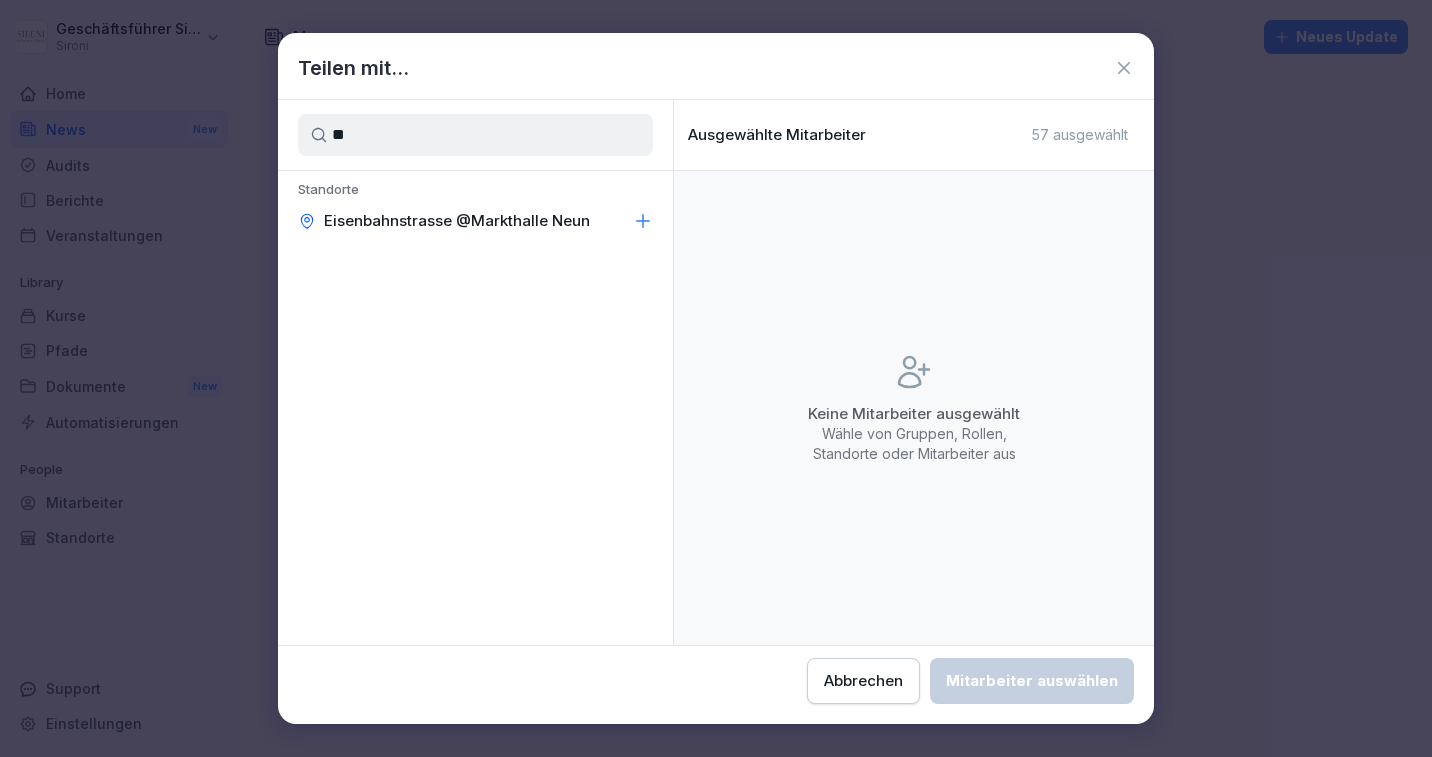 type on "*" 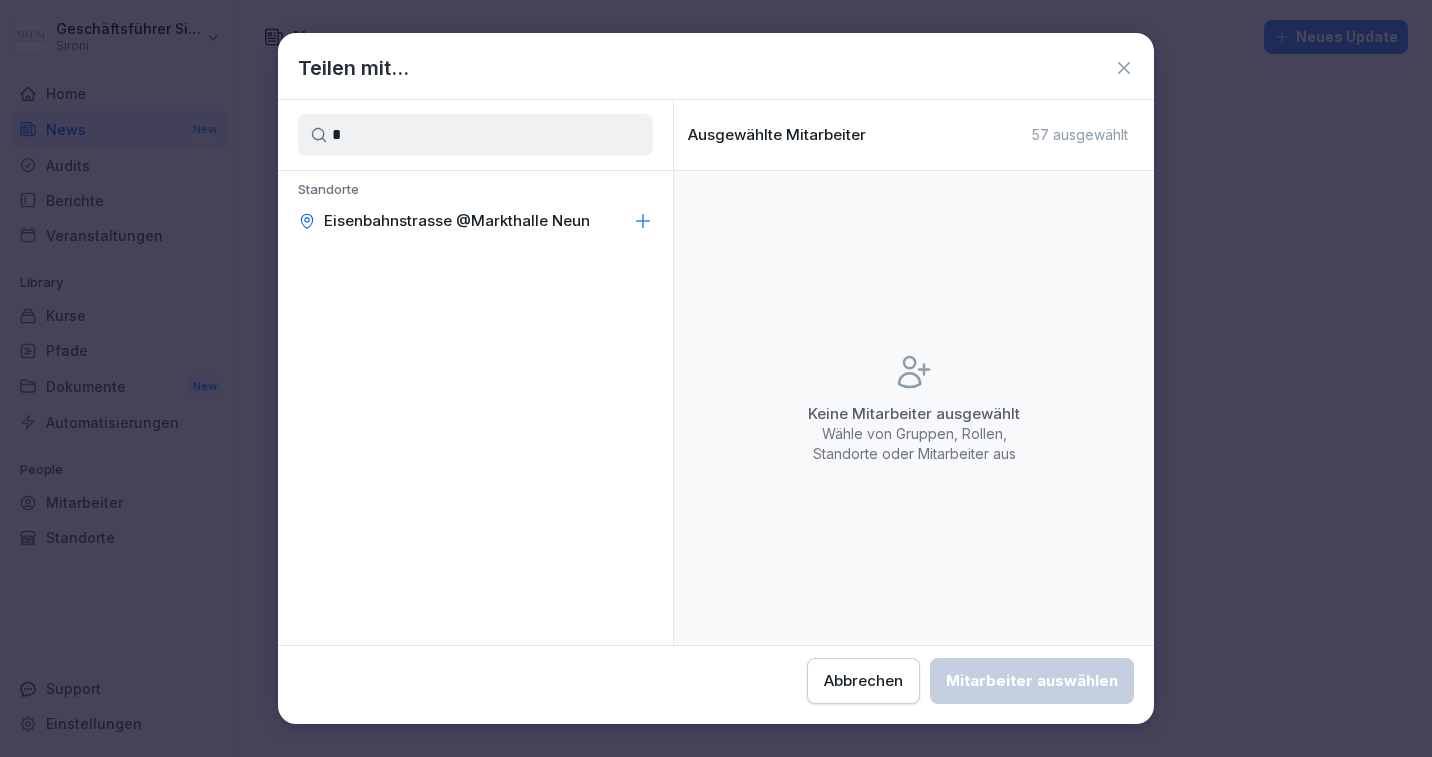 type 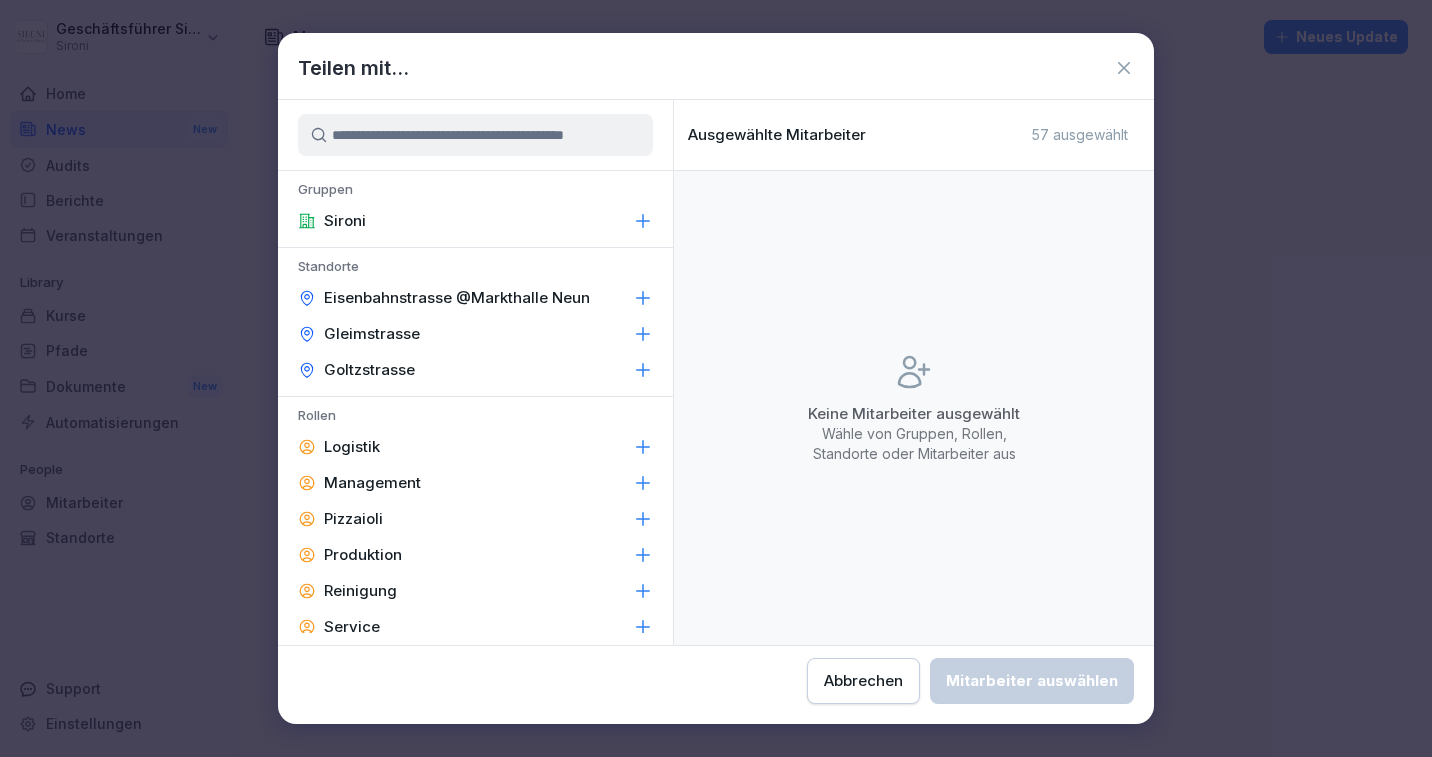 scroll, scrollTop: 56, scrollLeft: 0, axis: vertical 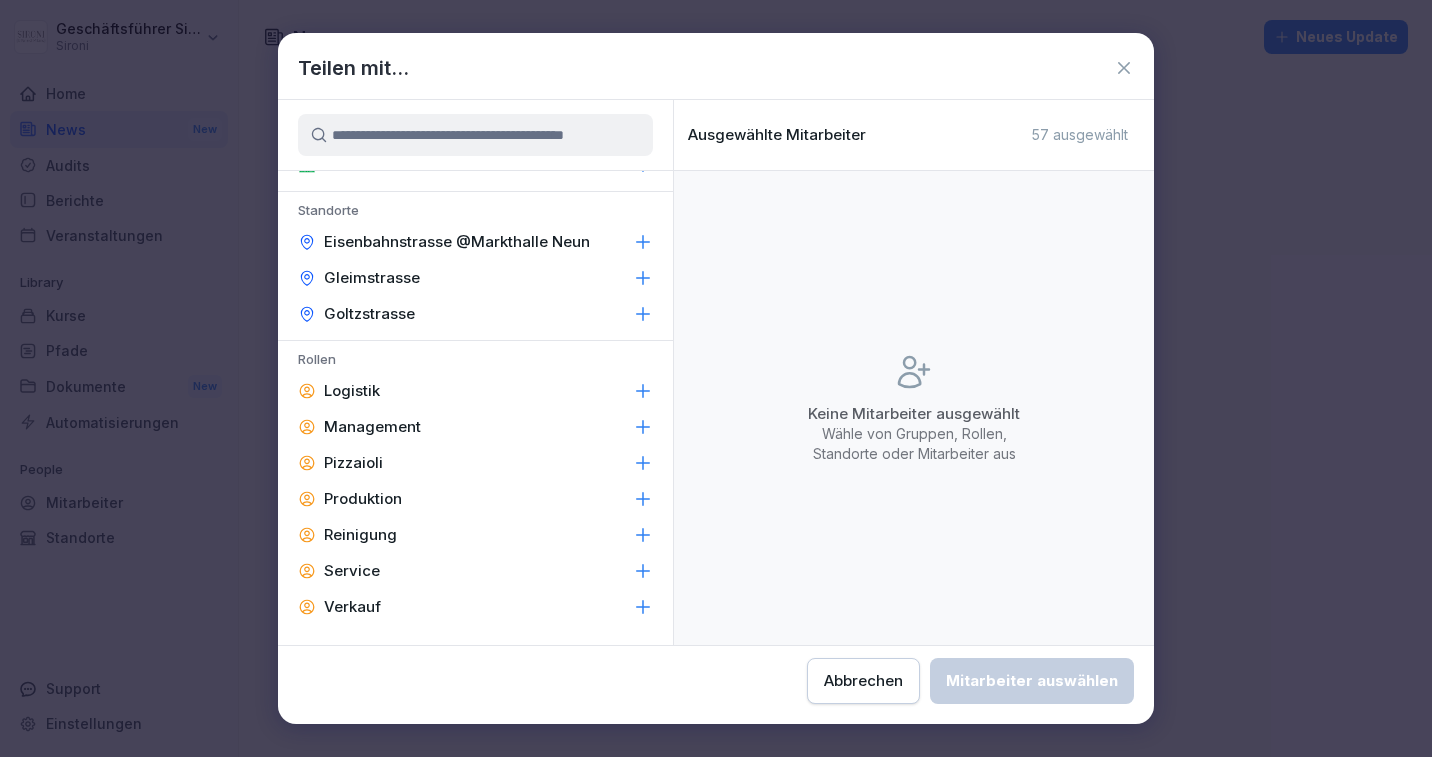 click 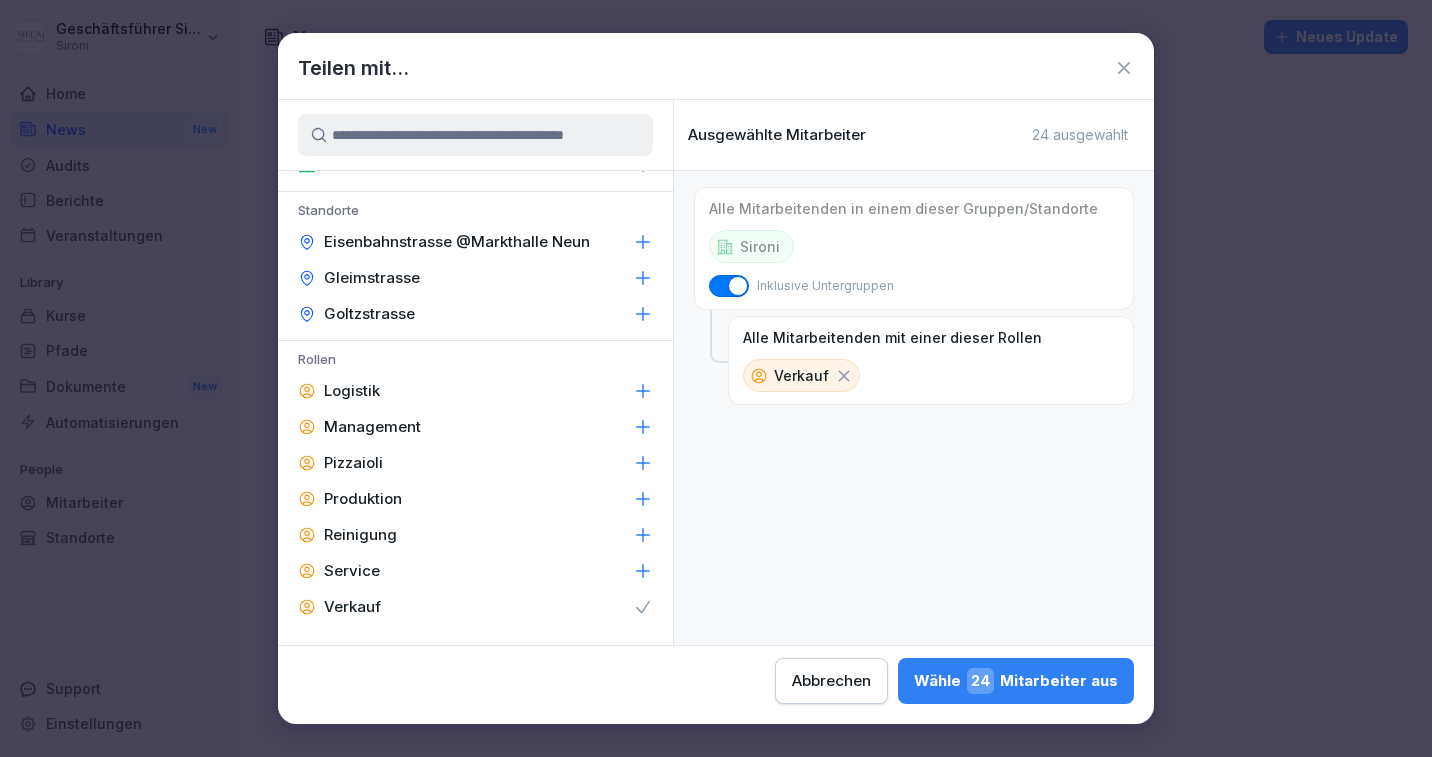 click 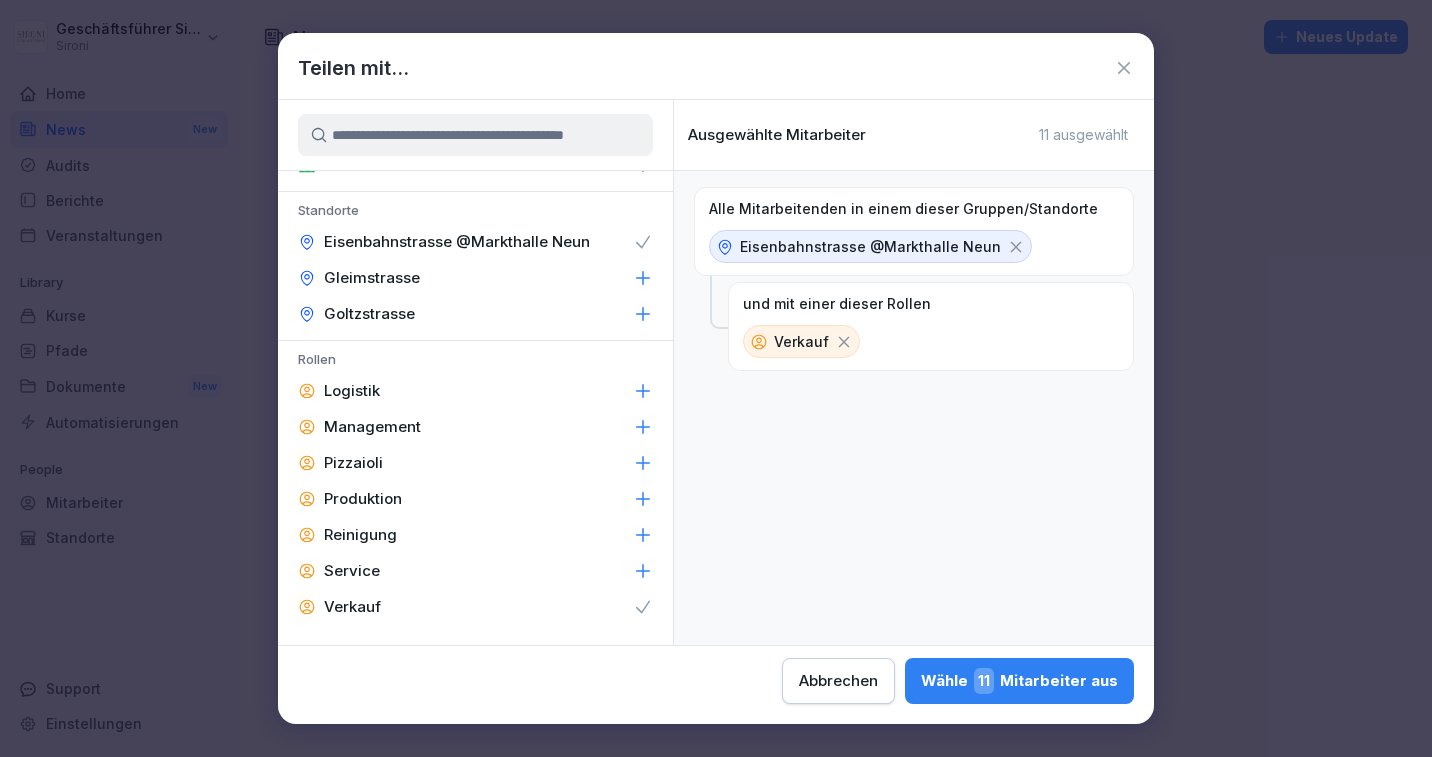 click 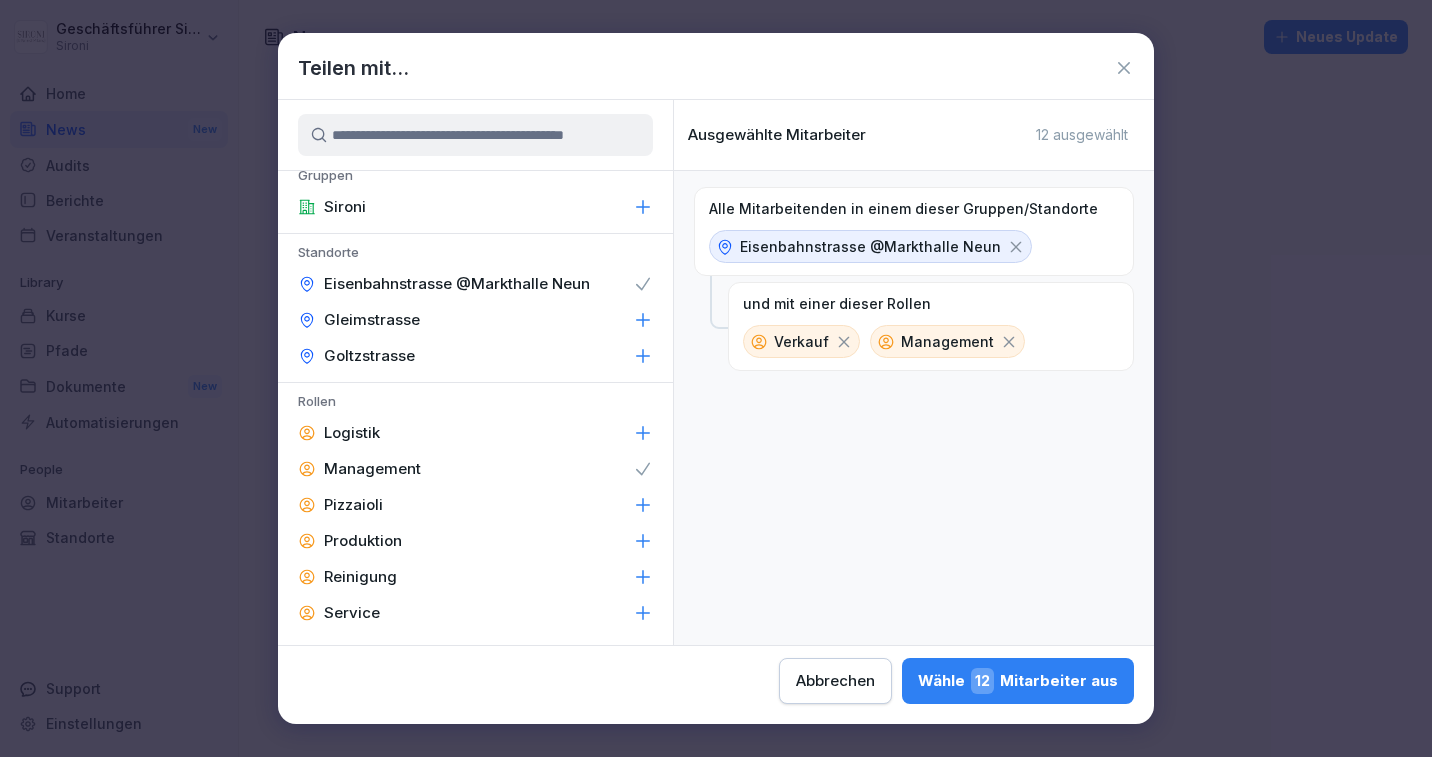 scroll, scrollTop: 56, scrollLeft: 0, axis: vertical 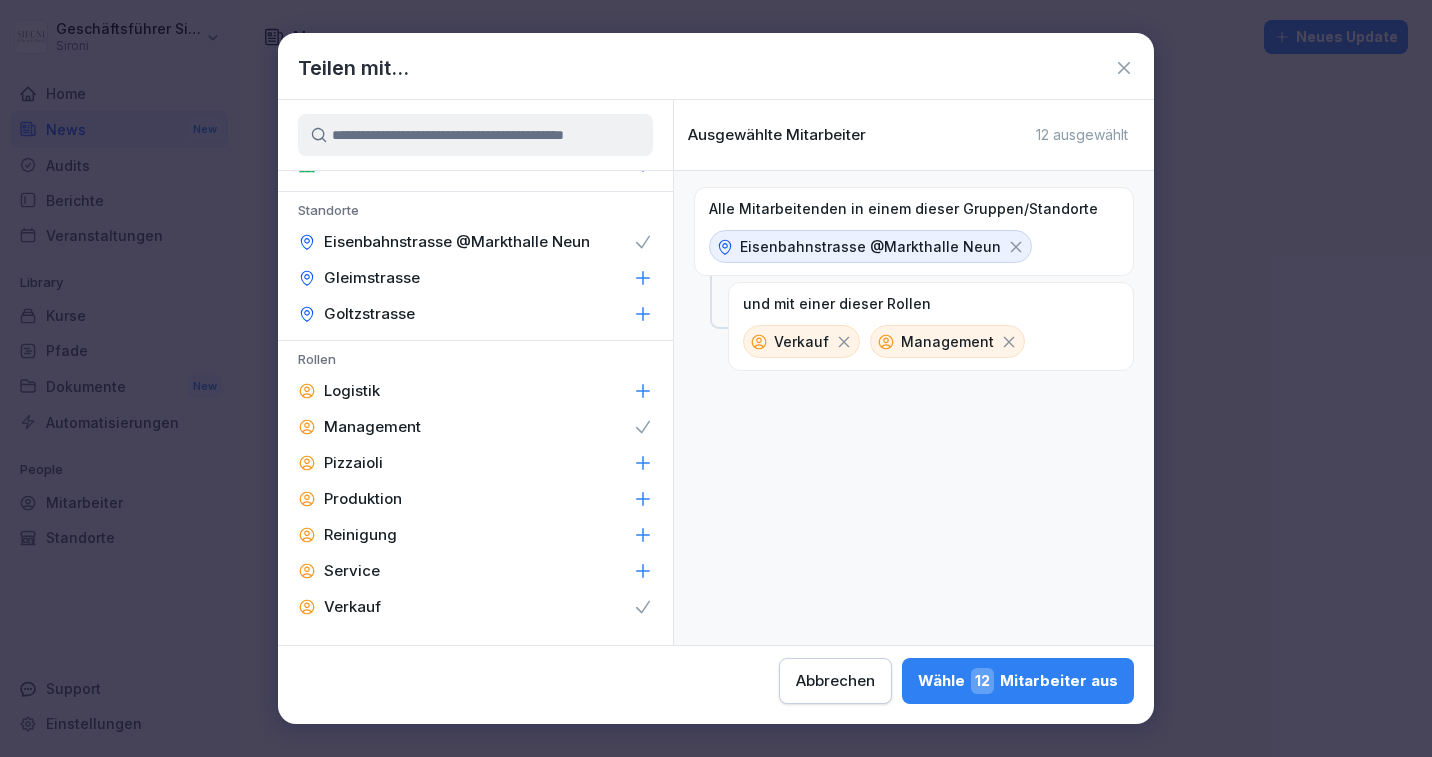click on "Wähle  12  Mitarbeiter aus" at bounding box center (1018, 681) 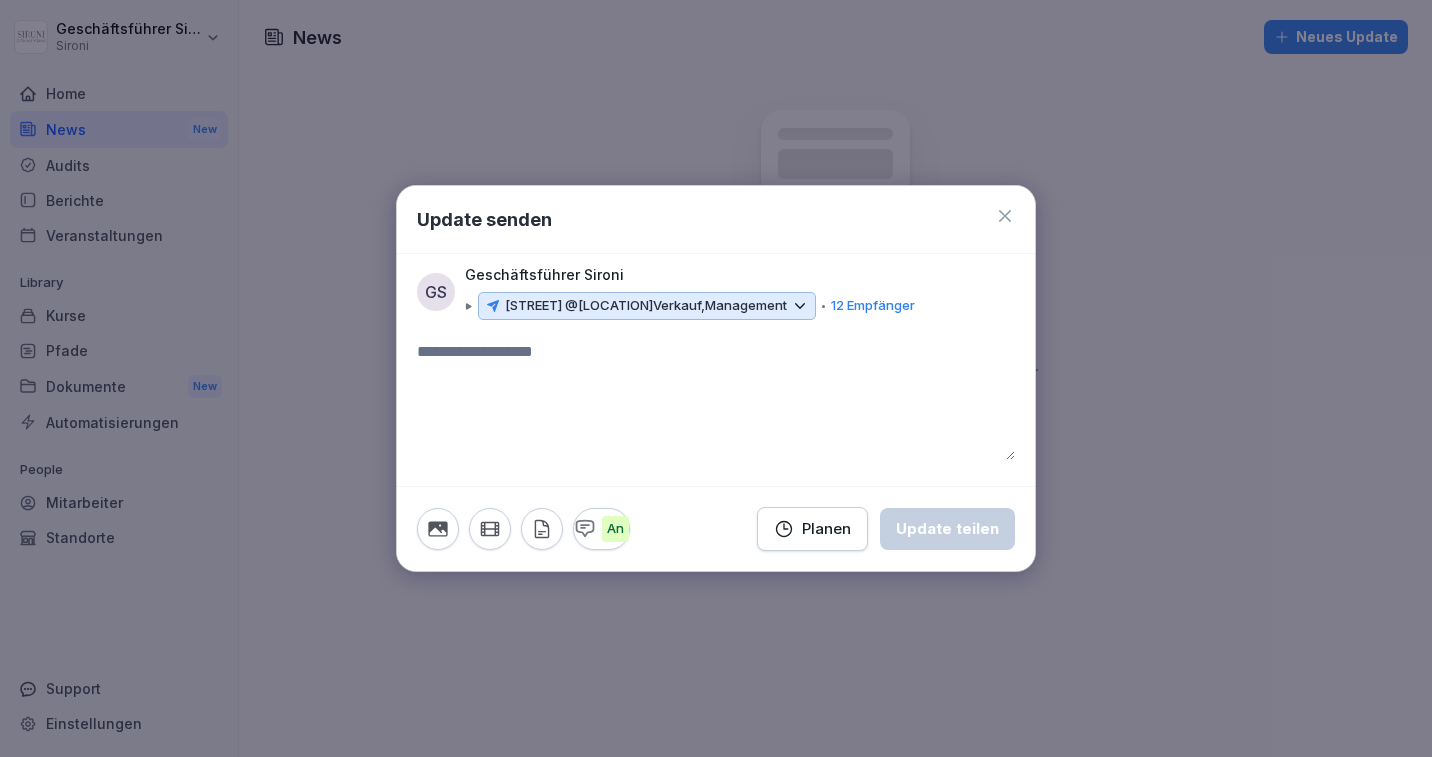 click 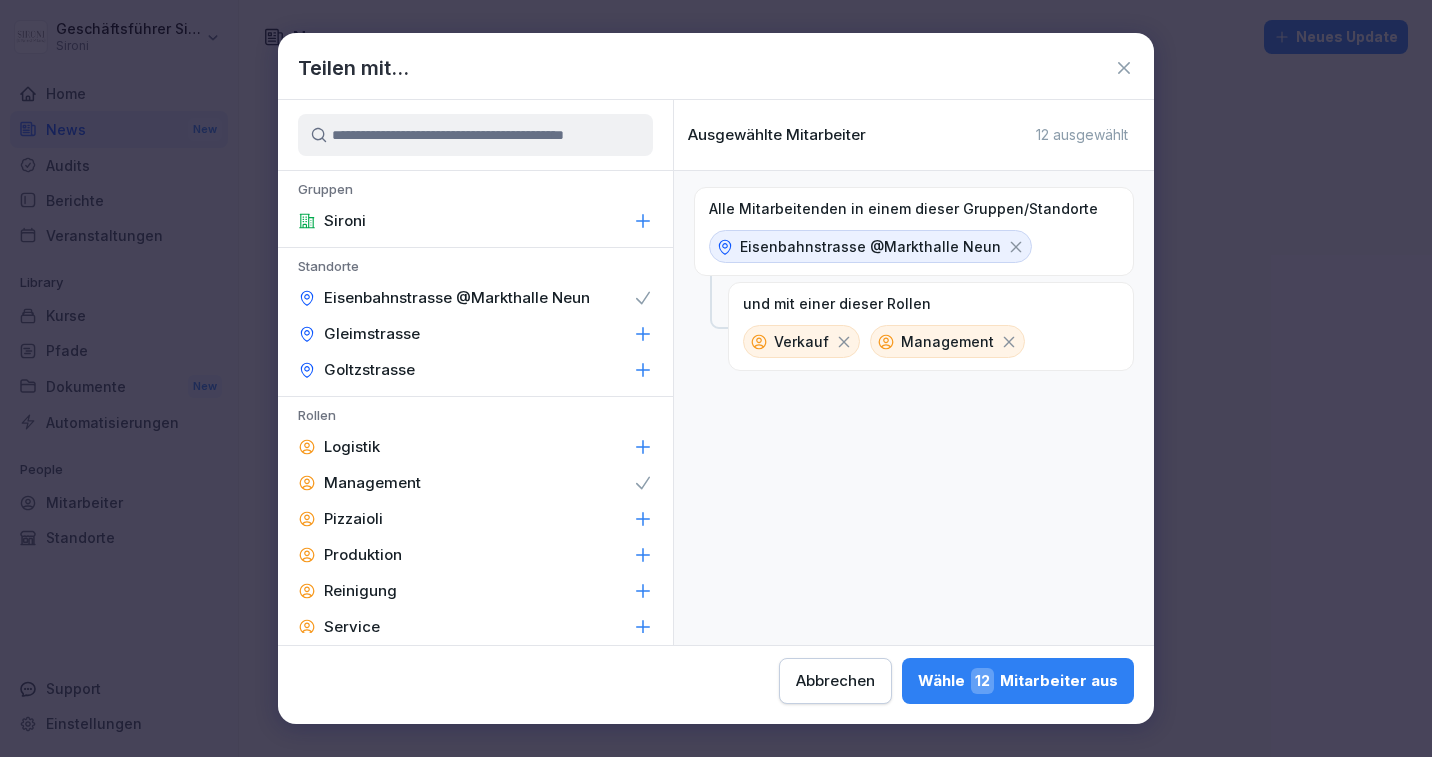 click 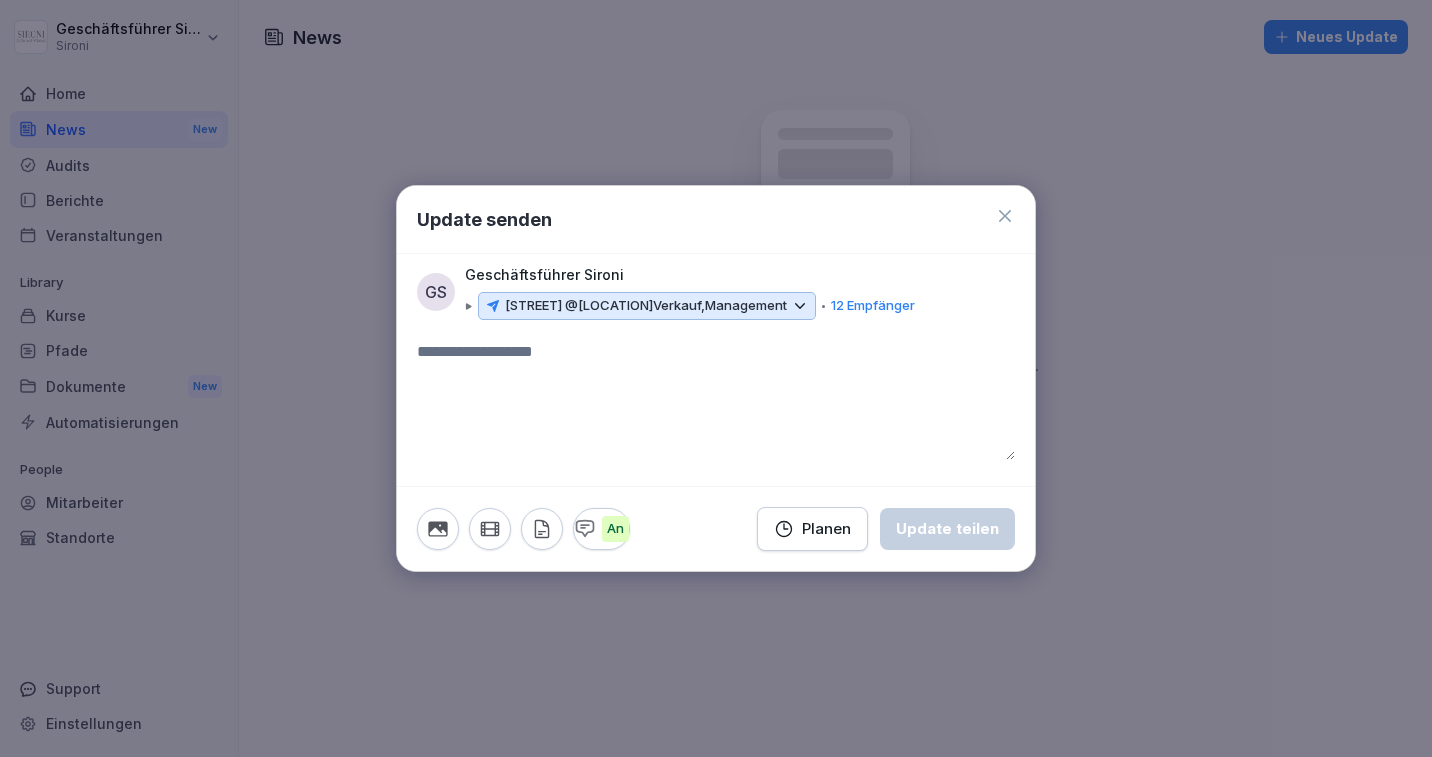 click 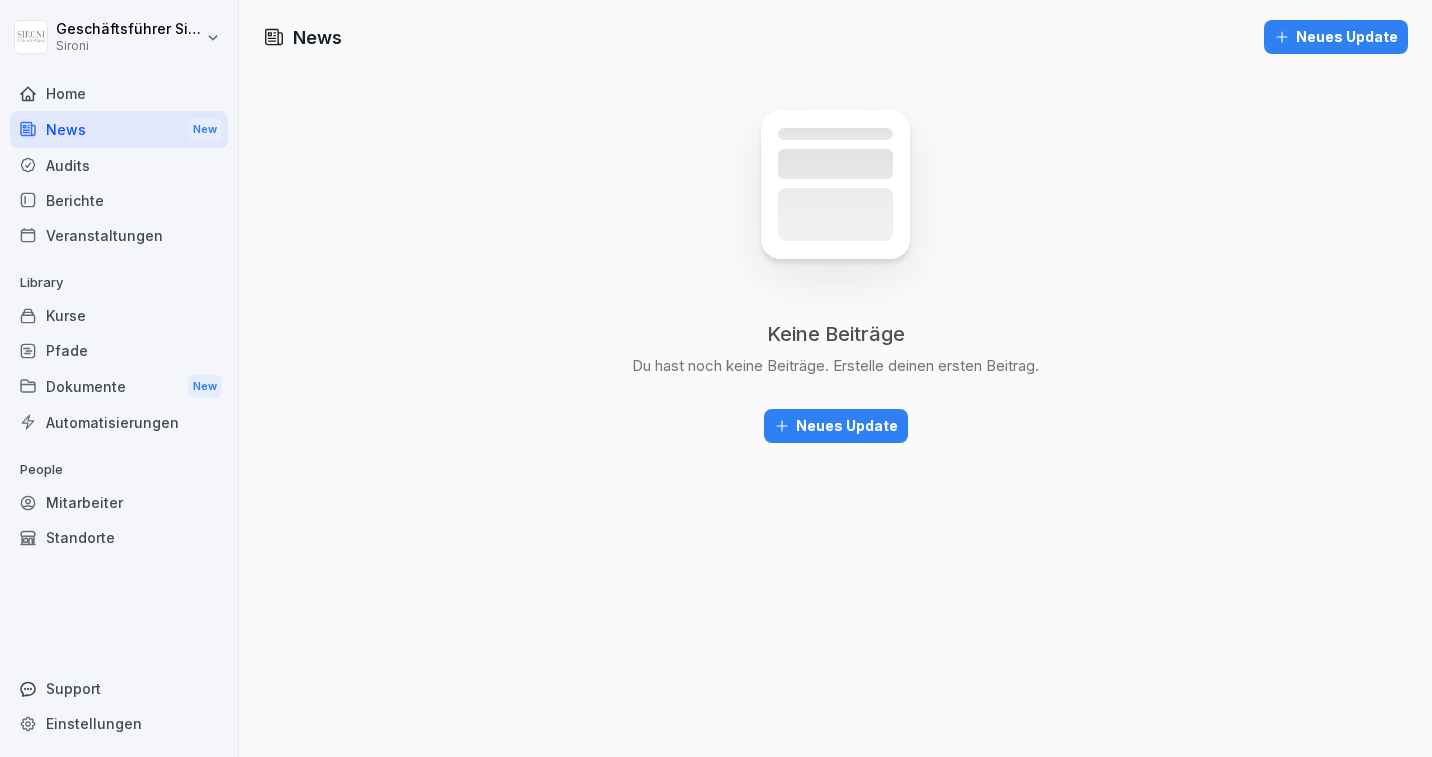 click on "Neues Update" at bounding box center [836, 426] 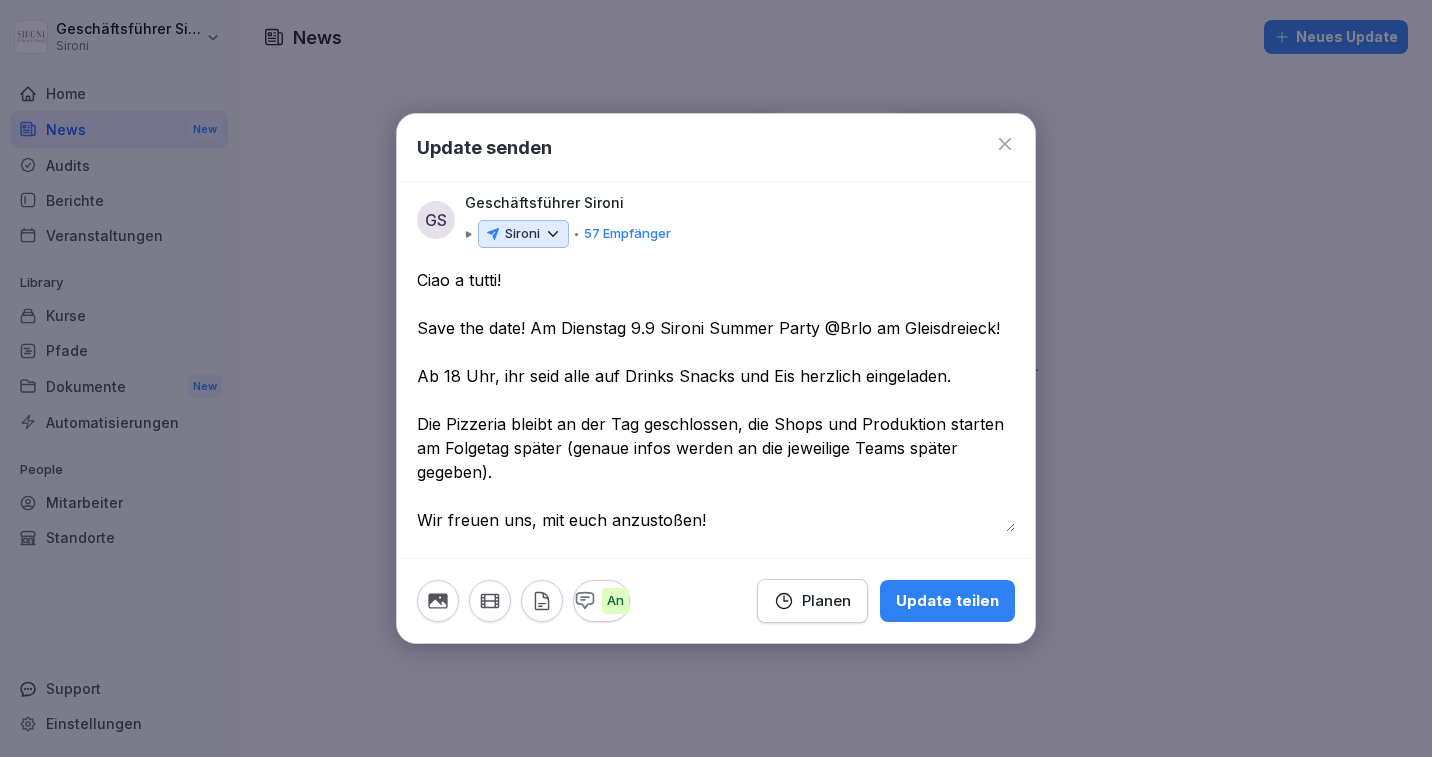 type on "**********" 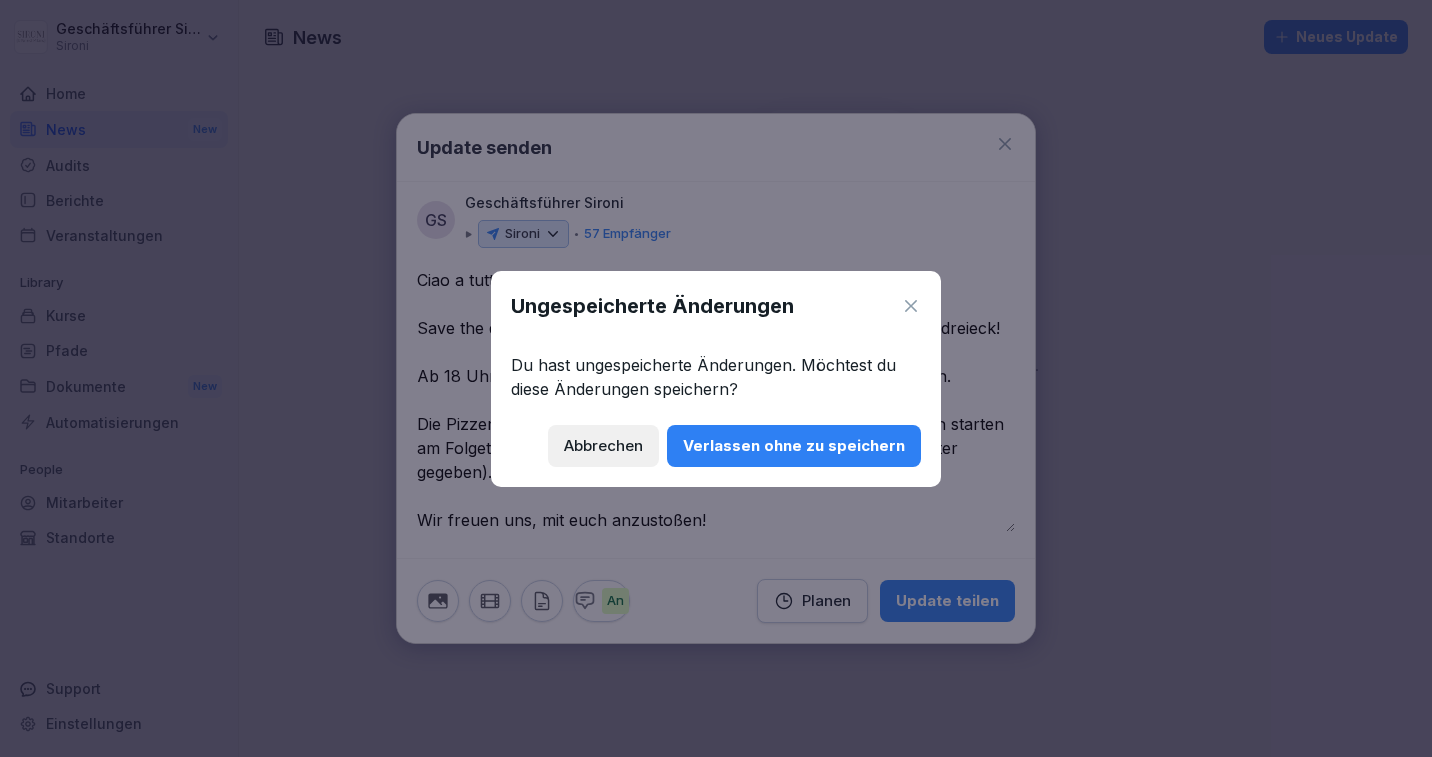 click on "Abbrechen" at bounding box center [603, 446] 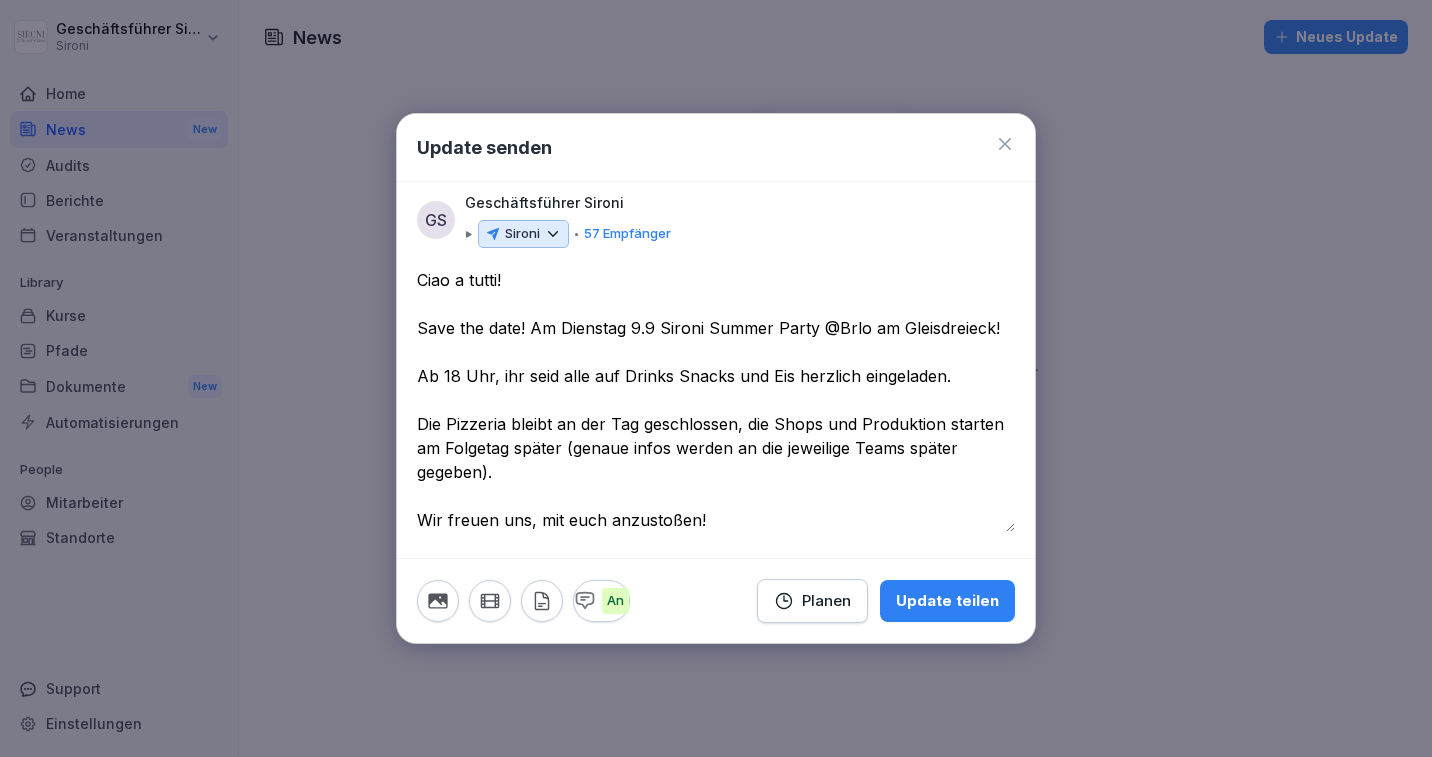 click 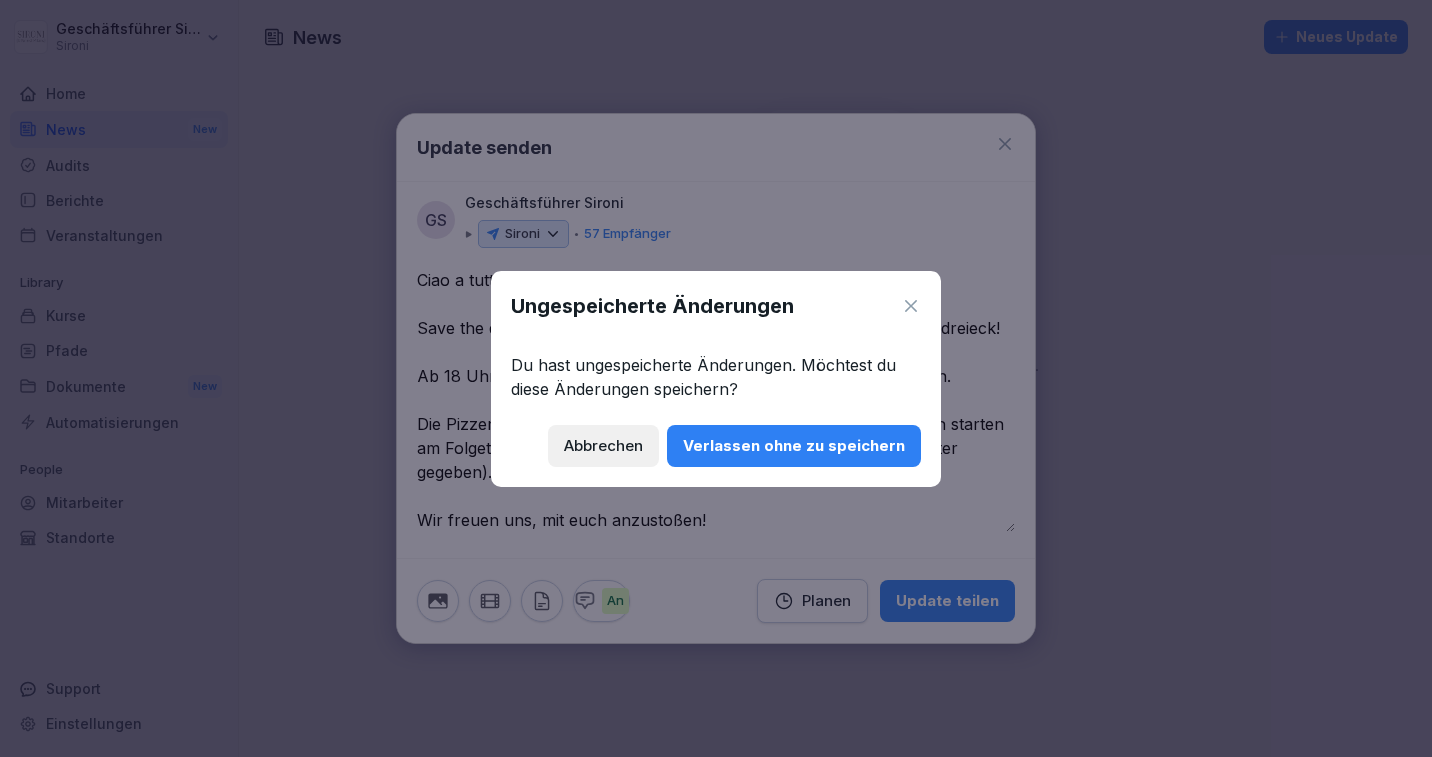 click on "Verlassen ohne zu speichern" at bounding box center (794, 446) 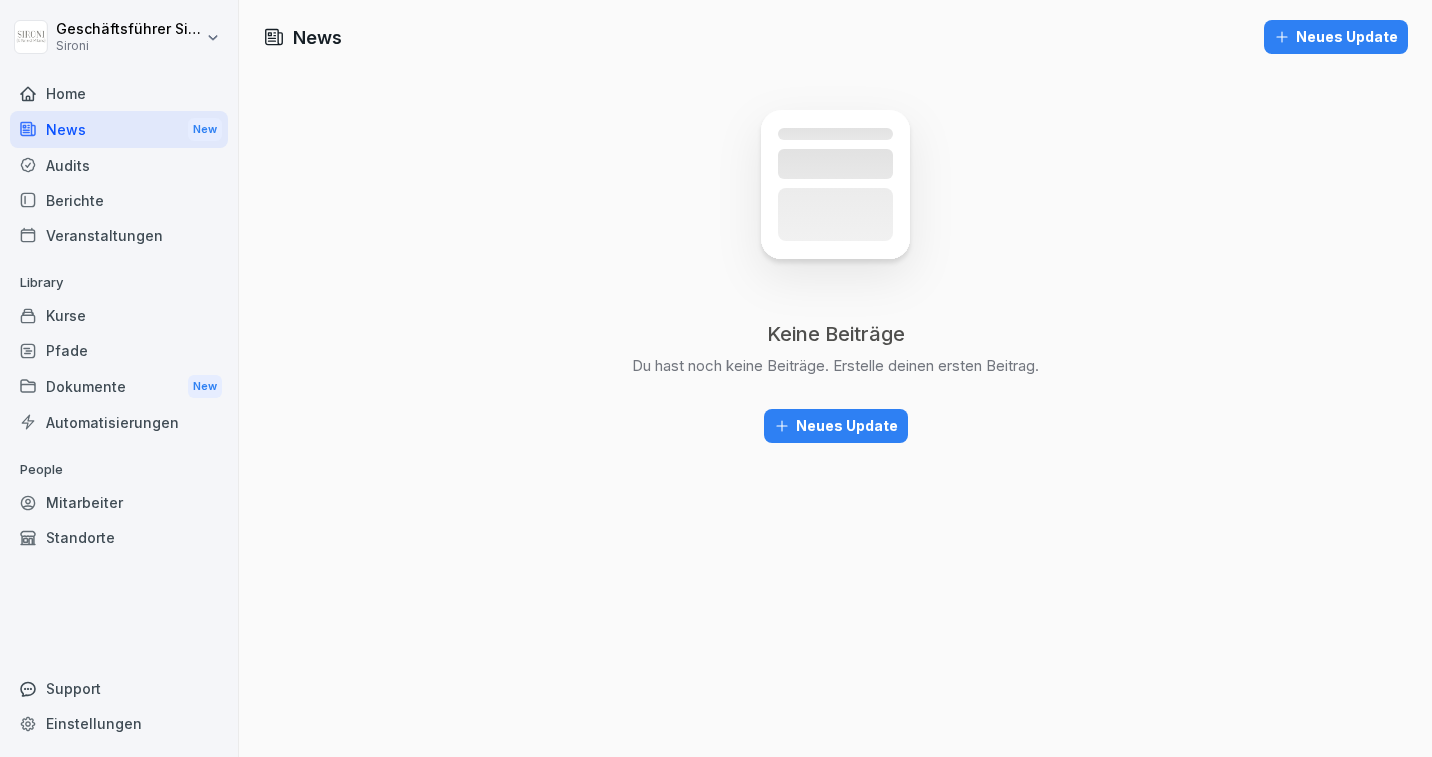 click on "Mitarbeiter" at bounding box center (119, 502) 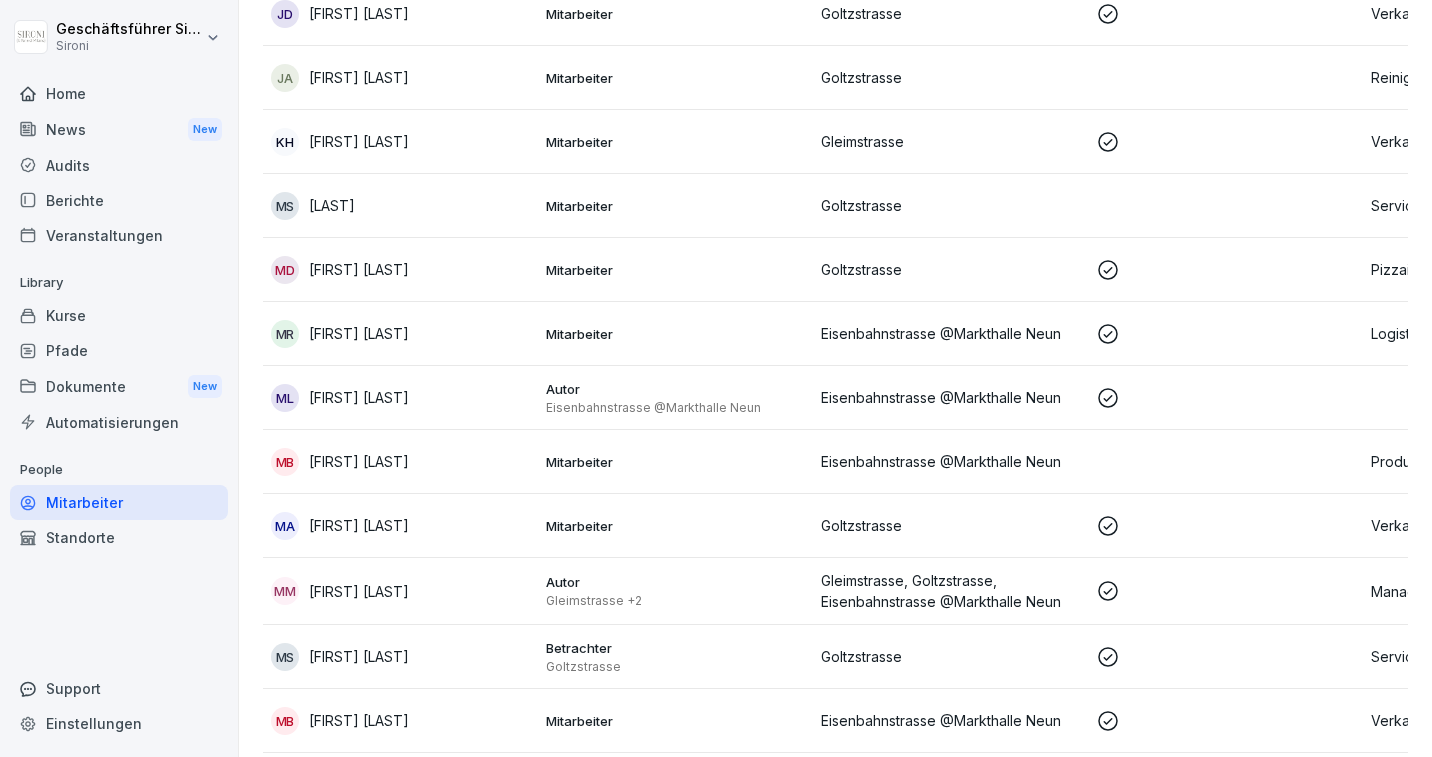 scroll, scrollTop: 1979, scrollLeft: 0, axis: vertical 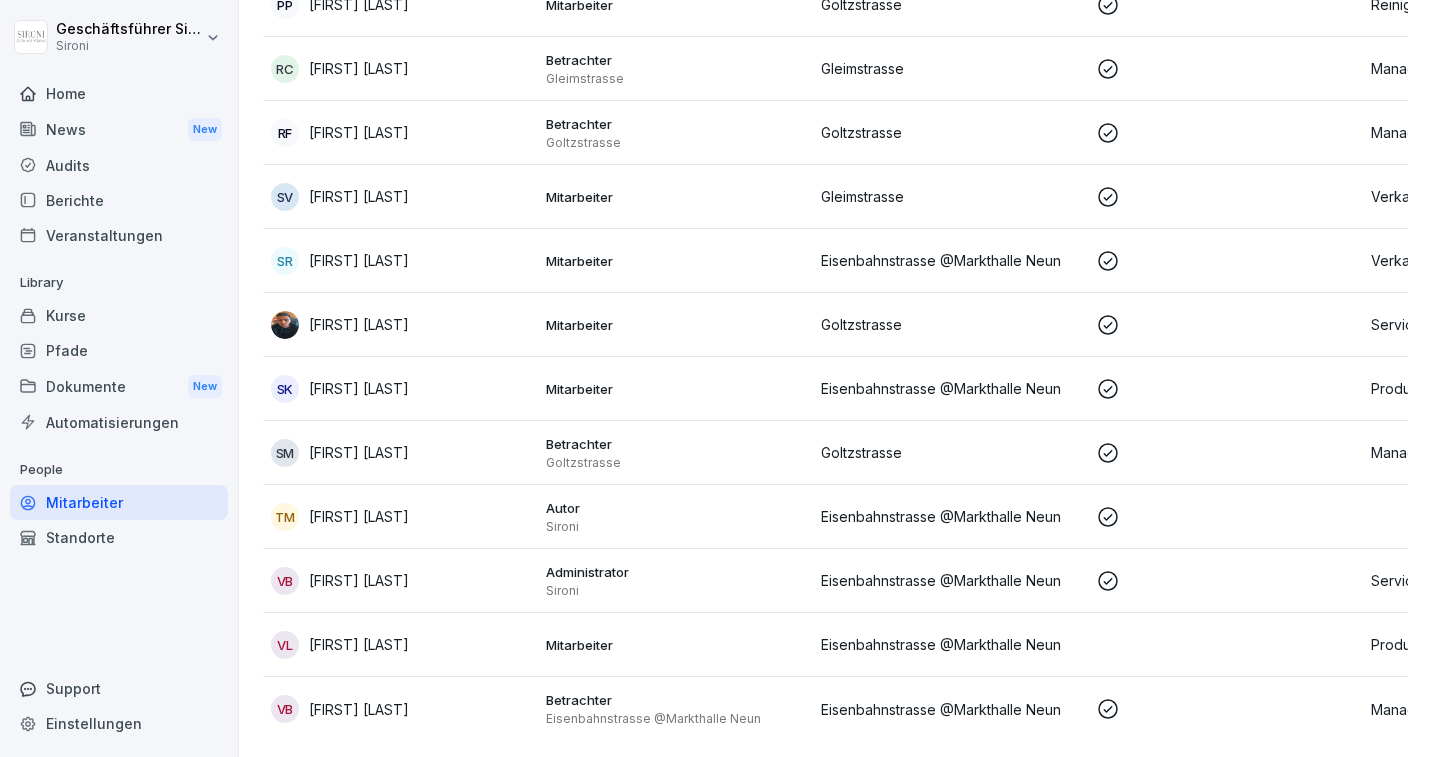 click on "News New" at bounding box center (119, 129) 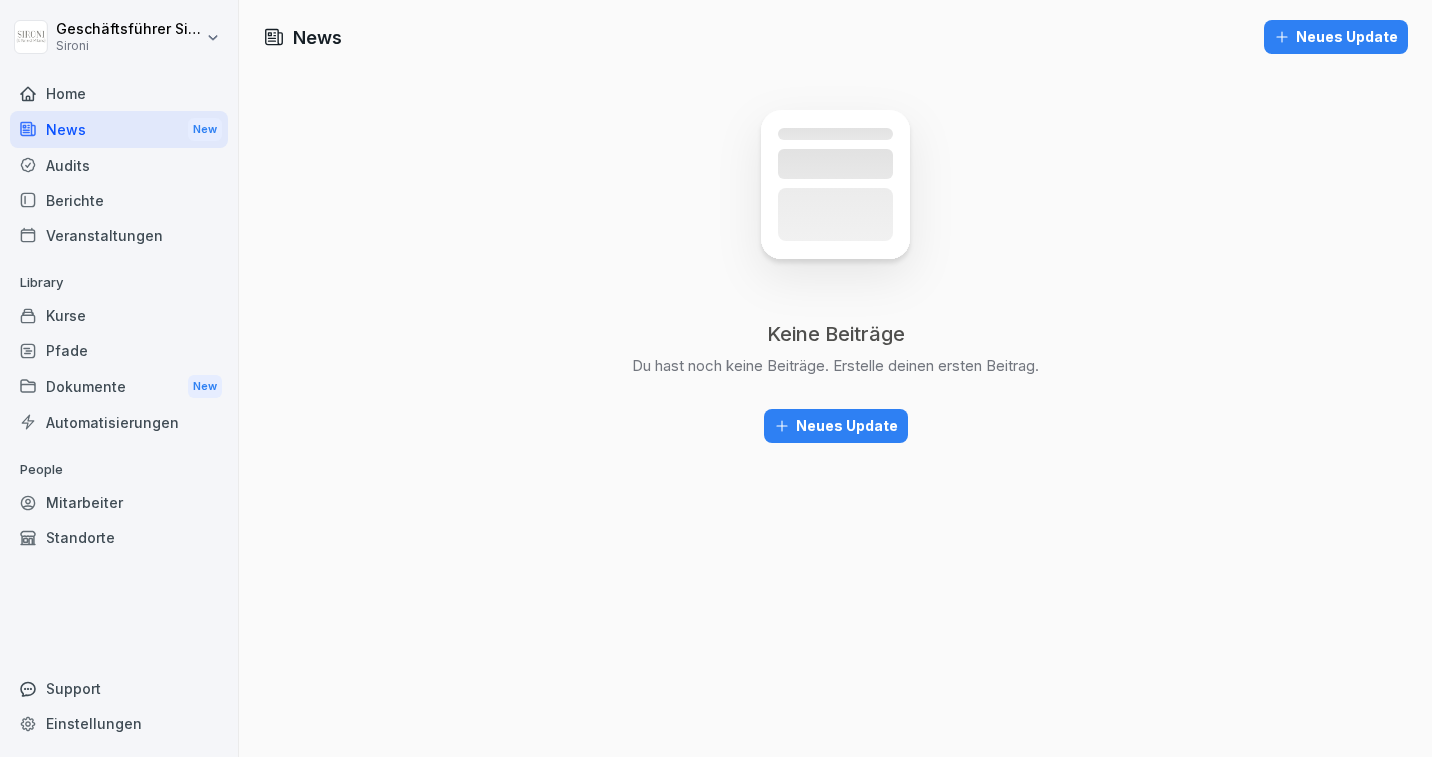 click on "Neues Update" at bounding box center [836, 426] 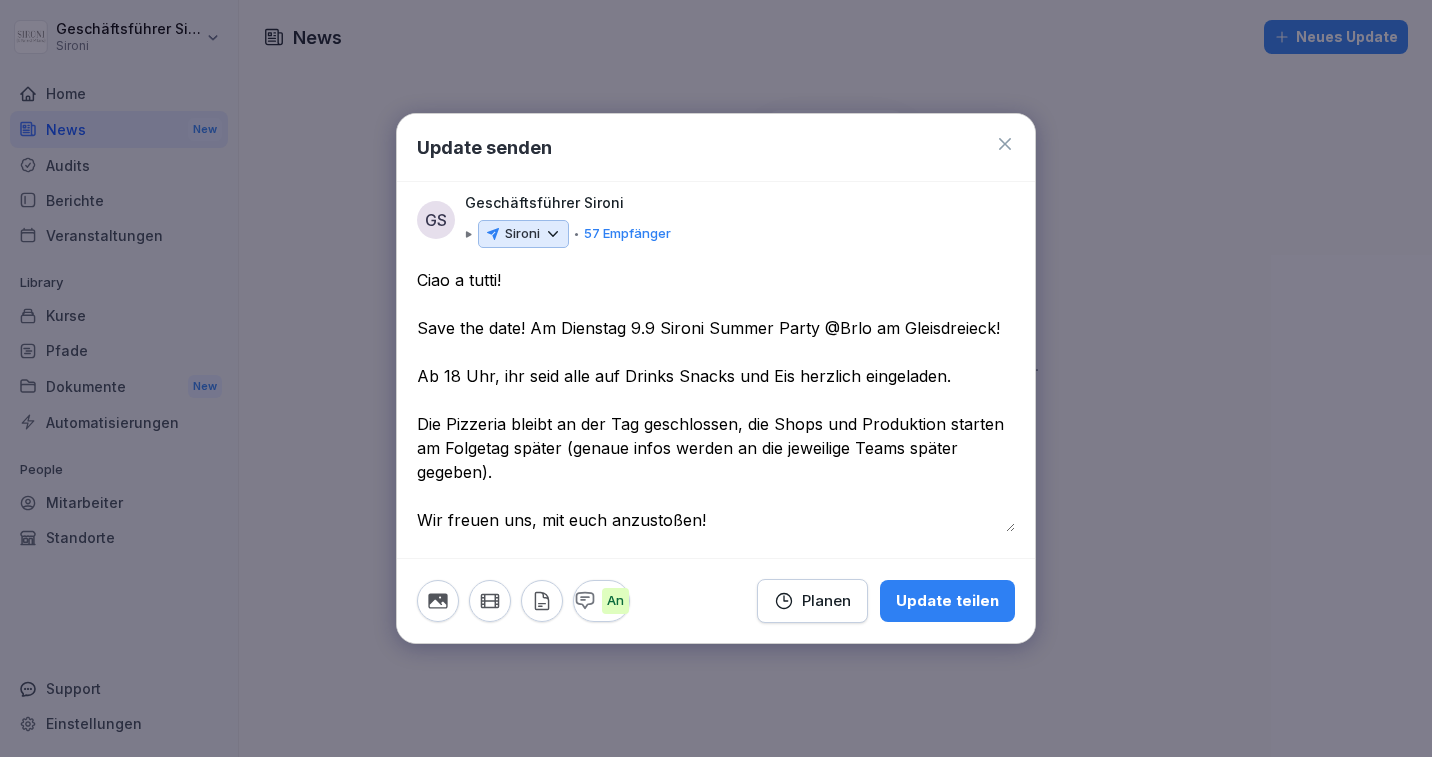 type on "**********" 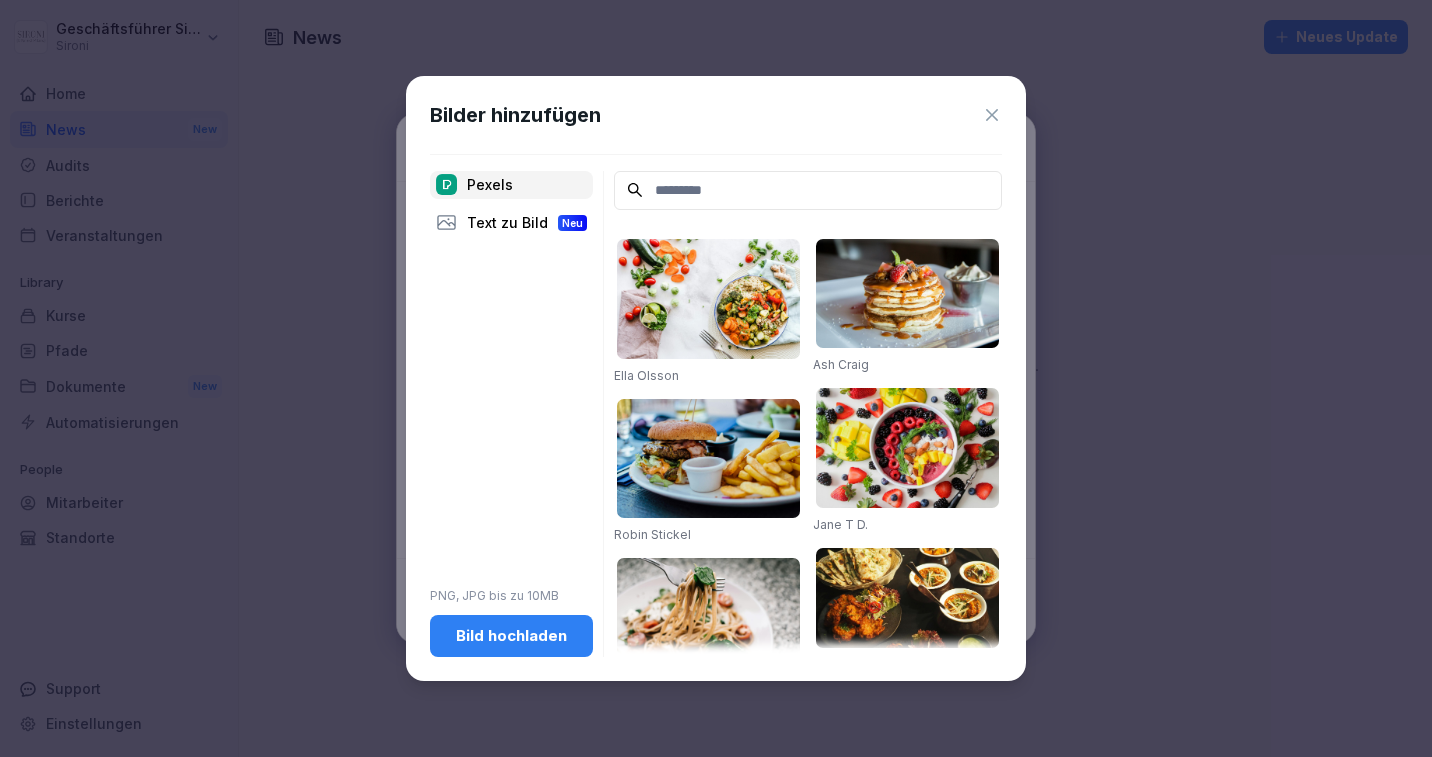 click at bounding box center [808, 190] 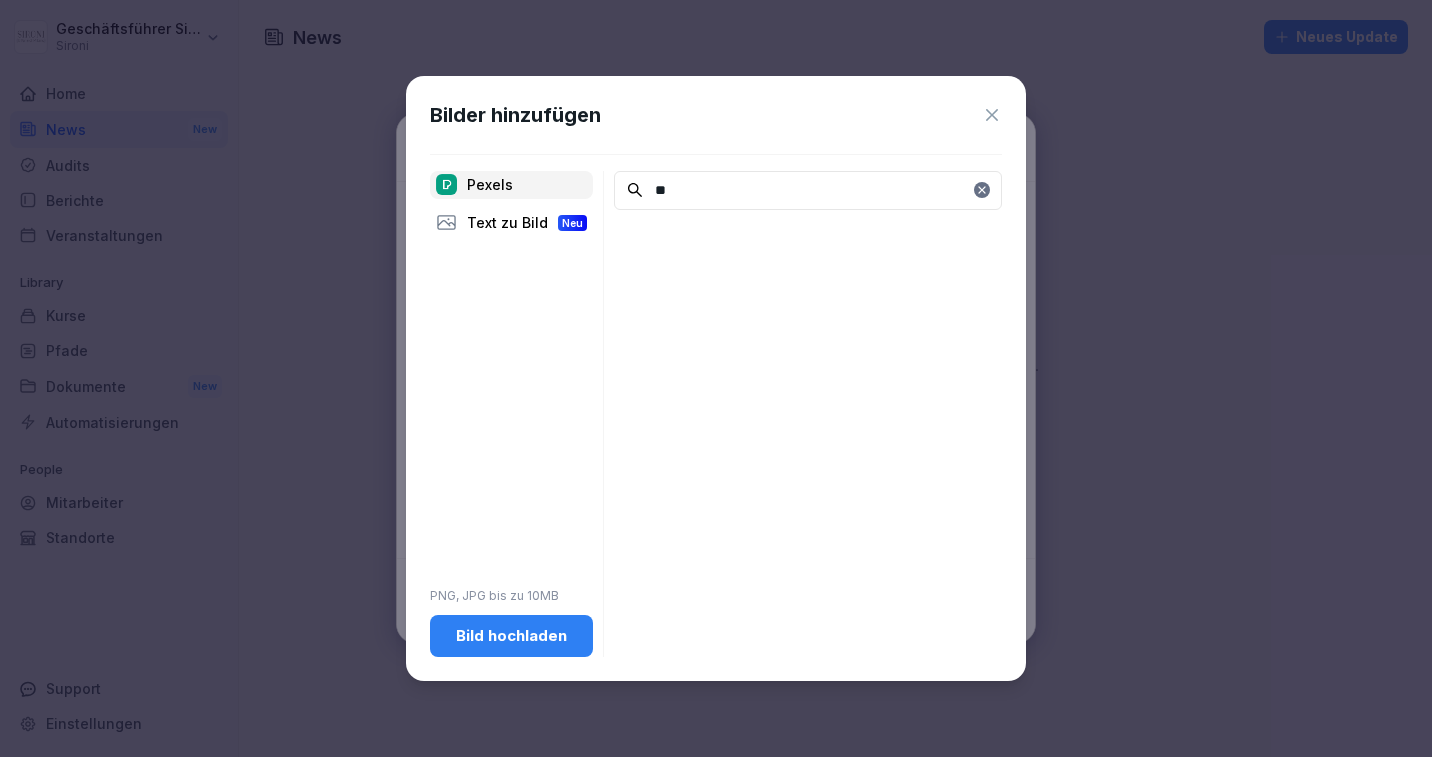 type on "*" 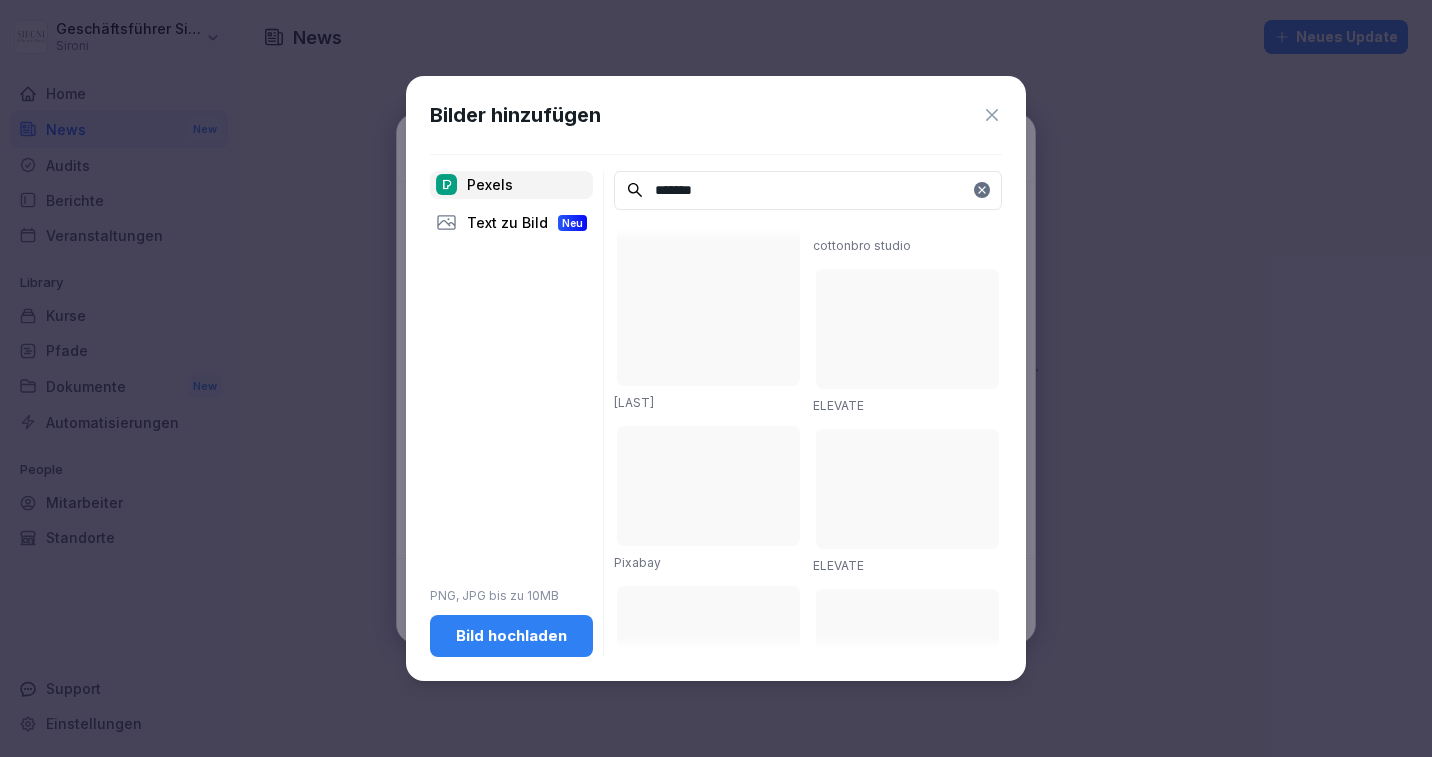 scroll, scrollTop: 0, scrollLeft: 0, axis: both 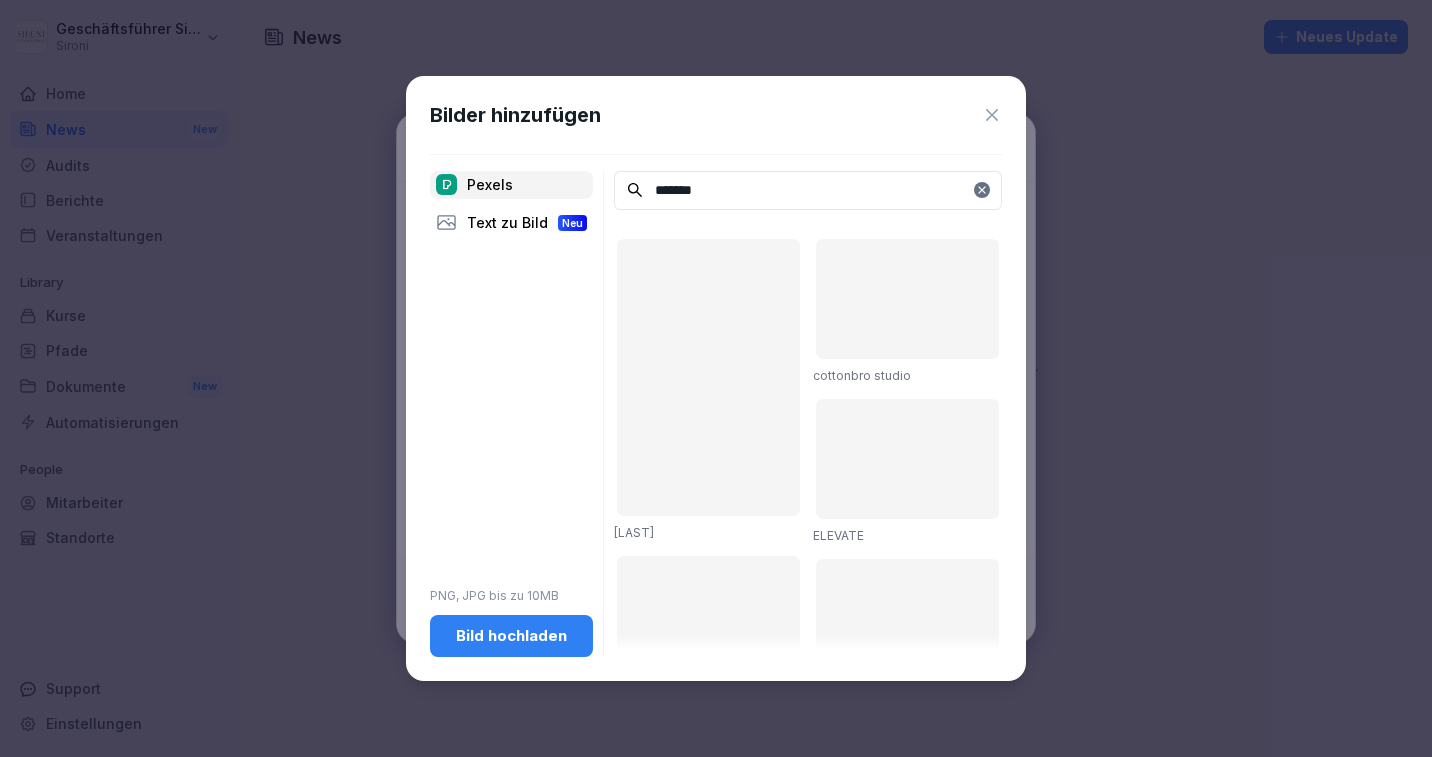 type on "******" 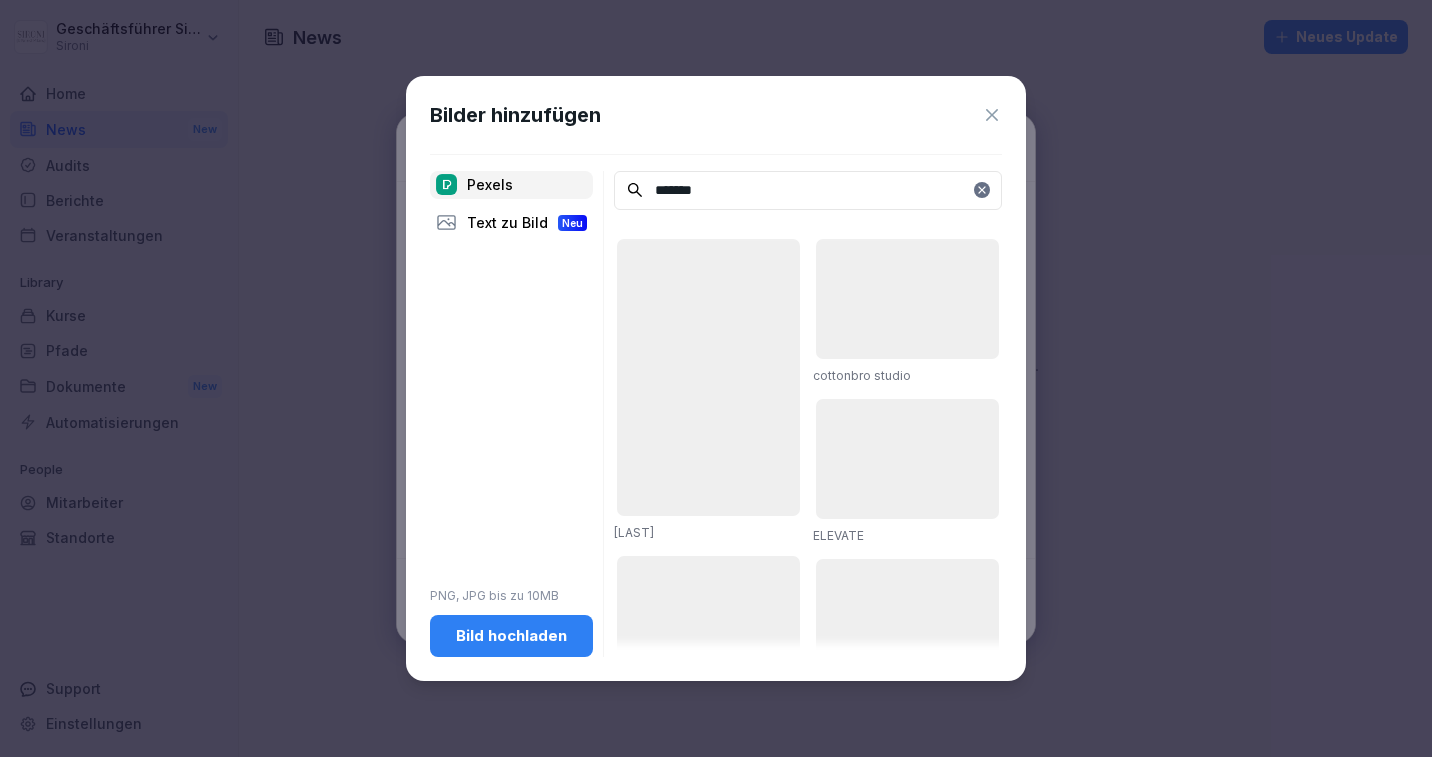 click on "Text zu Bild Neu" at bounding box center (511, 223) 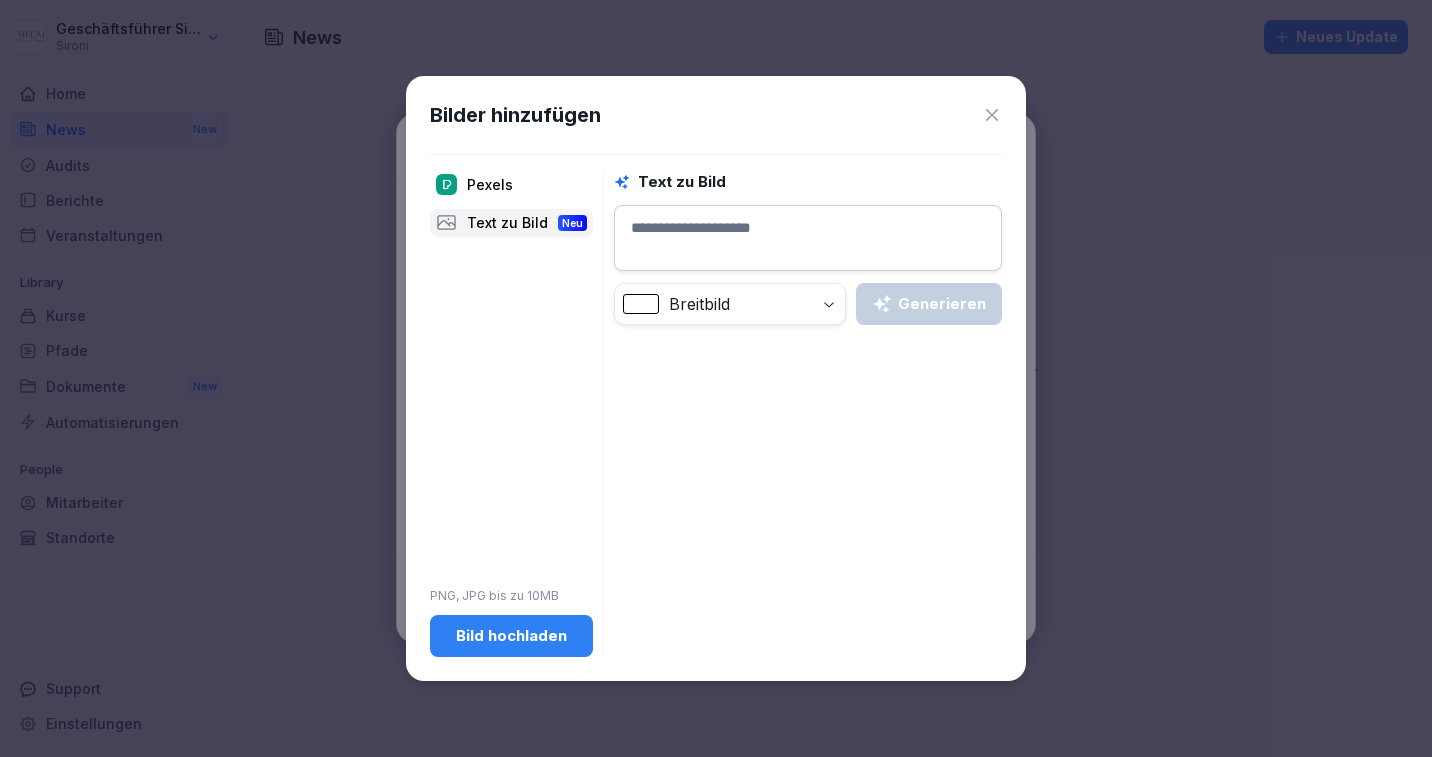 click at bounding box center (808, 238) 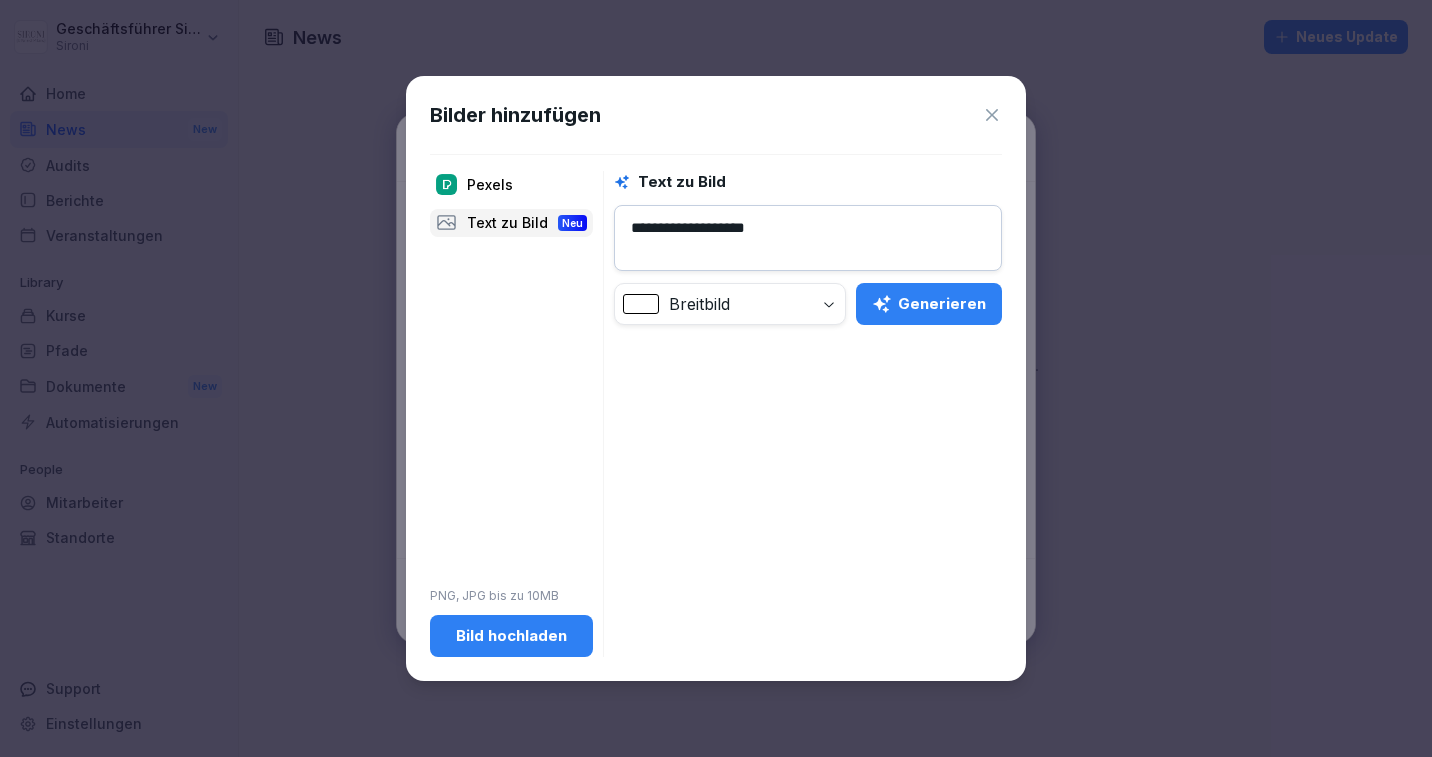 click on "**********" at bounding box center [808, 238] 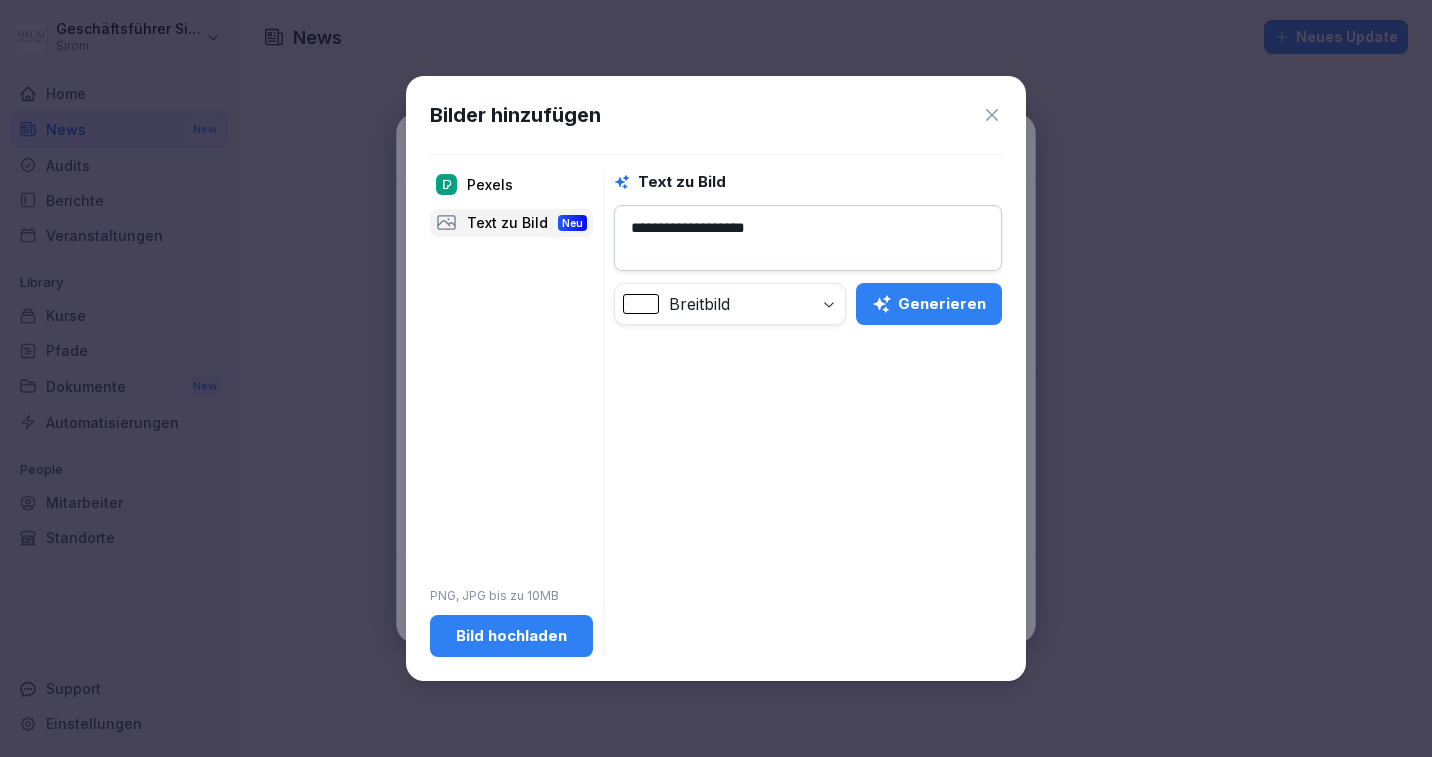 click on "**********" at bounding box center [808, 238] 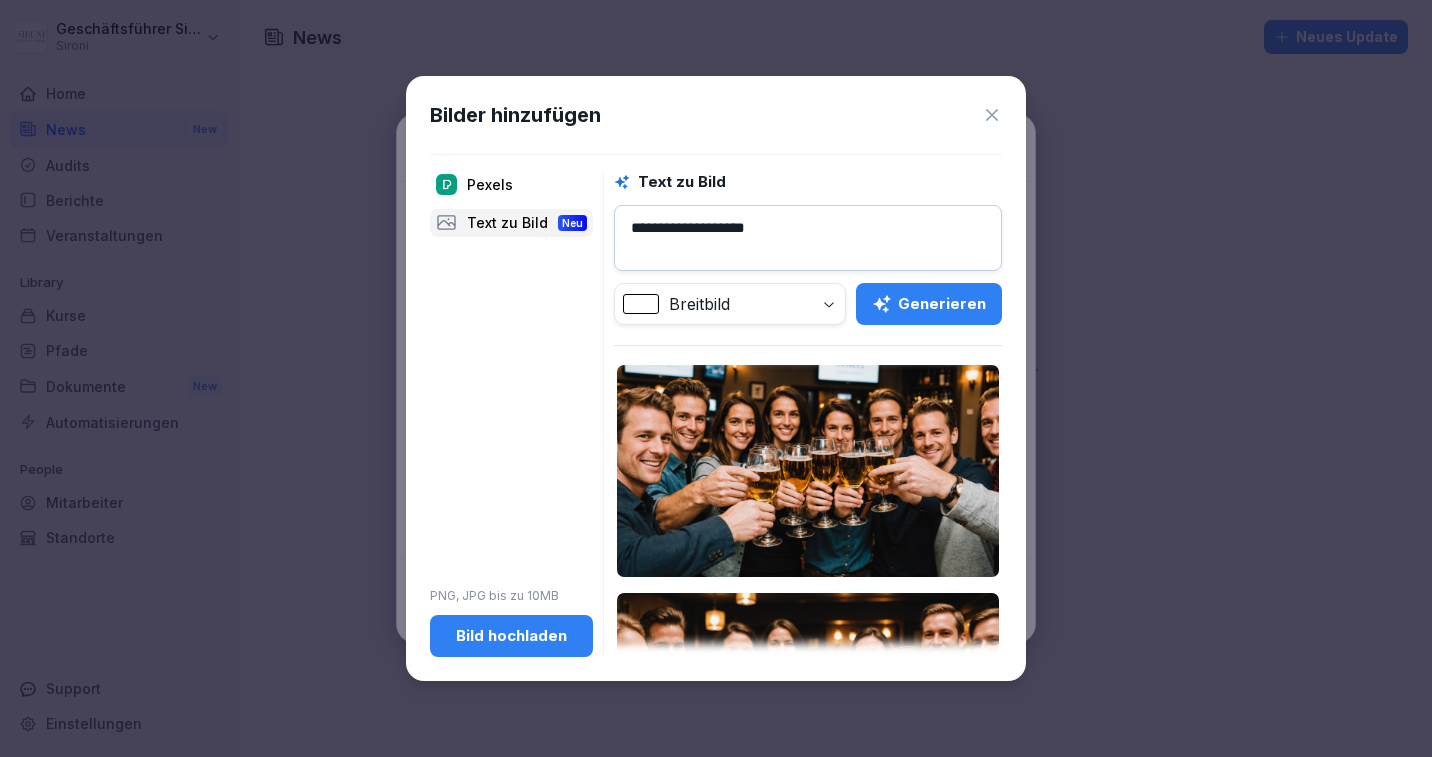 scroll, scrollTop: 404, scrollLeft: 0, axis: vertical 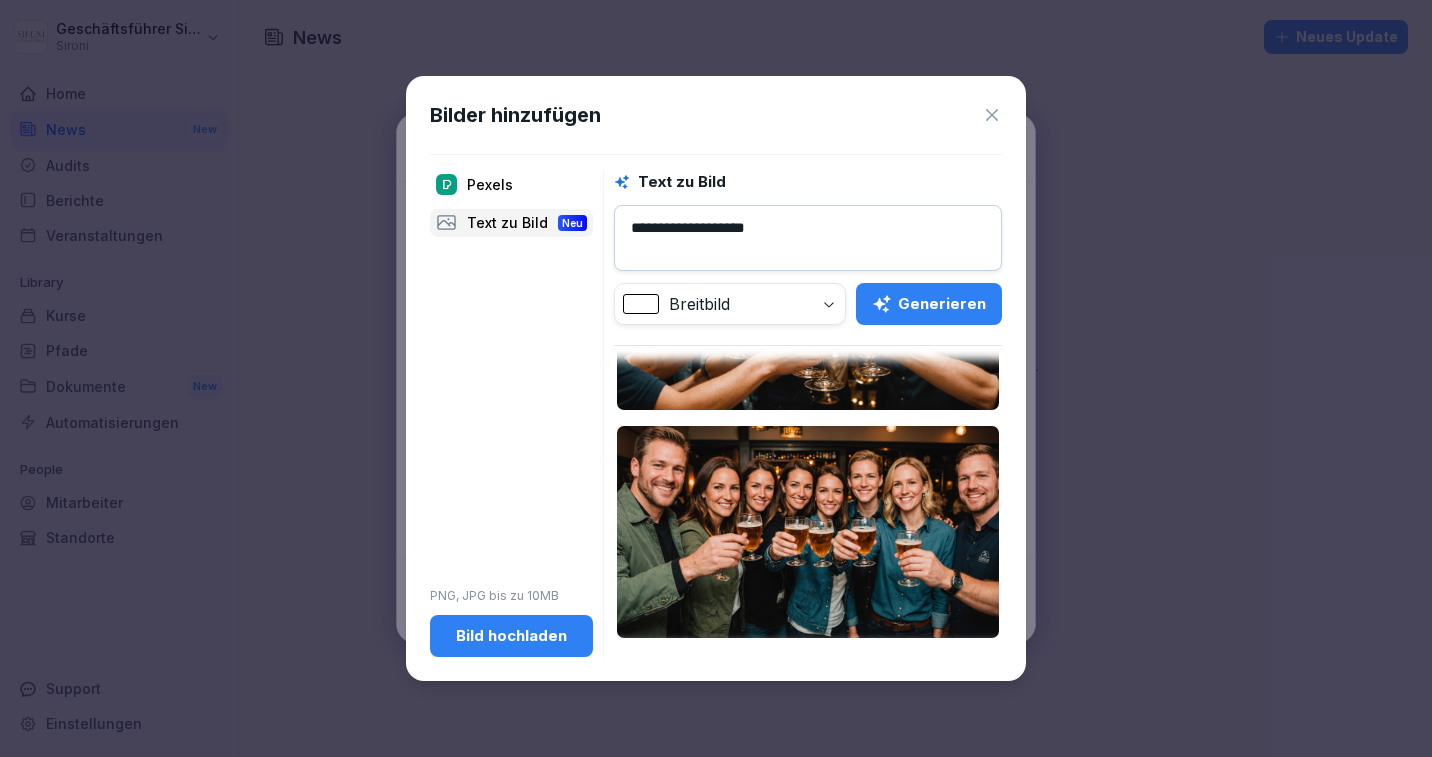 click on "**********" at bounding box center [808, 238] 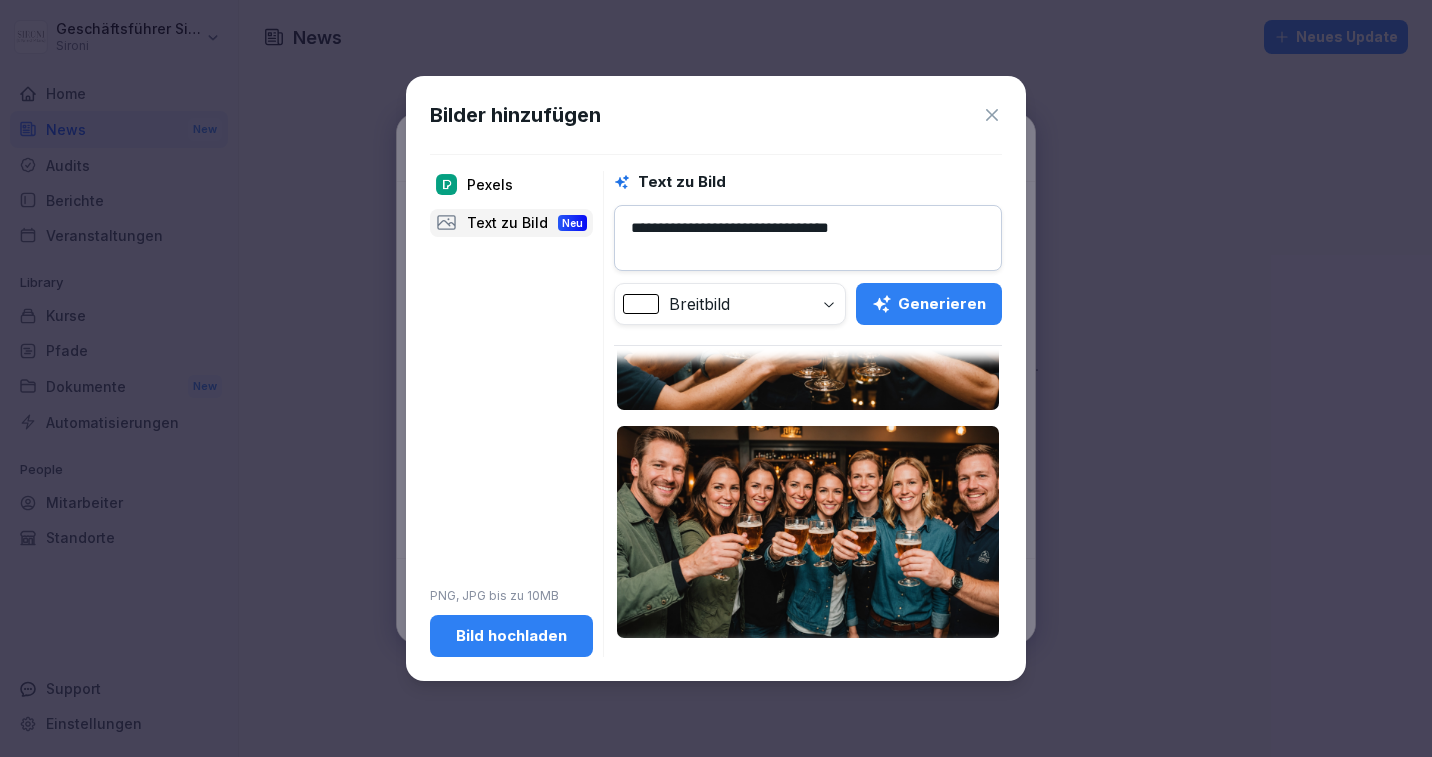click on "**********" at bounding box center [808, 238] 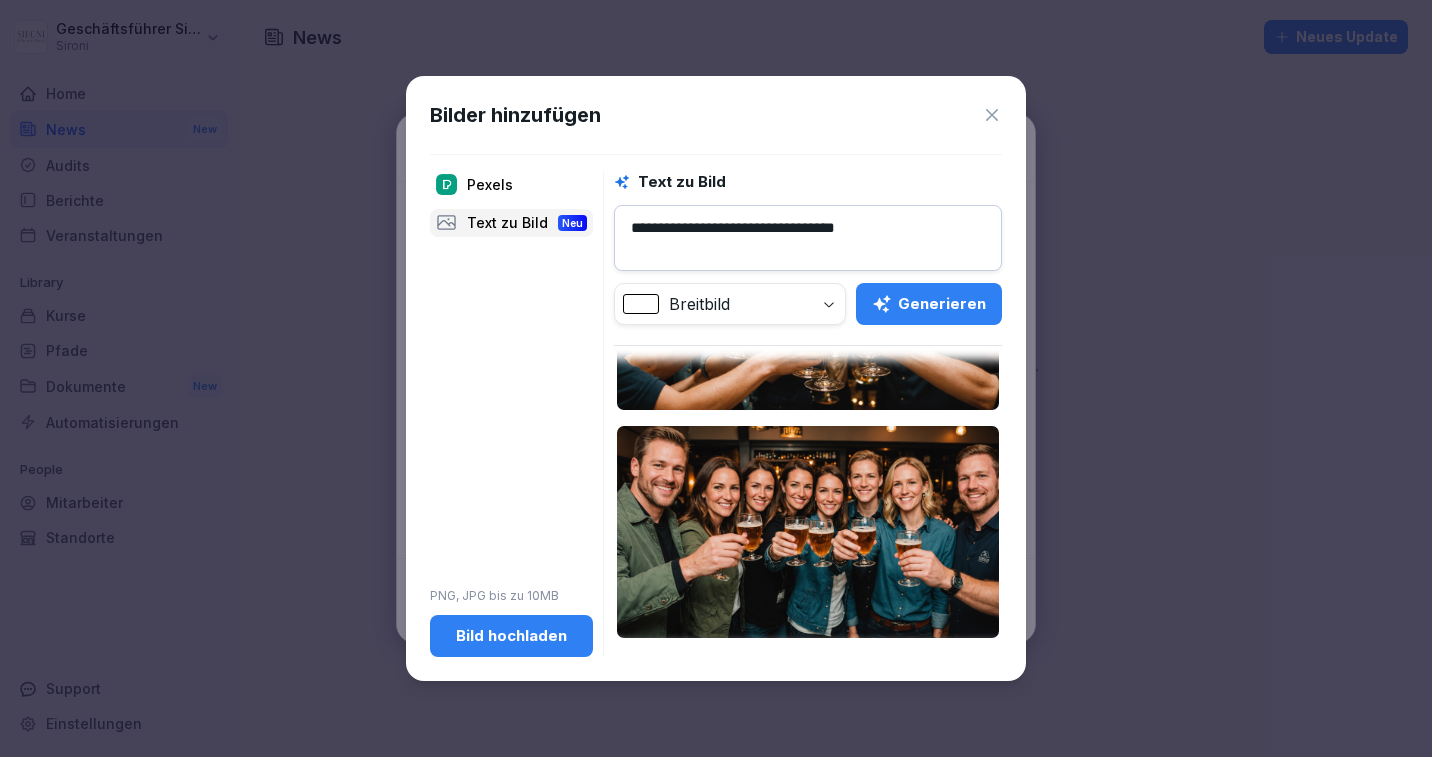 type on "**********" 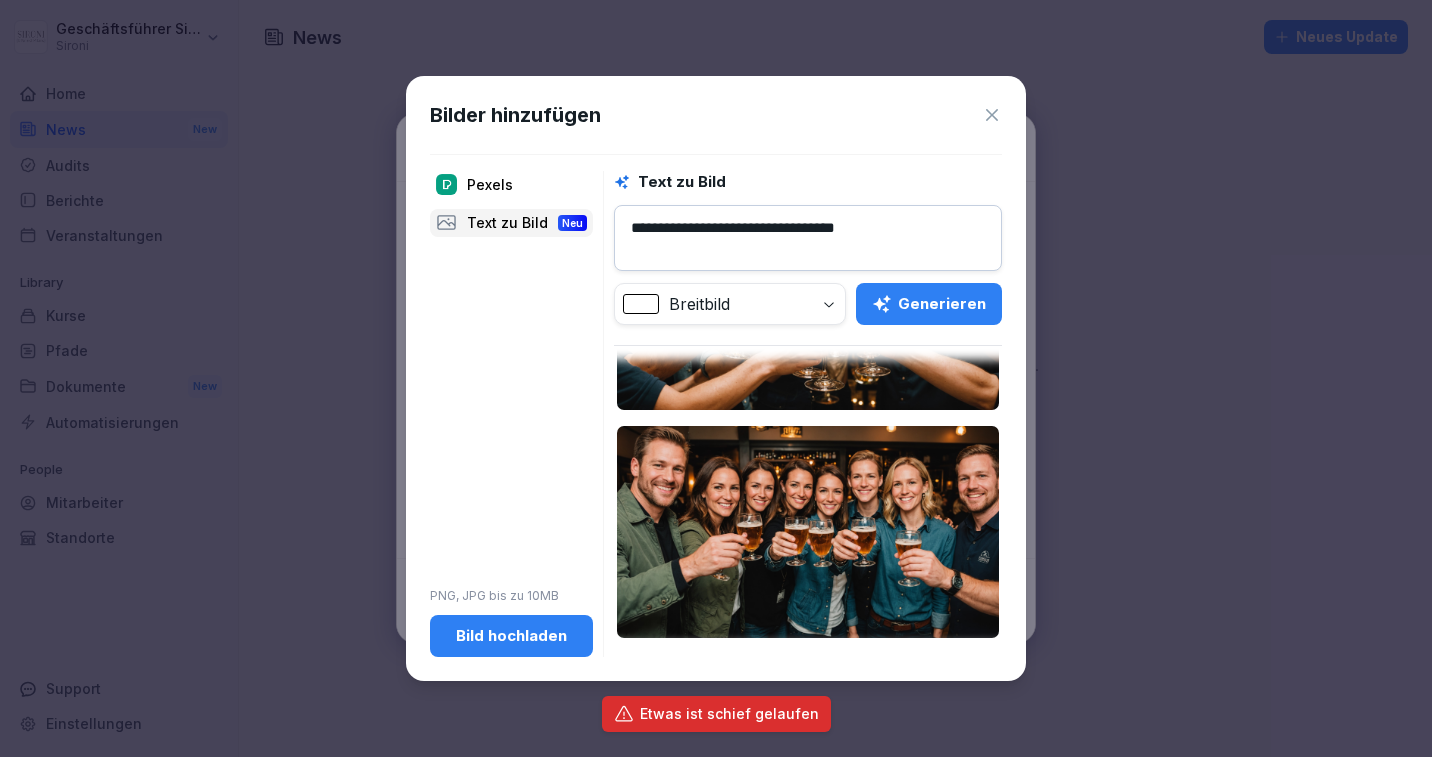 click on "Generieren" at bounding box center (929, 304) 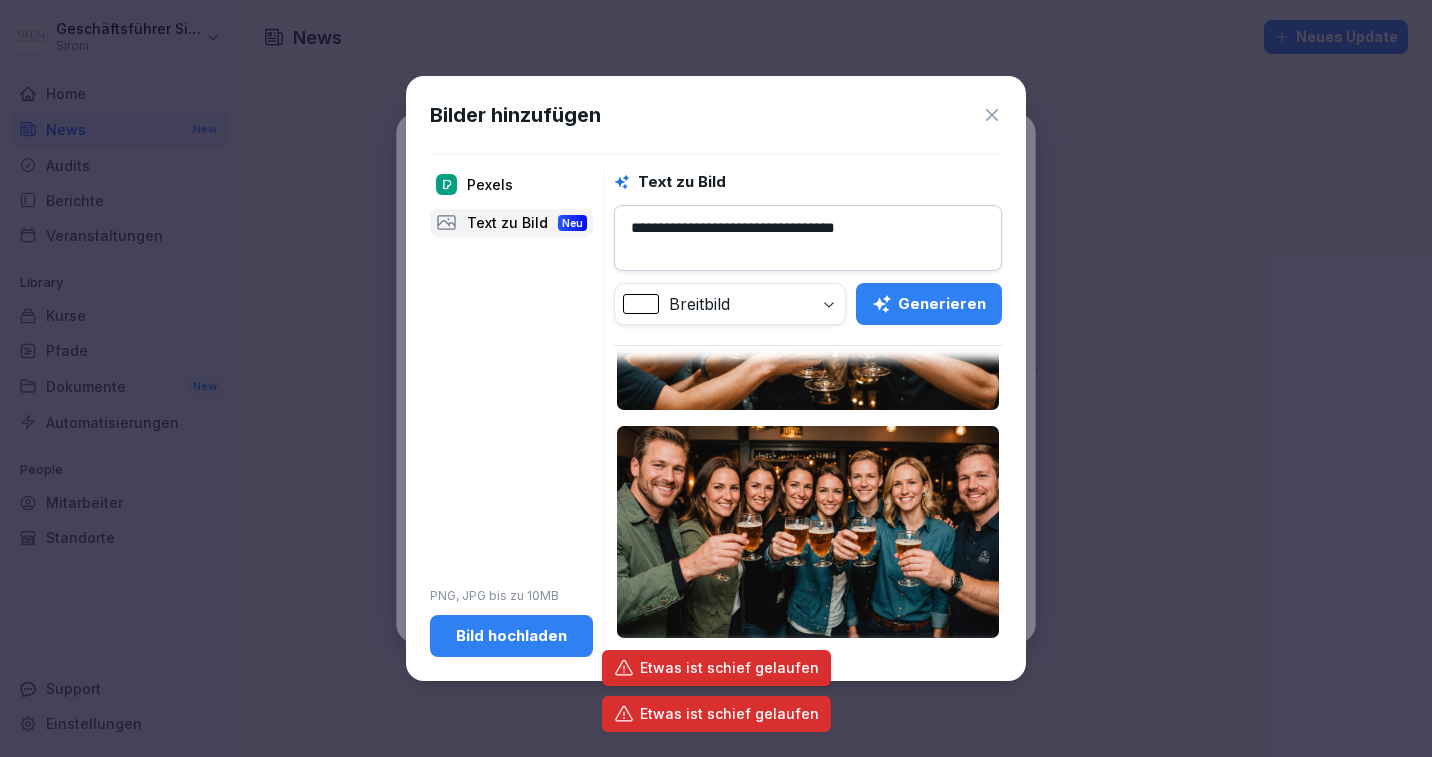 click on "**********" at bounding box center [808, 238] 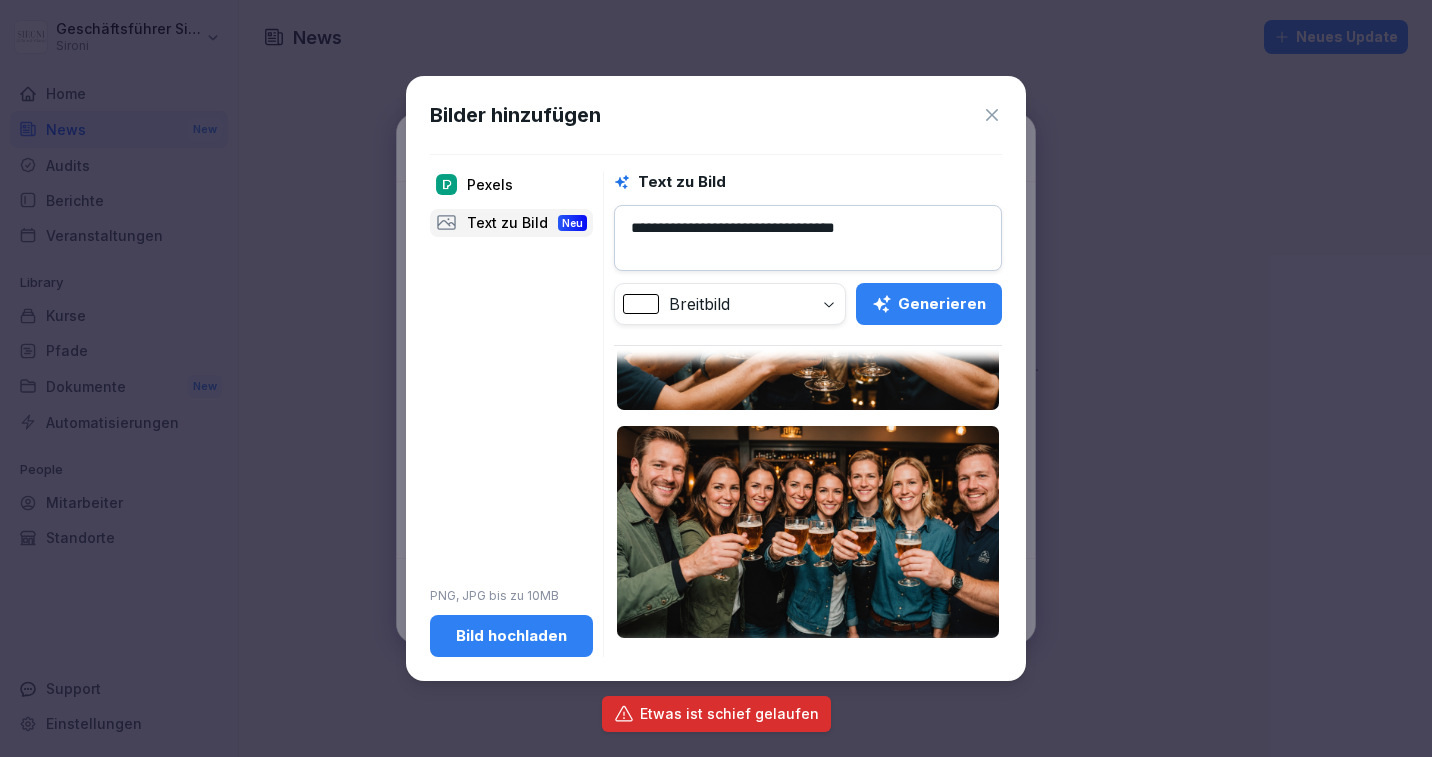 click on "Pexels" at bounding box center (511, 185) 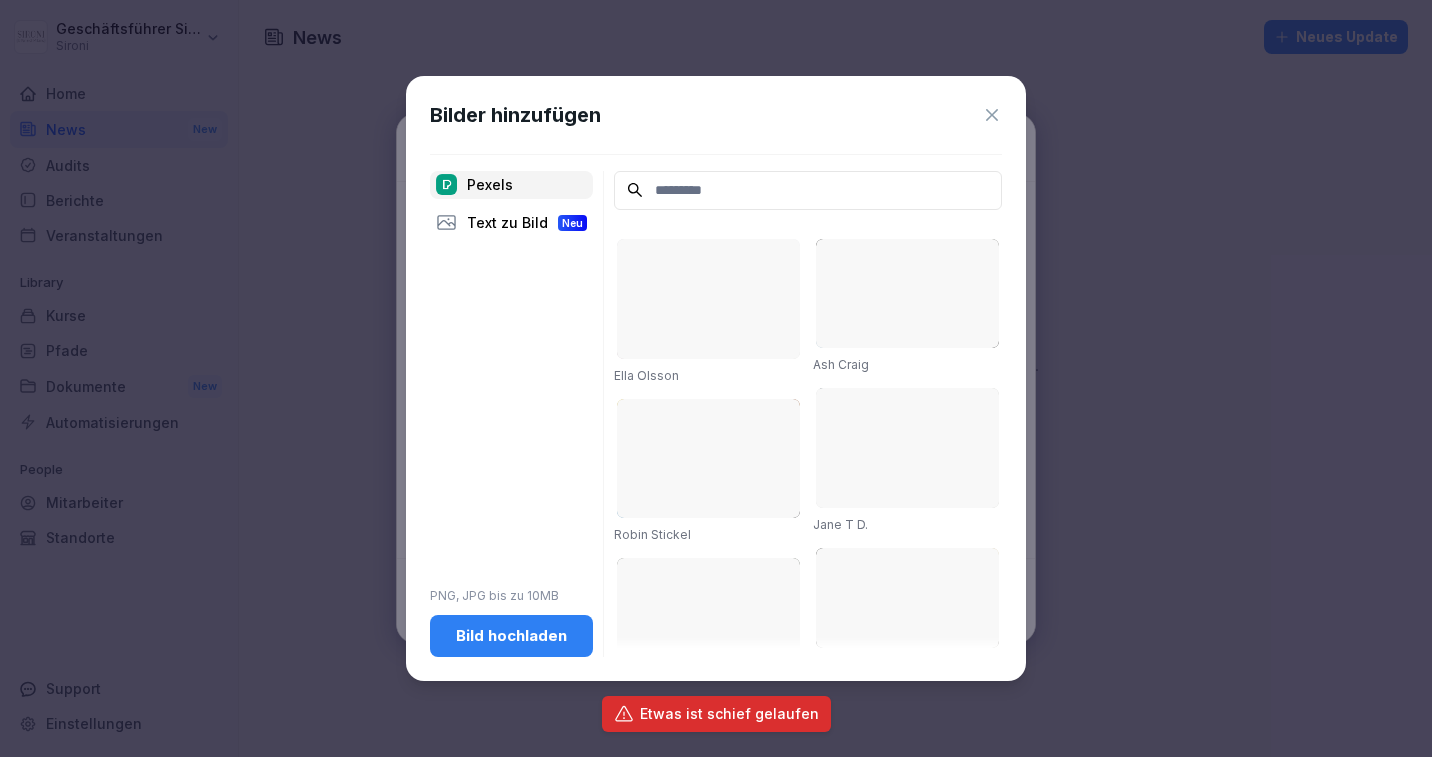click on "Text zu Bild Neu" at bounding box center (511, 223) 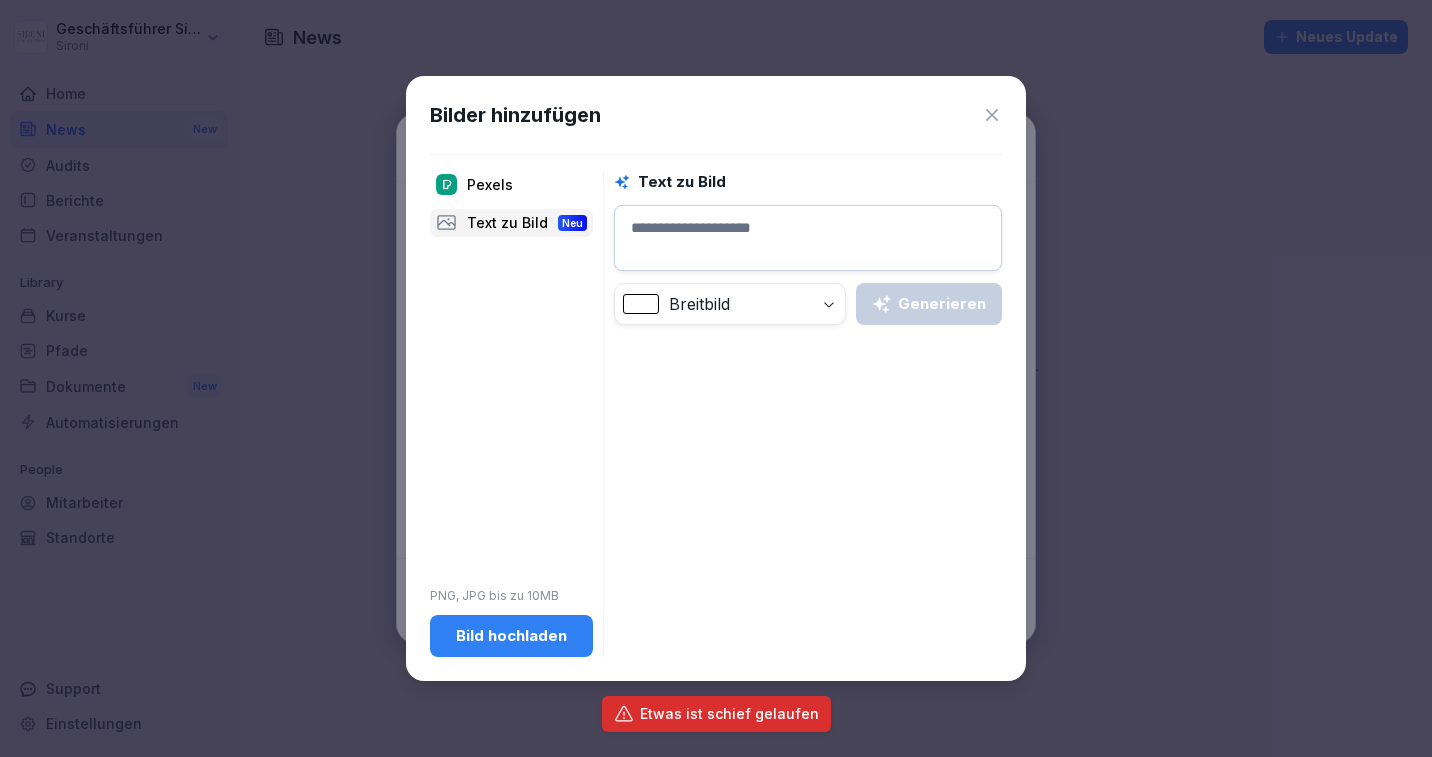 click at bounding box center [808, 238] 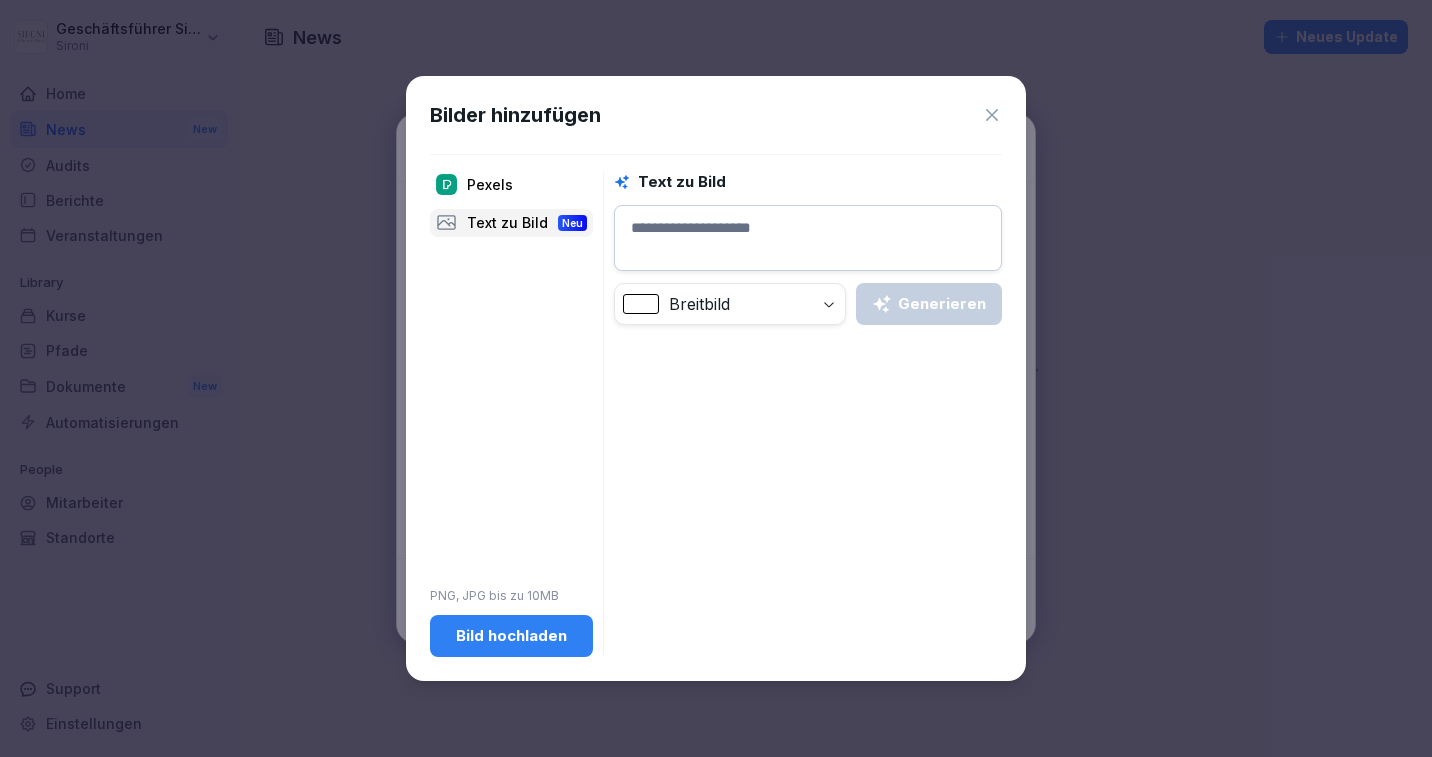 paste on "**********" 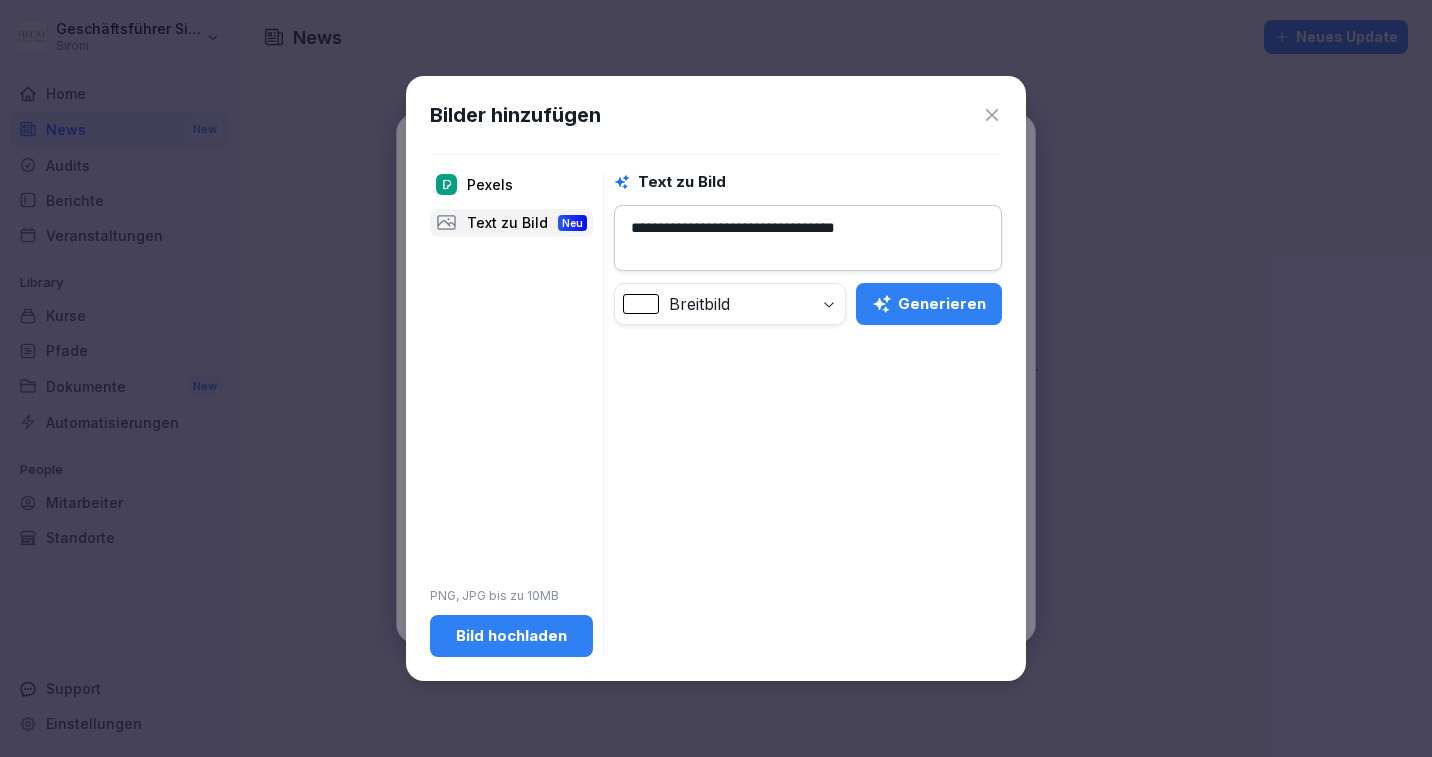 type on "**********" 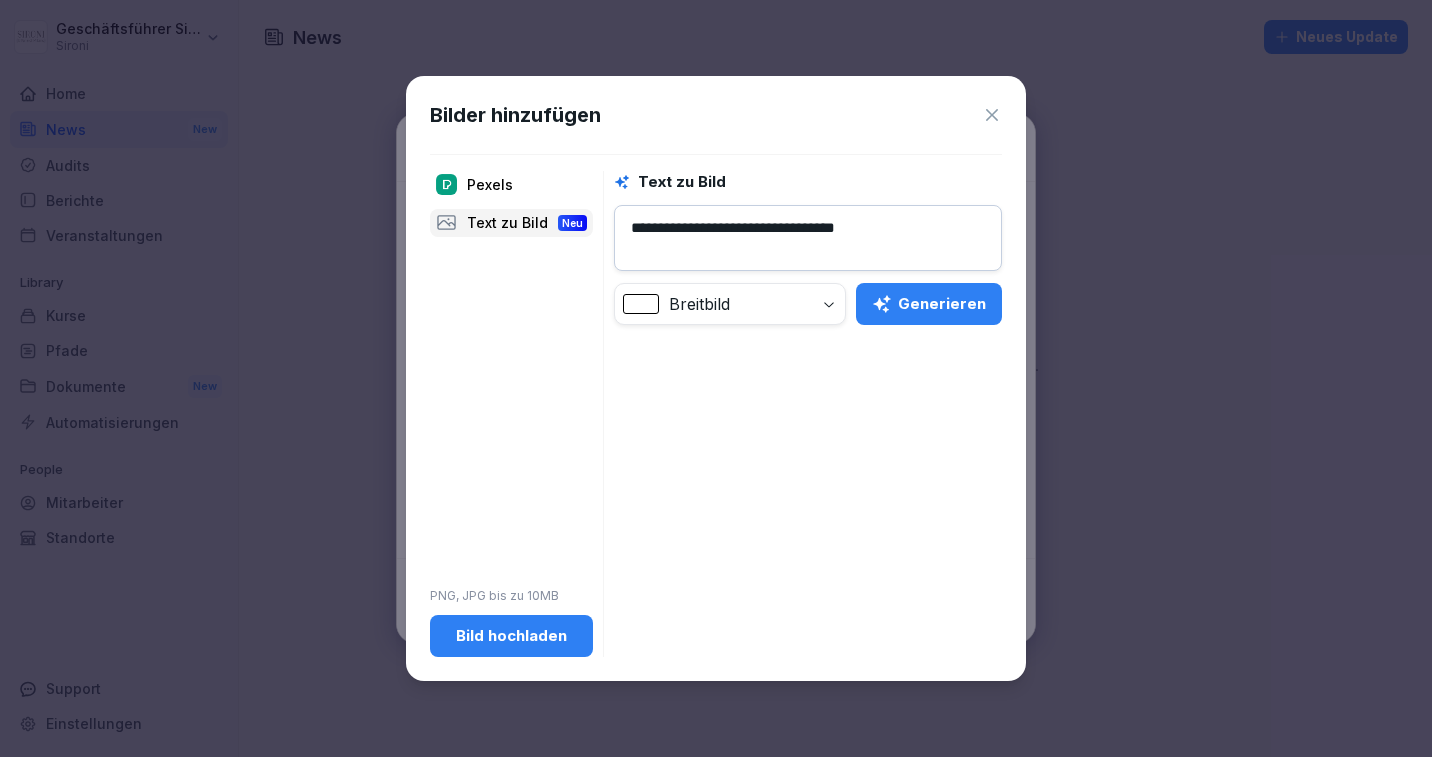 click on "Generieren" at bounding box center [929, 304] 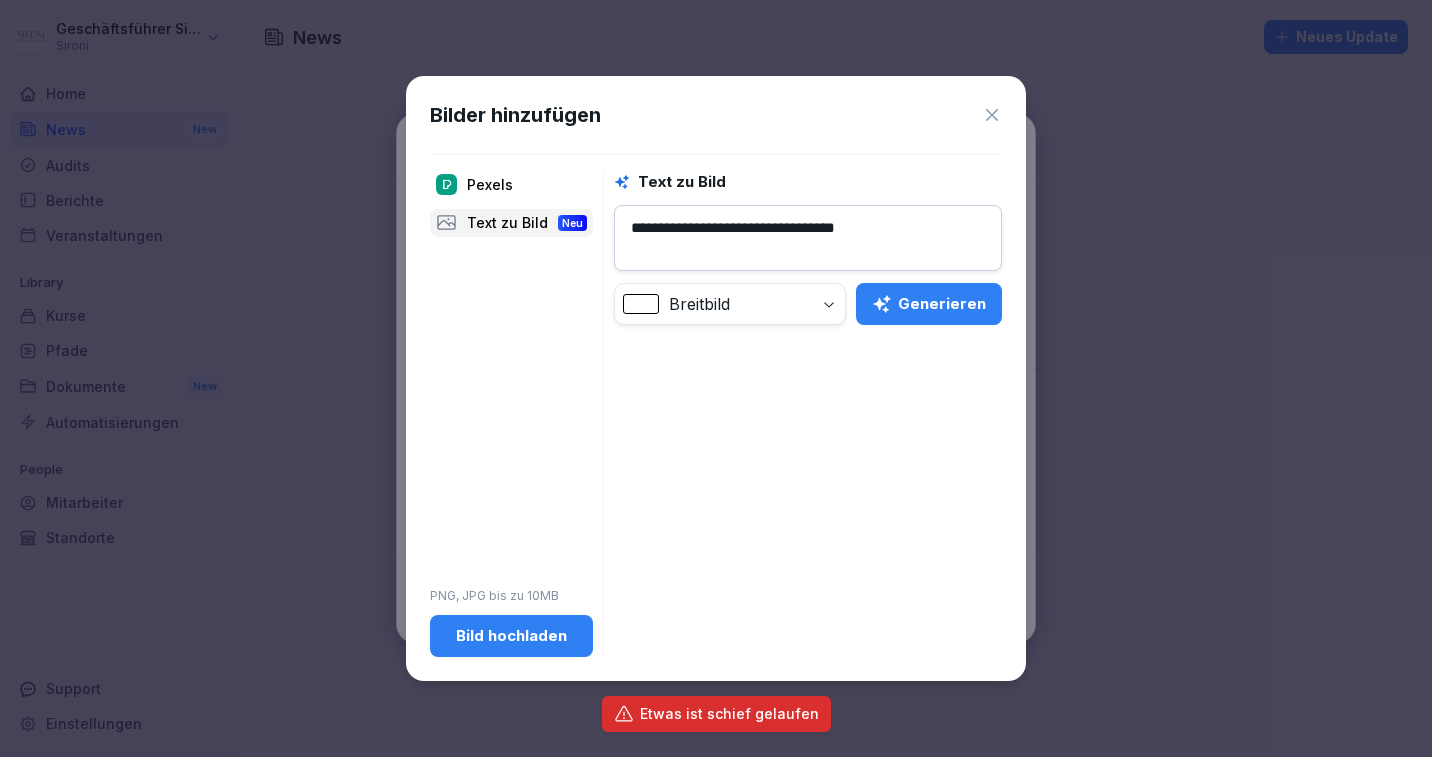 click on "Bild hochladen" at bounding box center [511, 636] 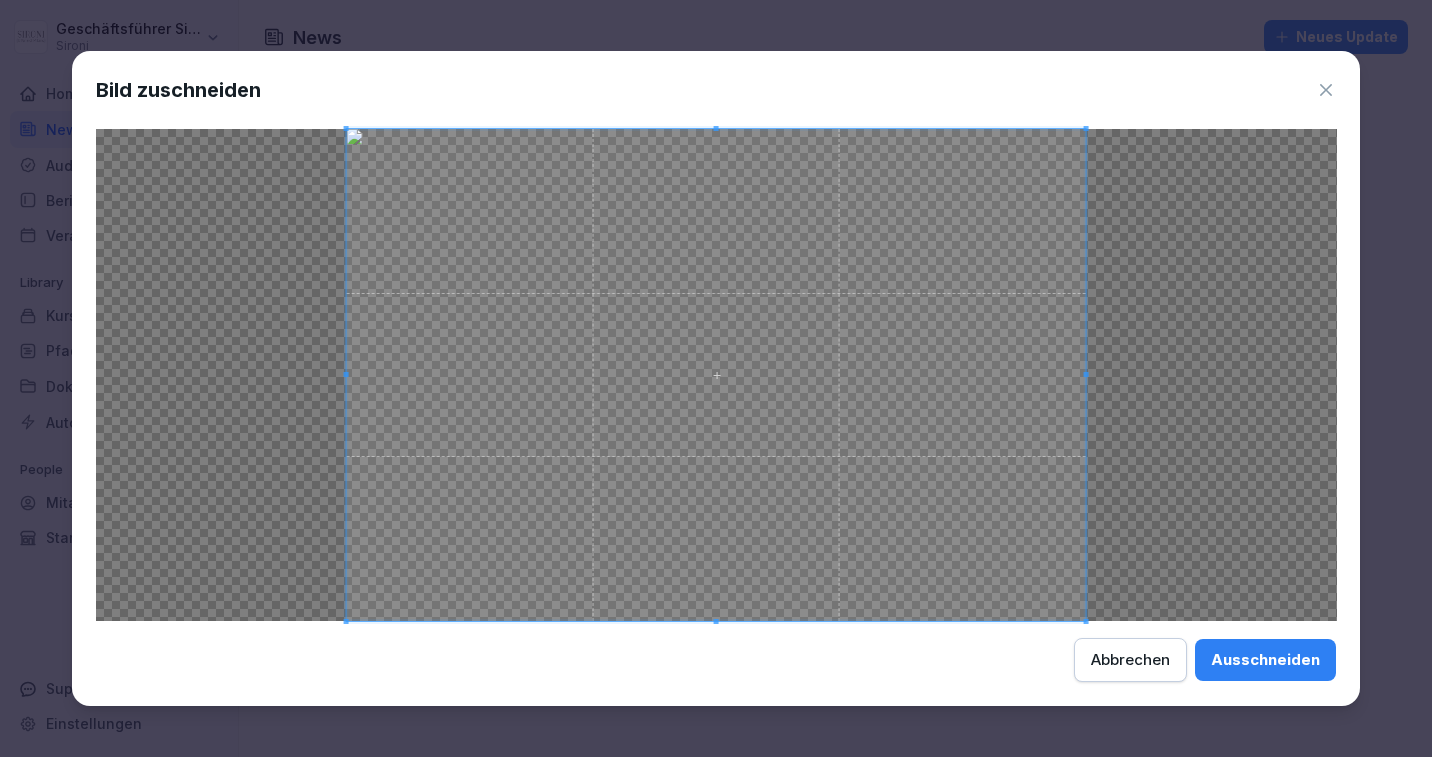 click on "Ausschneiden" at bounding box center [1265, 660] 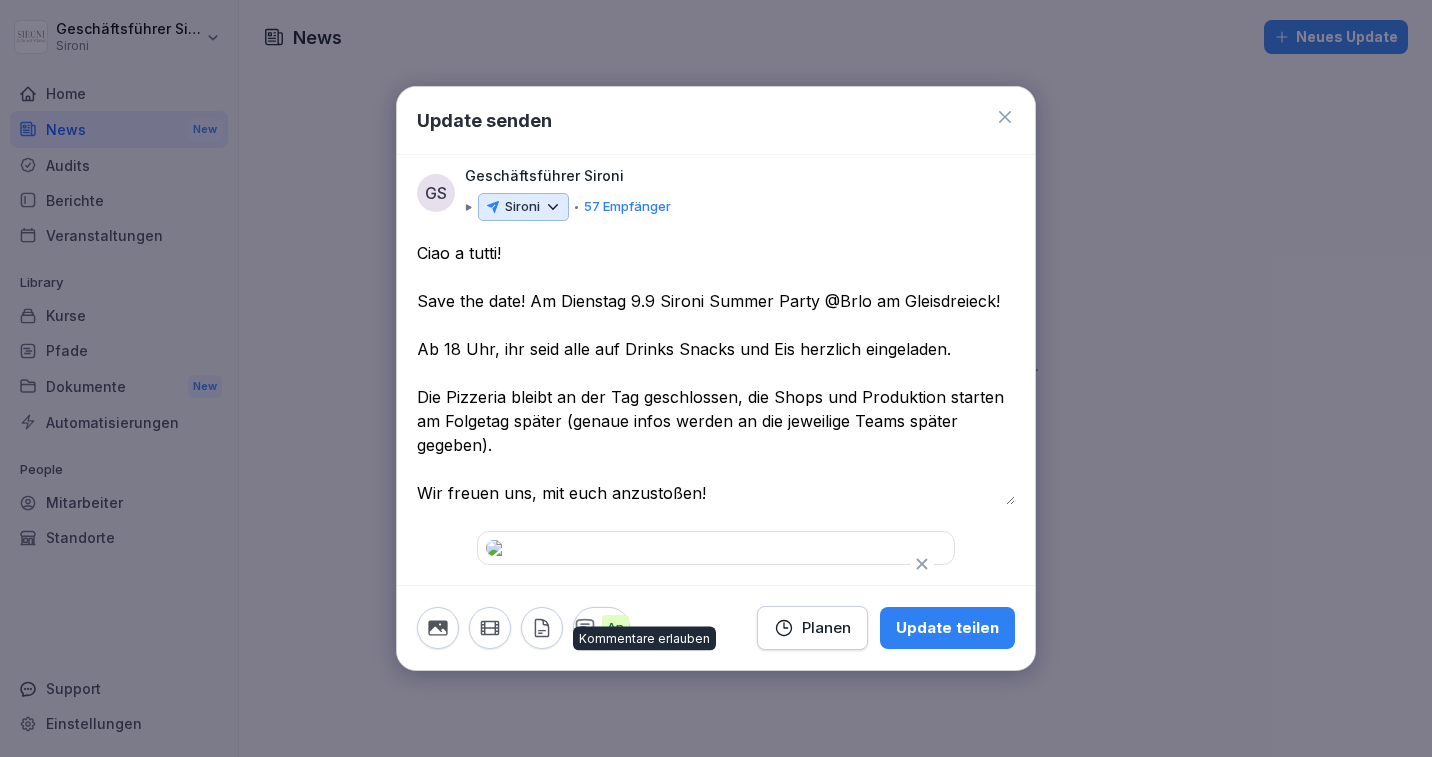 click on "An" at bounding box center [615, 628] 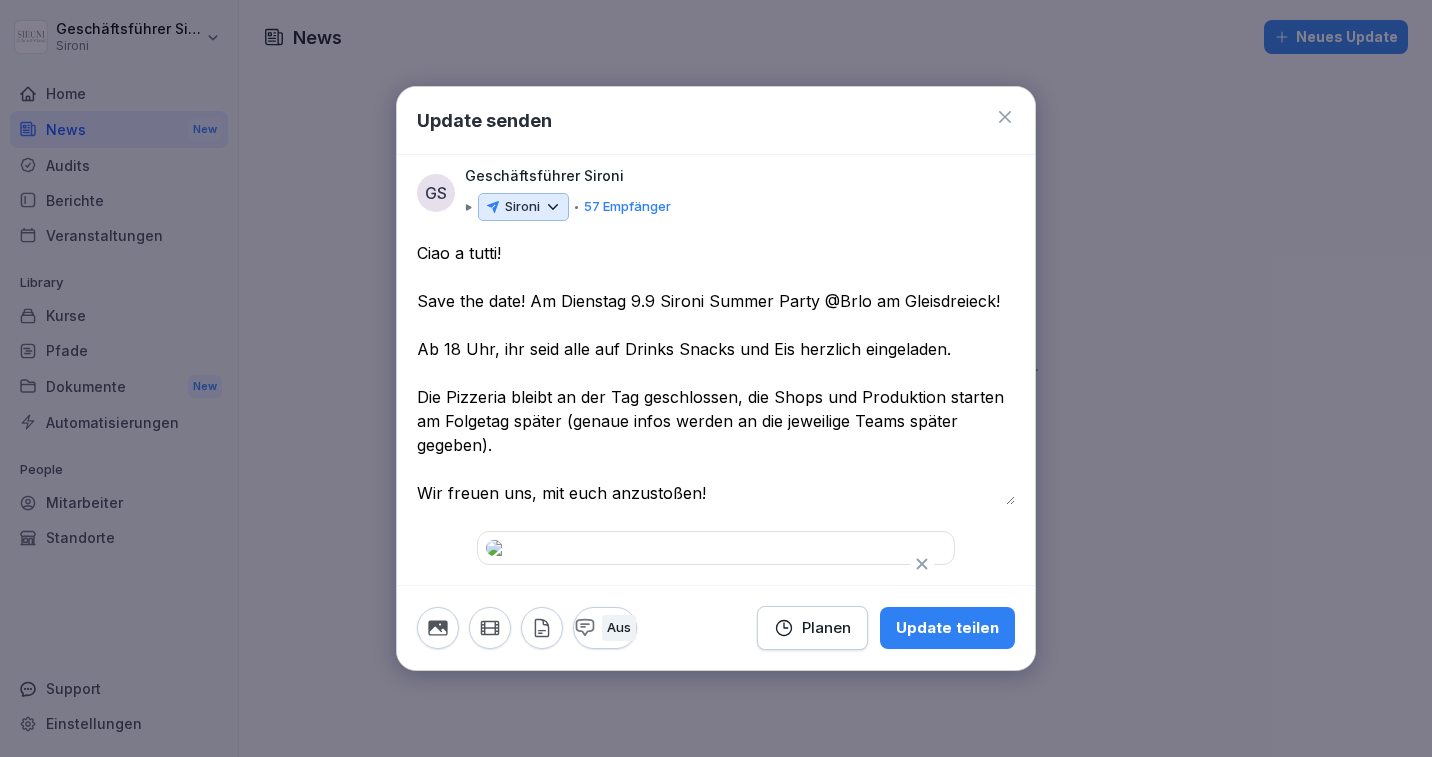 click on "Aus" at bounding box center [619, 628] 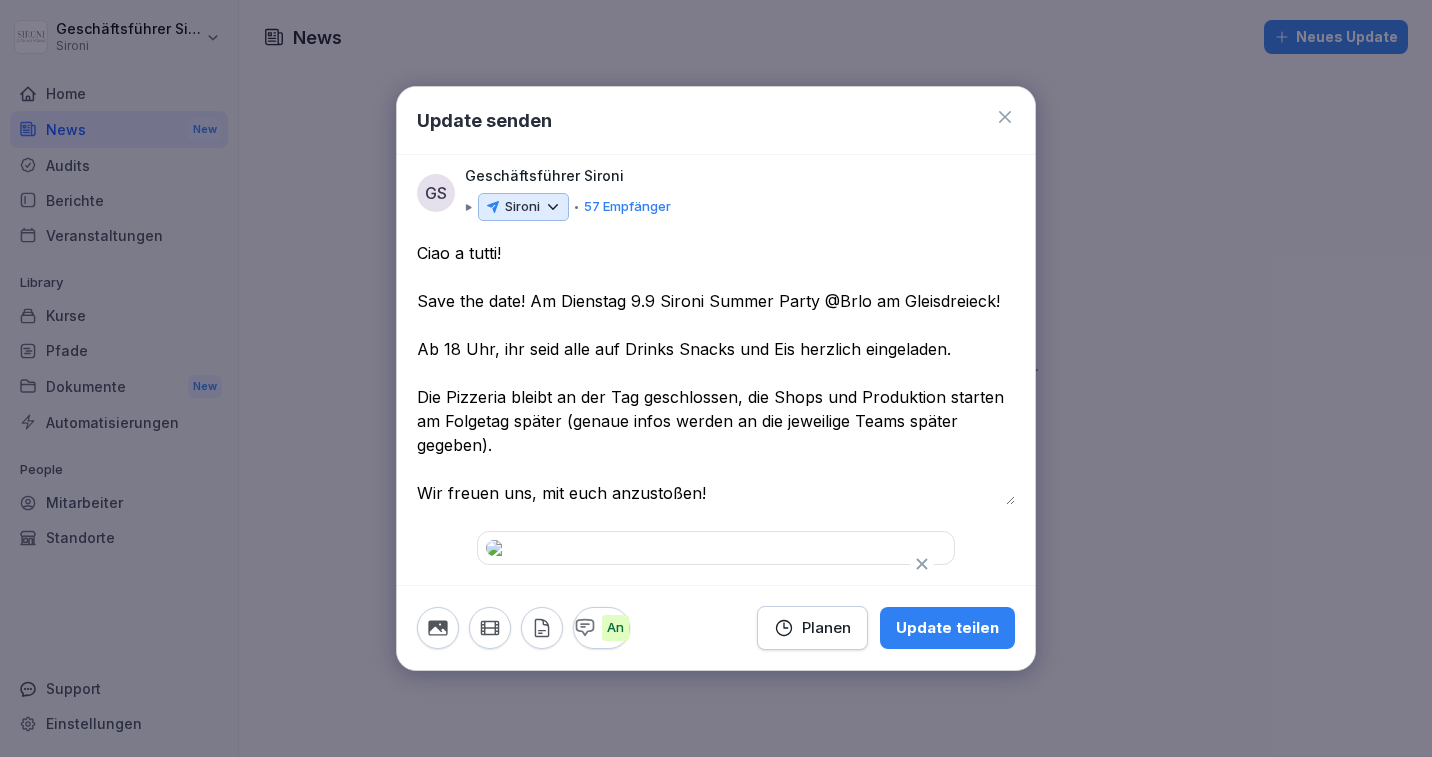 click on "An" at bounding box center [615, 628] 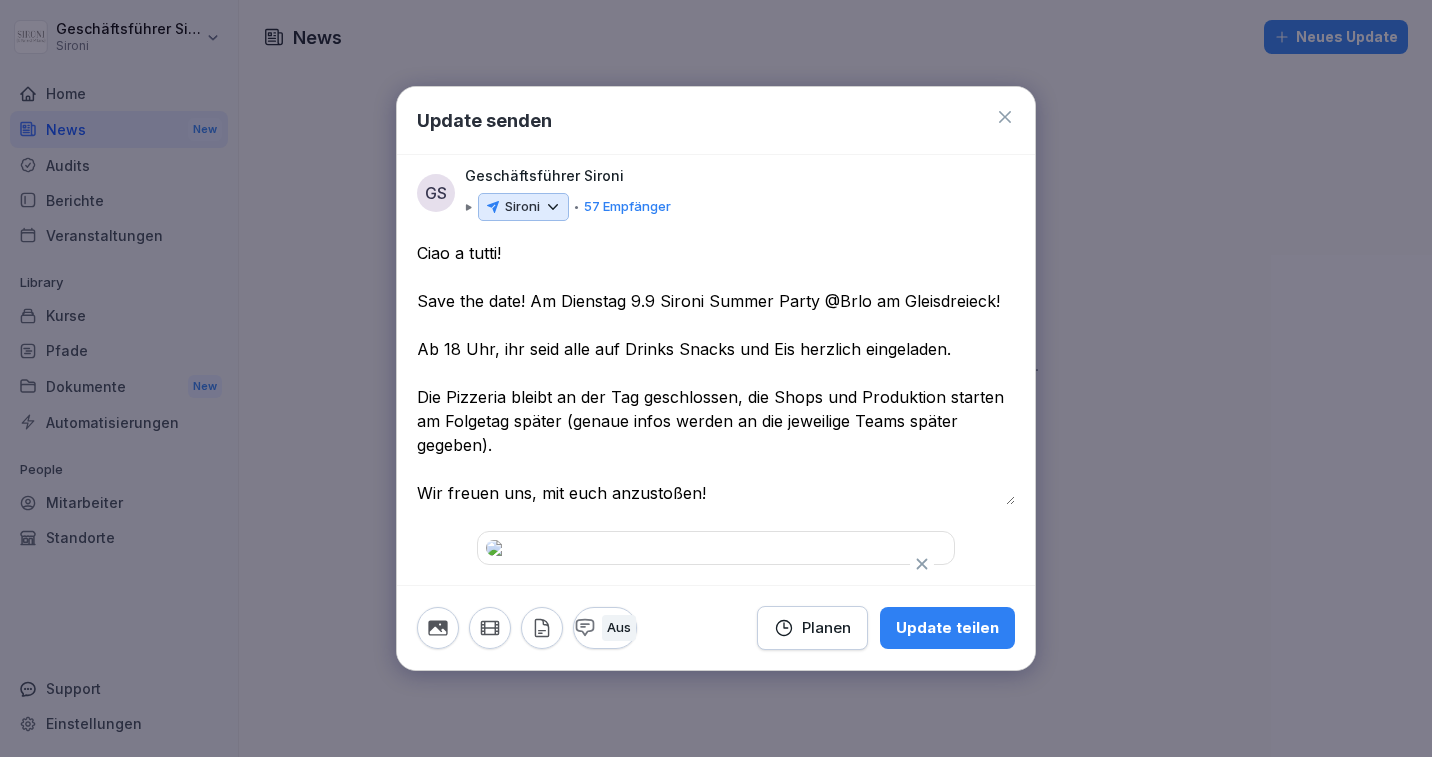 click on "Aus" at bounding box center [619, 628] 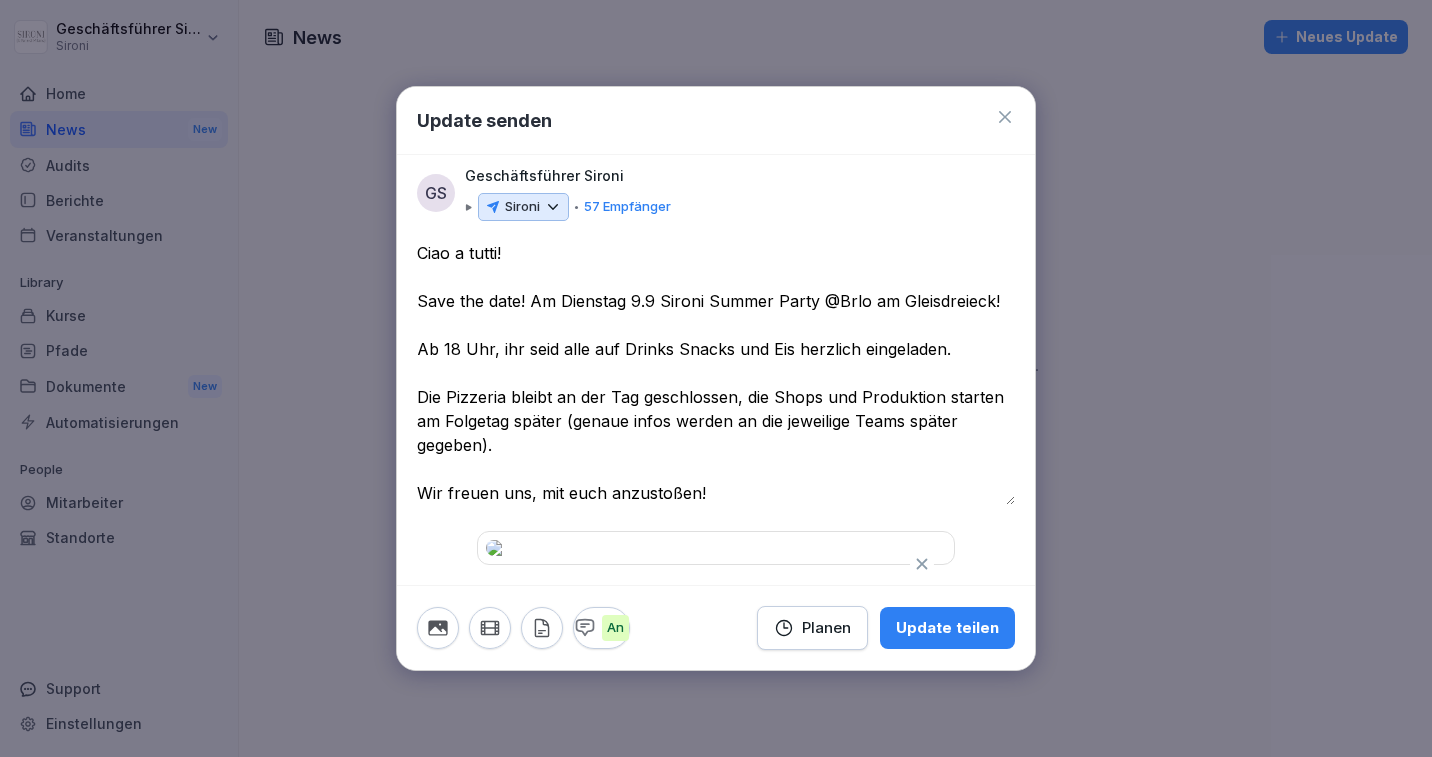 click on "Planen" at bounding box center (812, 628) 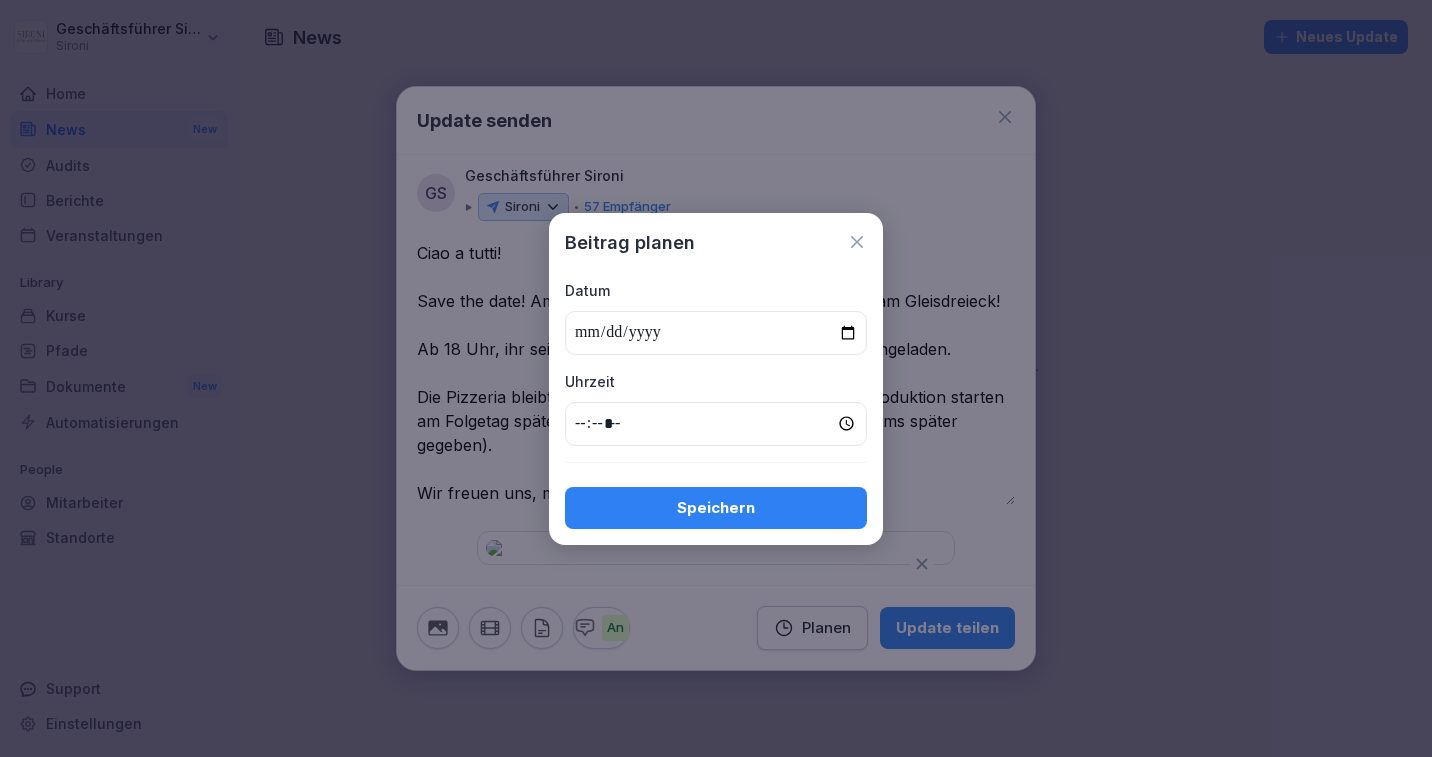click 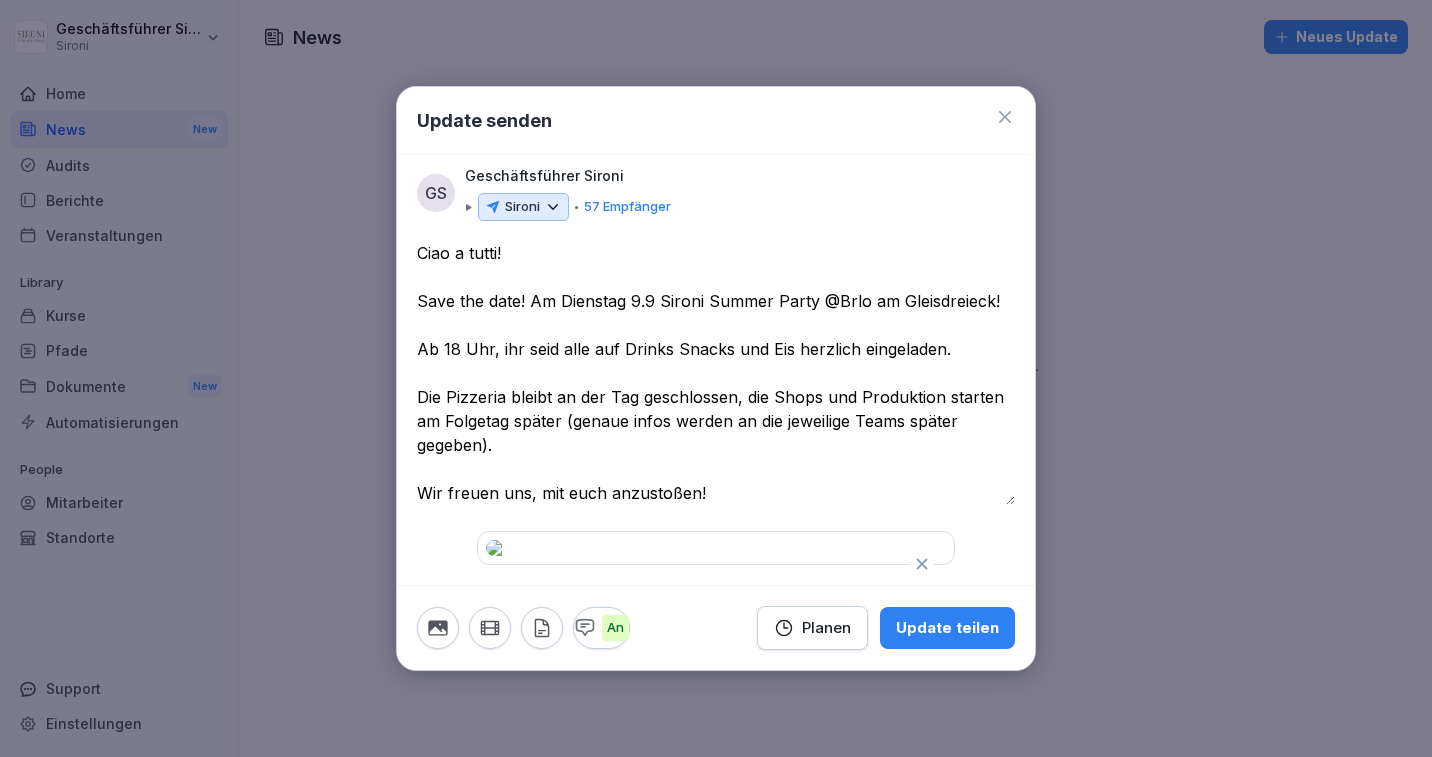 click on "Update teilen" at bounding box center (947, 628) 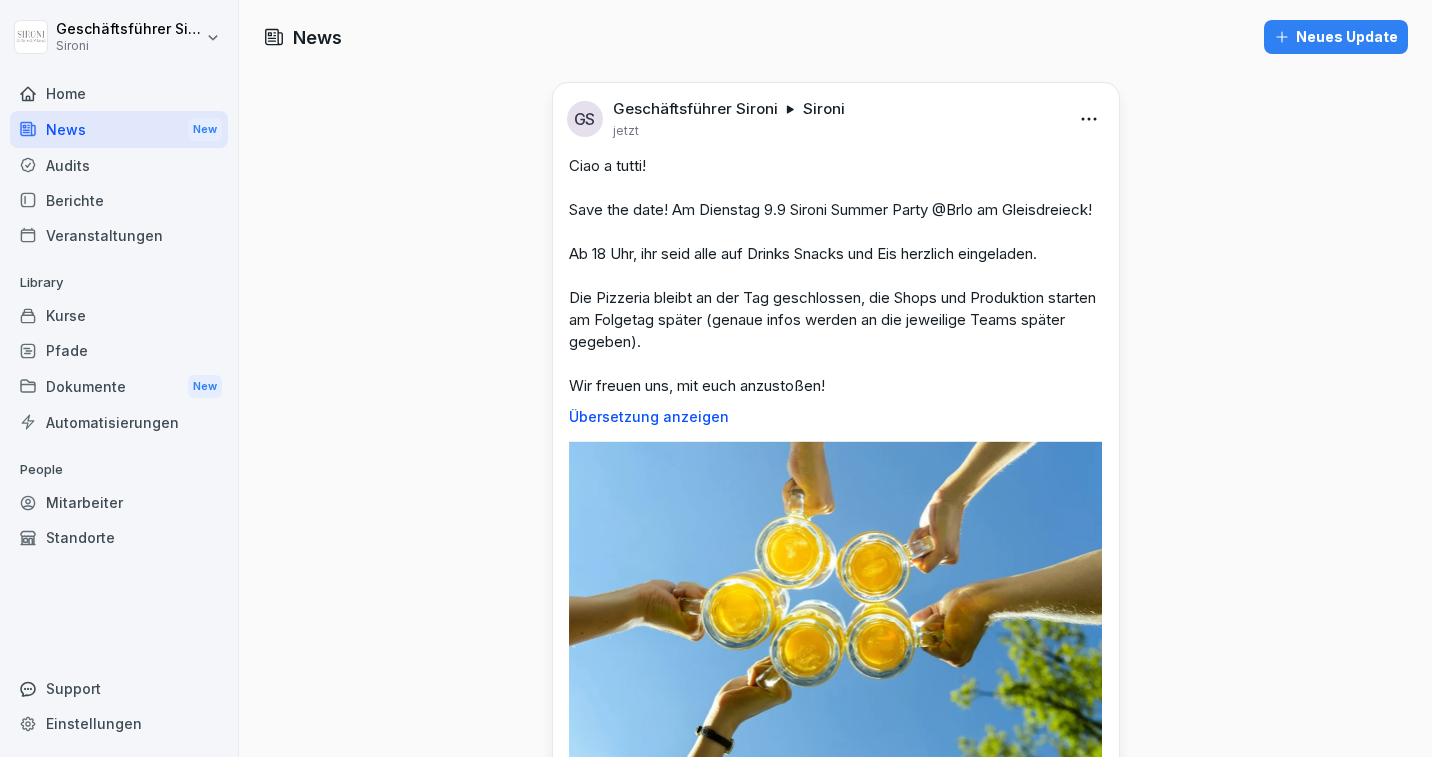 scroll, scrollTop: 198, scrollLeft: 0, axis: vertical 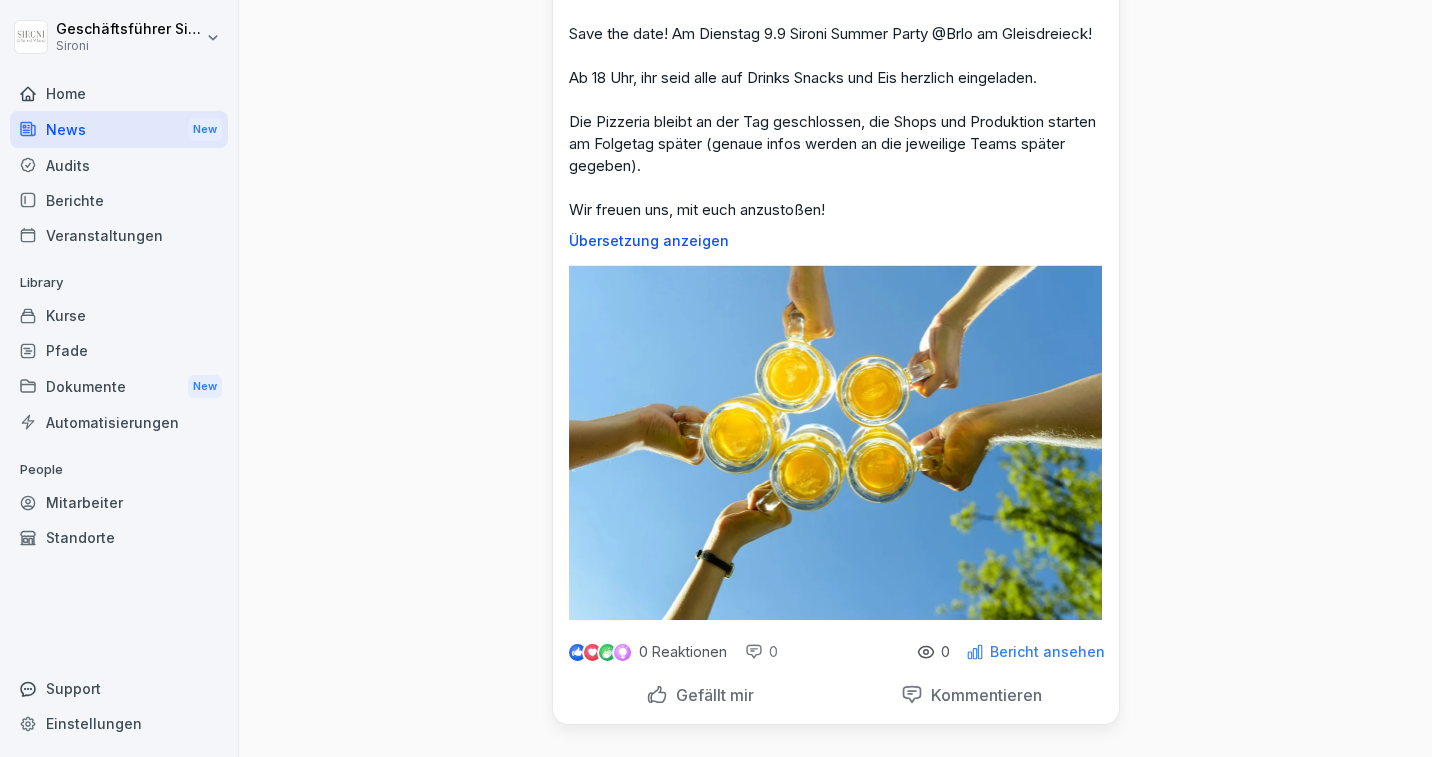 click on "Veranstaltungen" at bounding box center [119, 235] 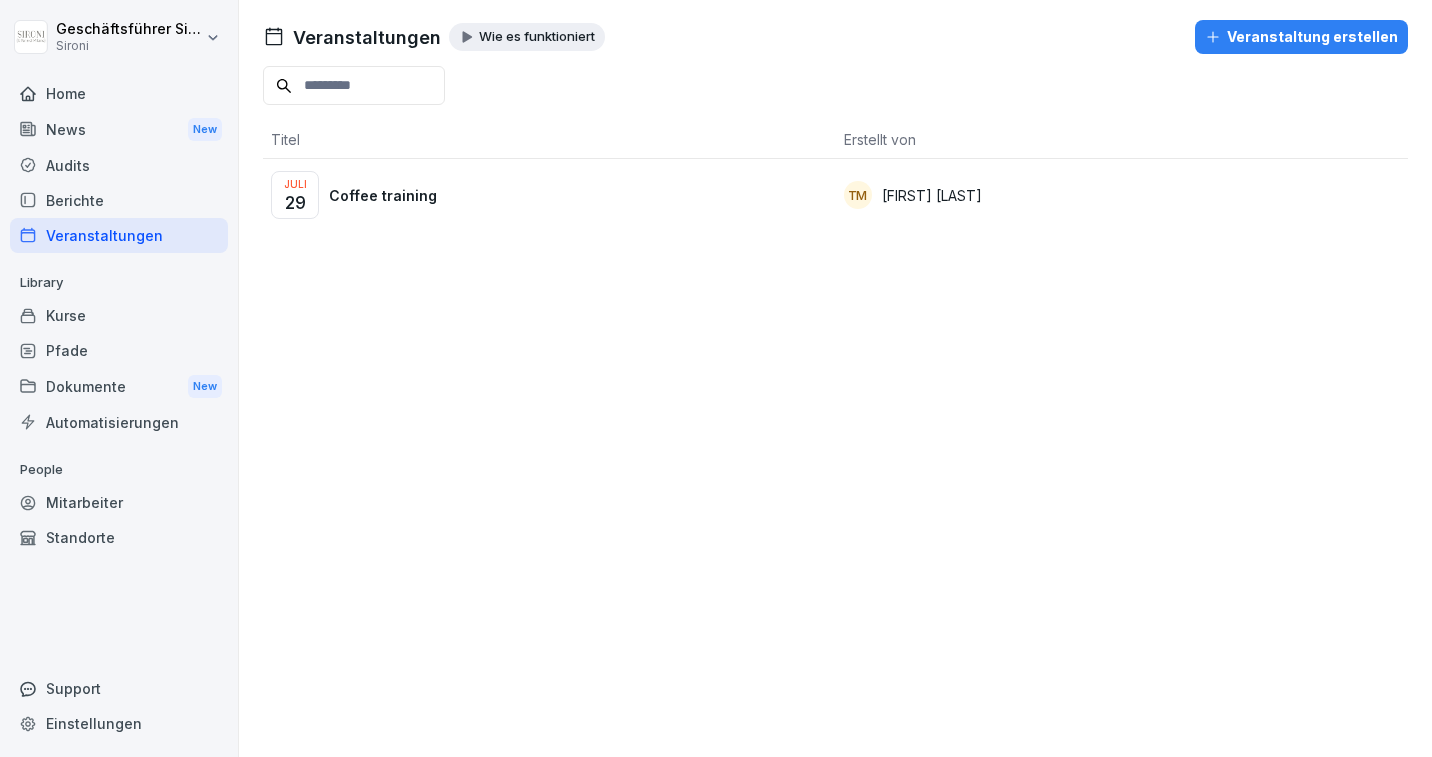 click on "Veranstaltung erstellen" at bounding box center [1301, 37] 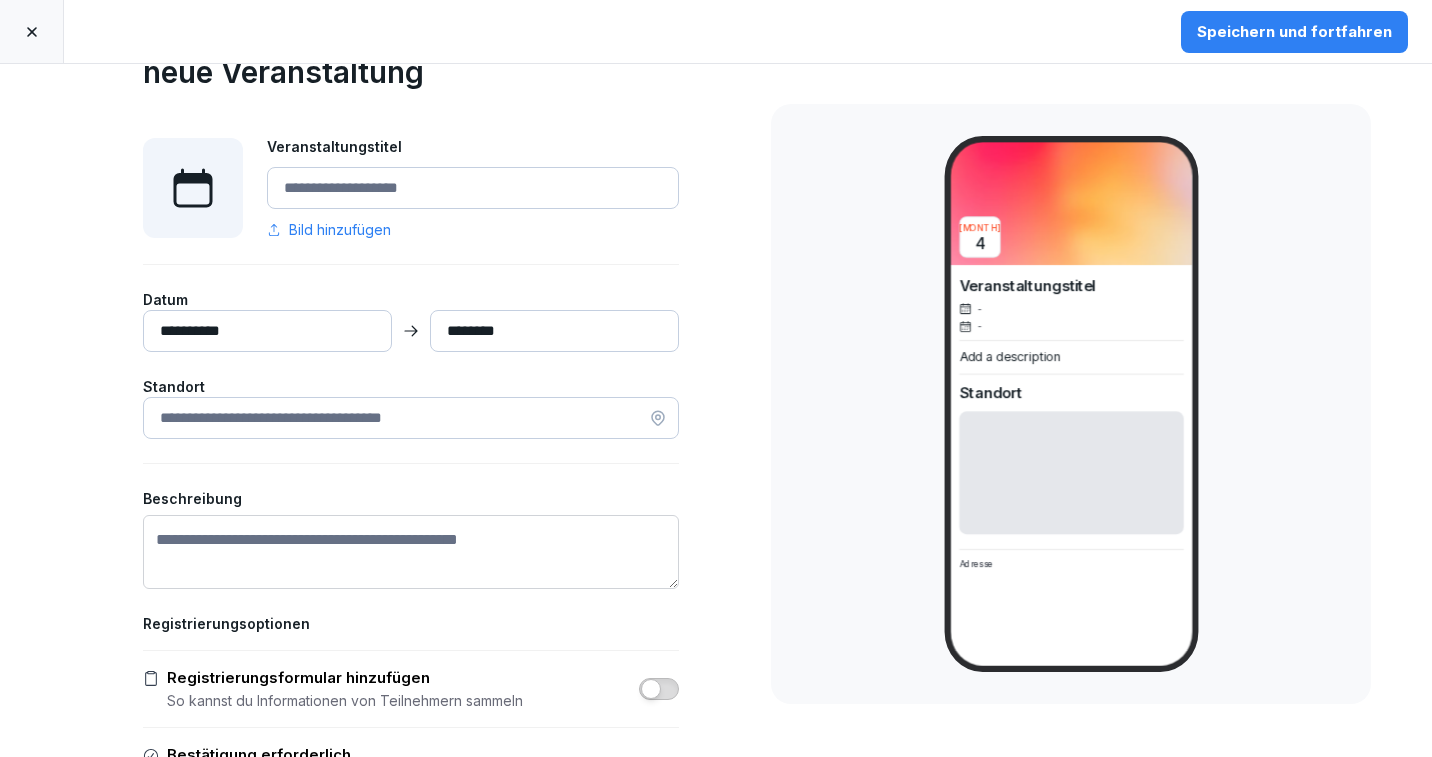 scroll, scrollTop: 0, scrollLeft: 0, axis: both 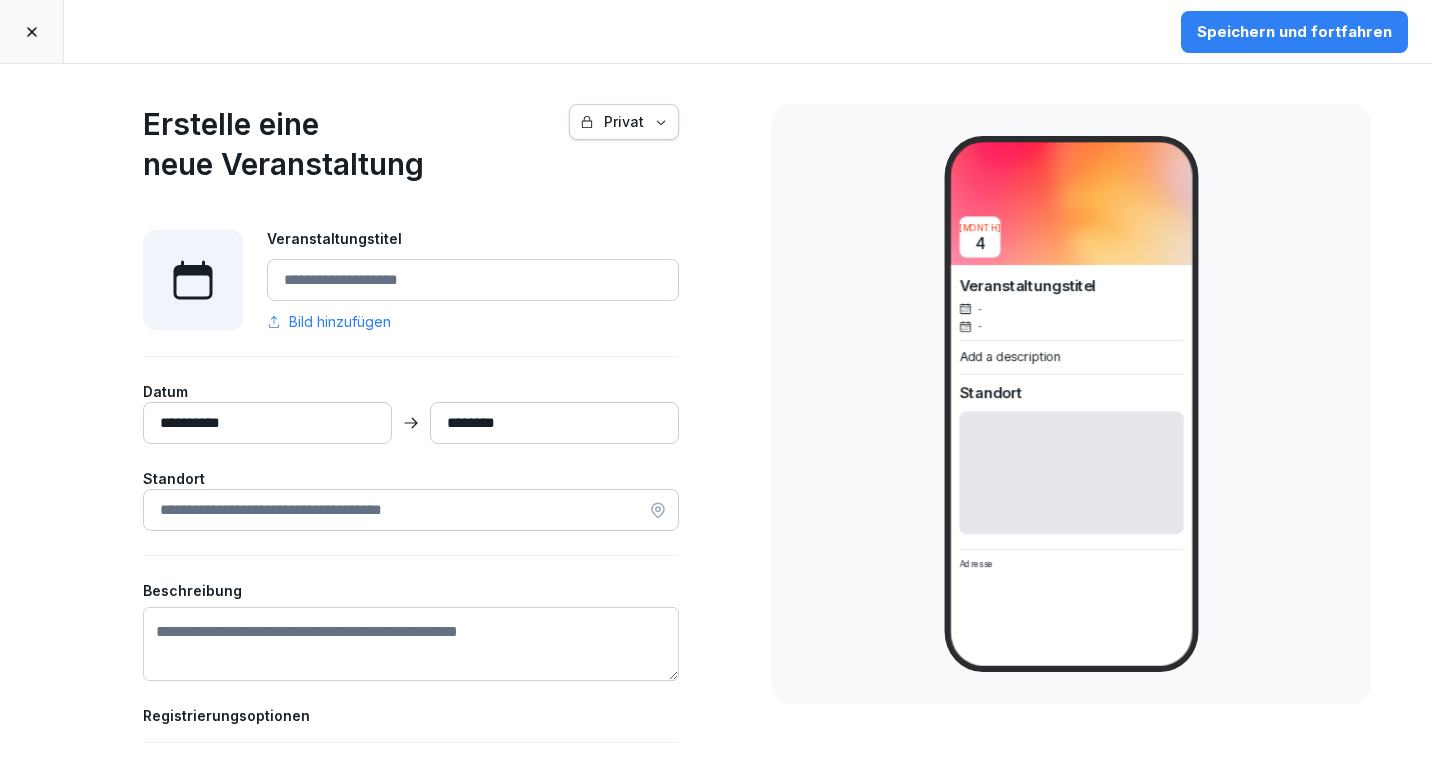 click 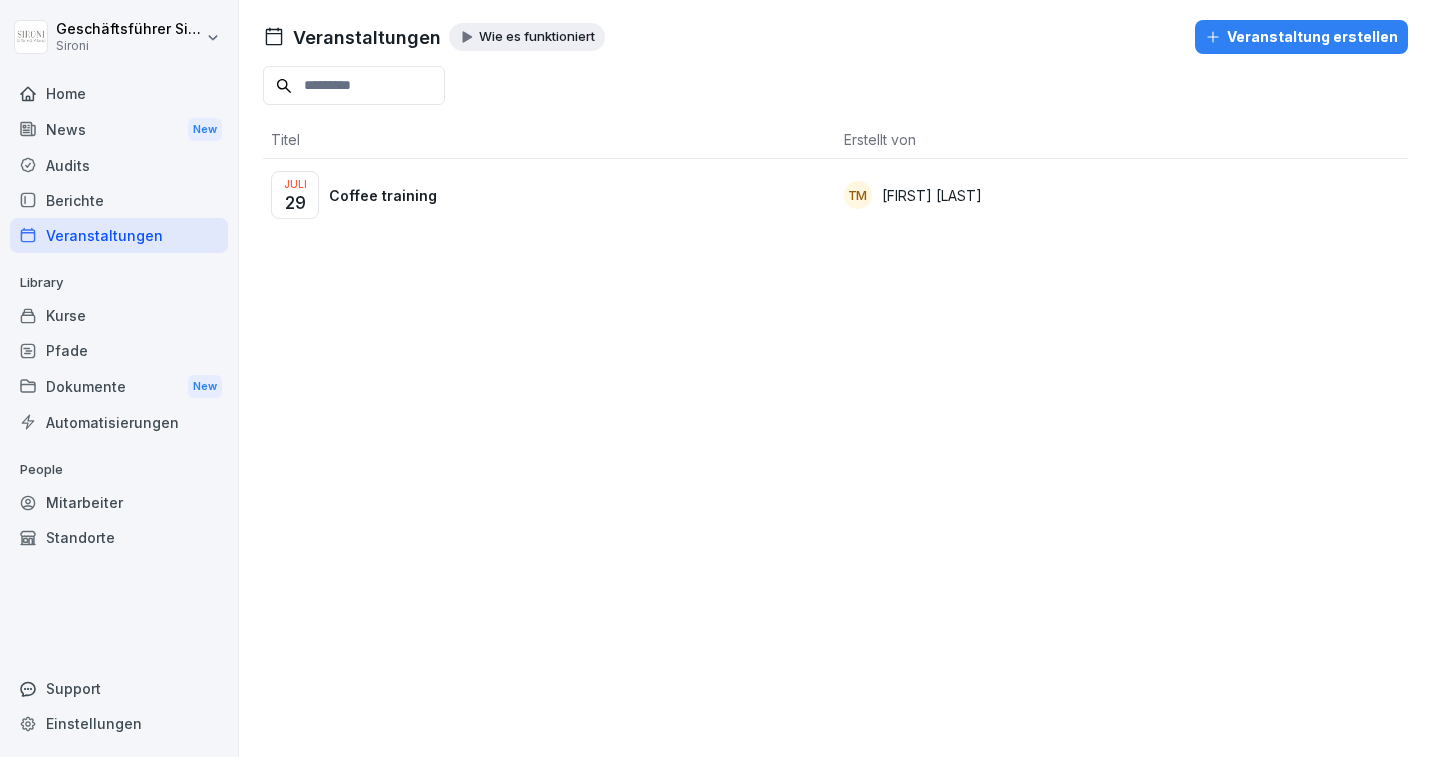 click on "News New" at bounding box center [119, 129] 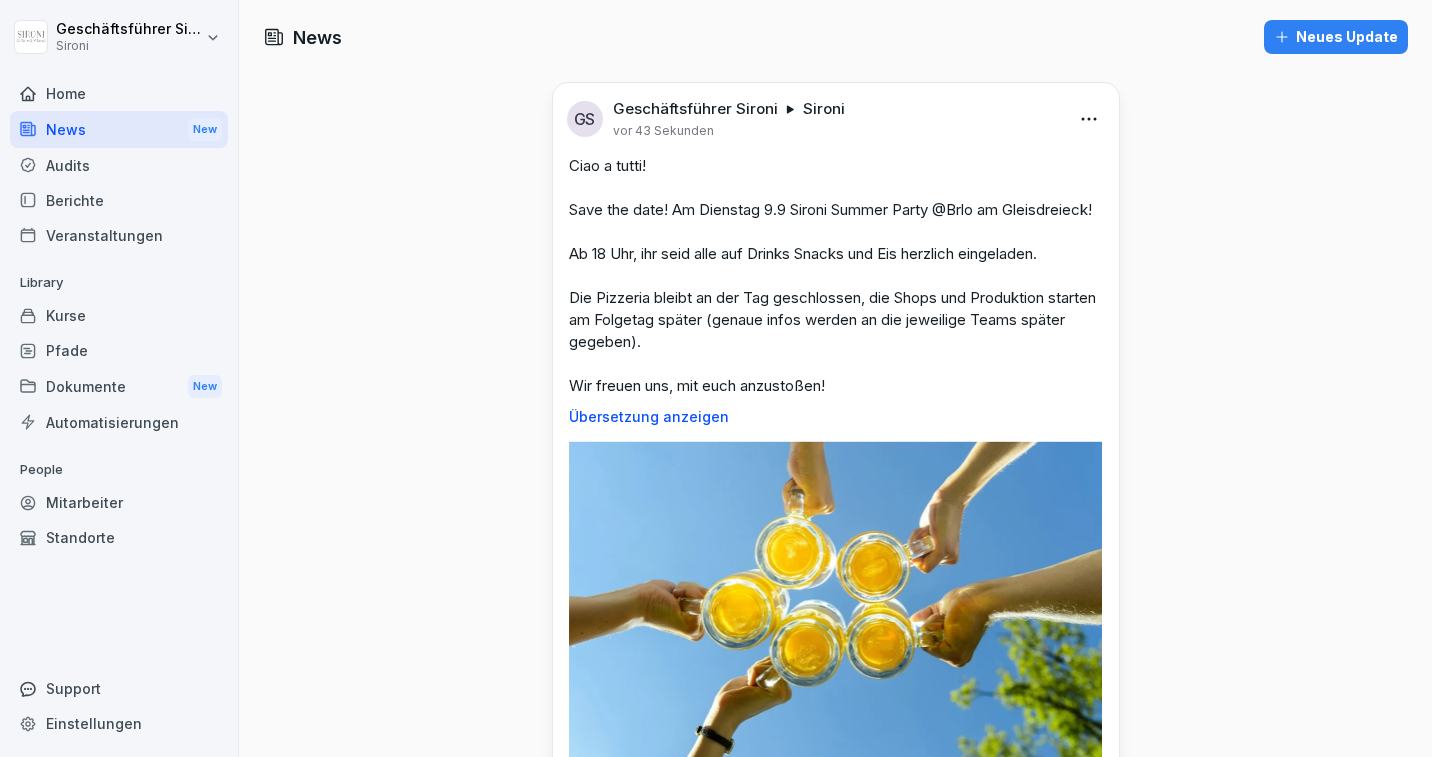 scroll, scrollTop: 198, scrollLeft: 0, axis: vertical 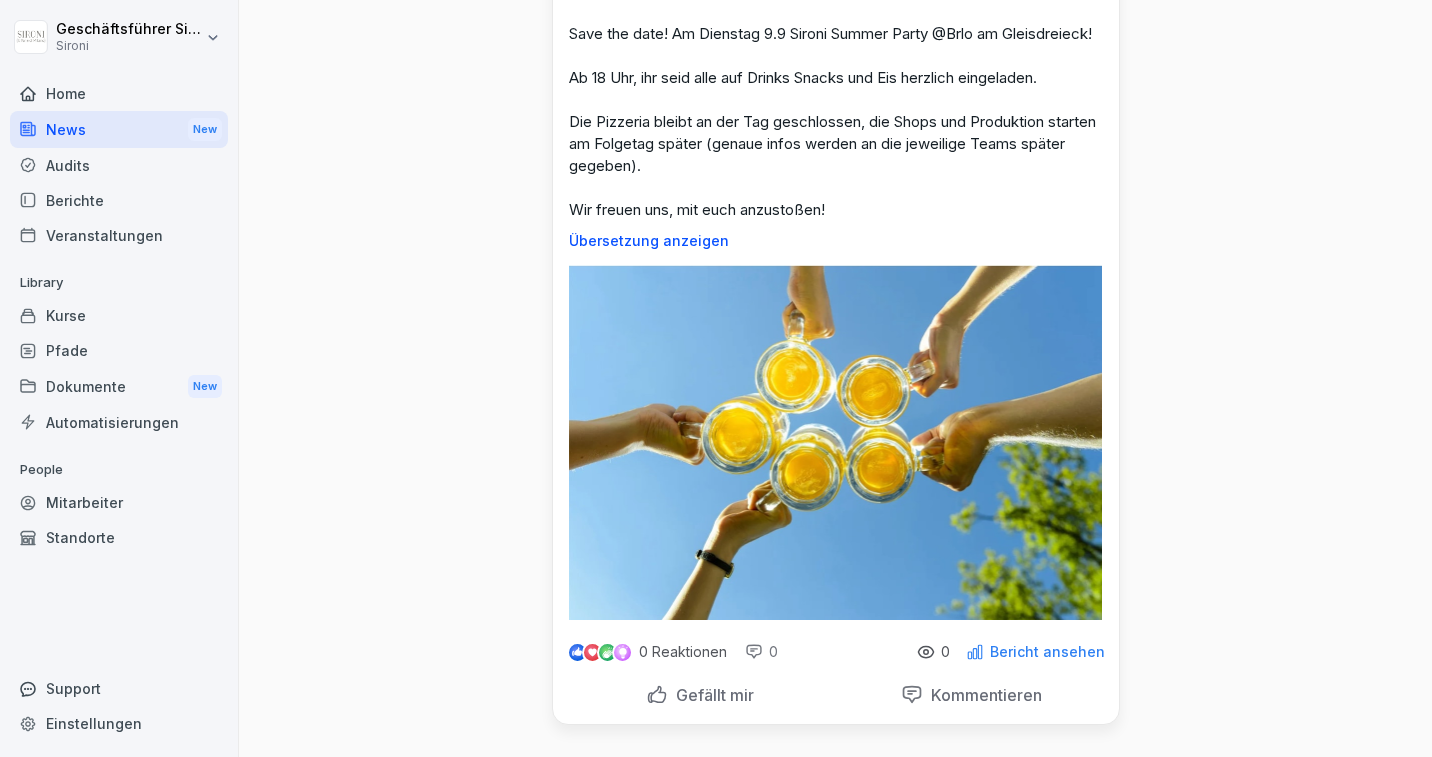 click 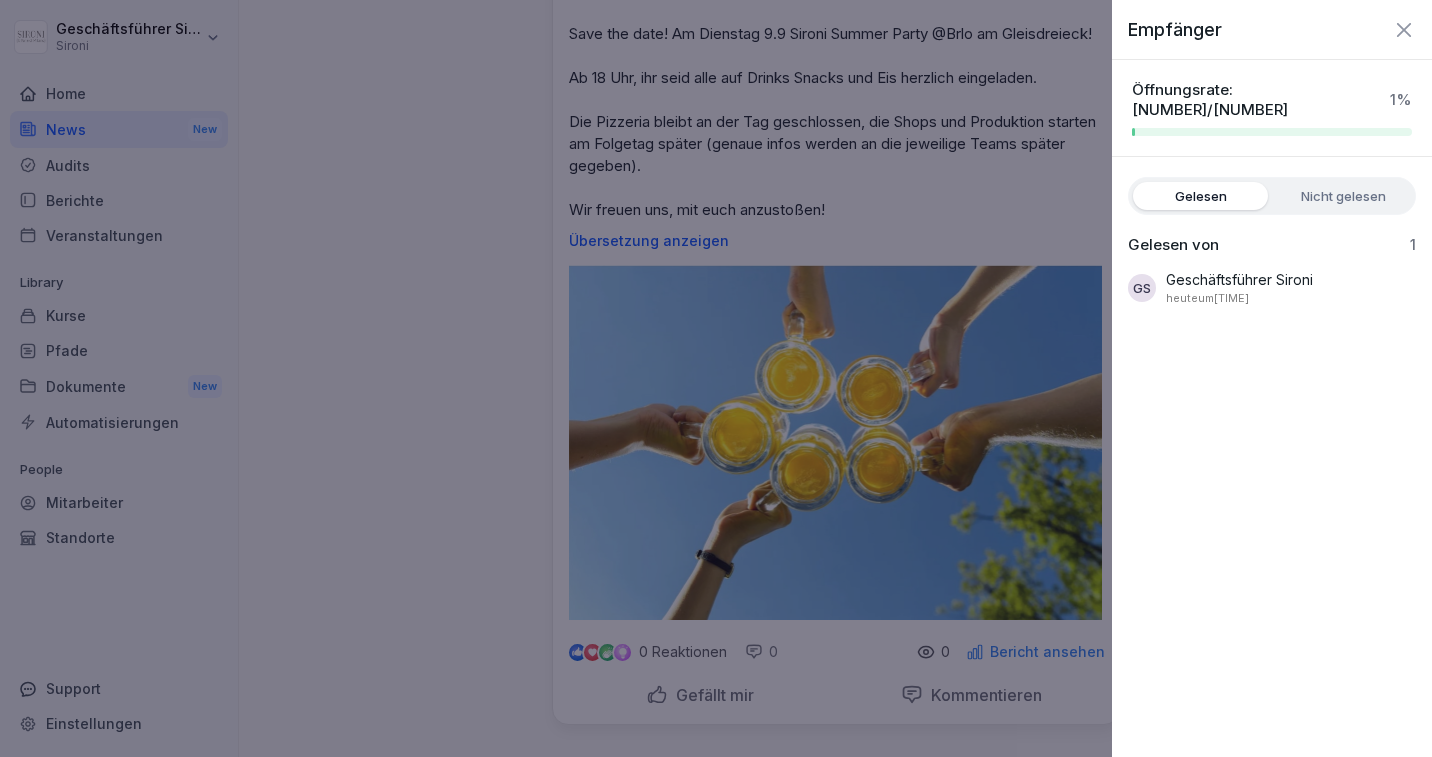 click 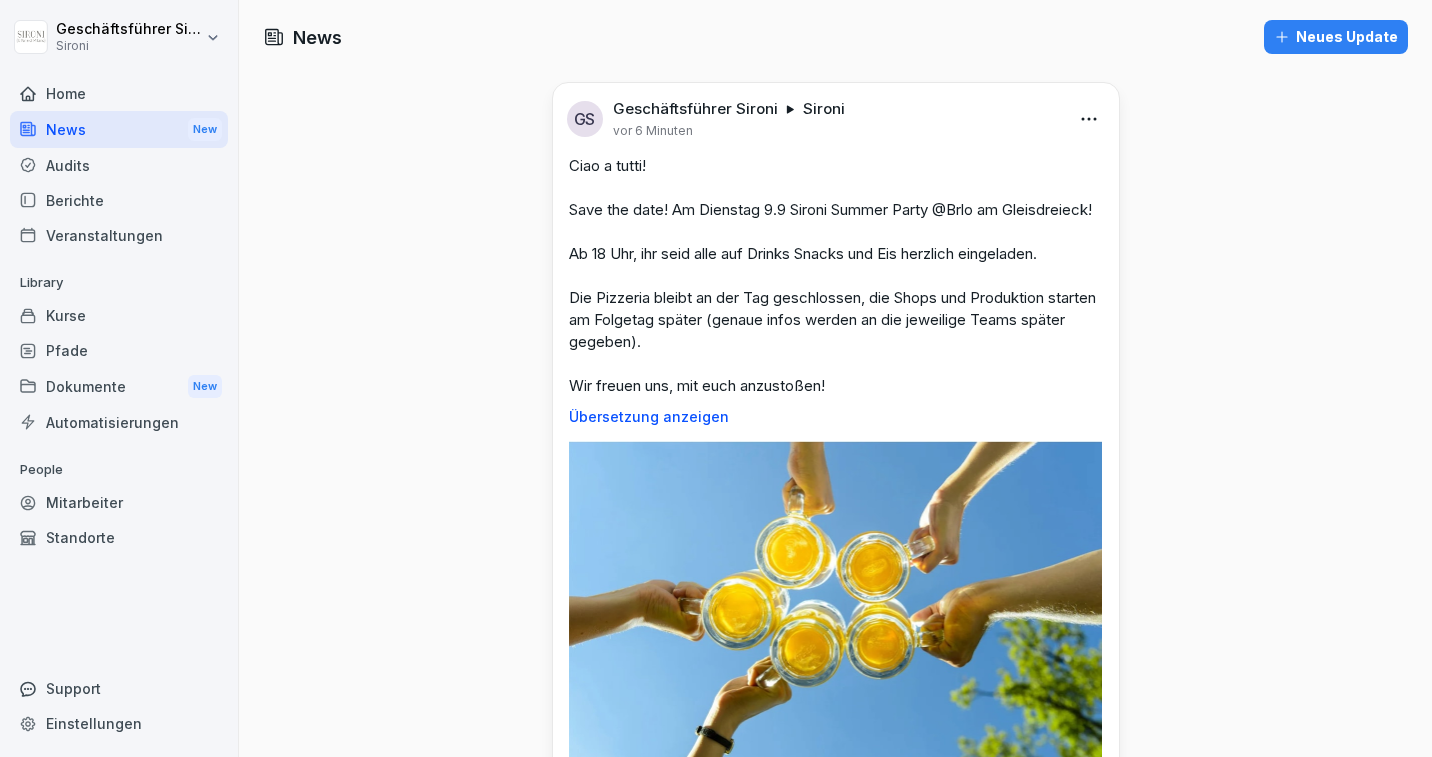 scroll, scrollTop: 0, scrollLeft: 0, axis: both 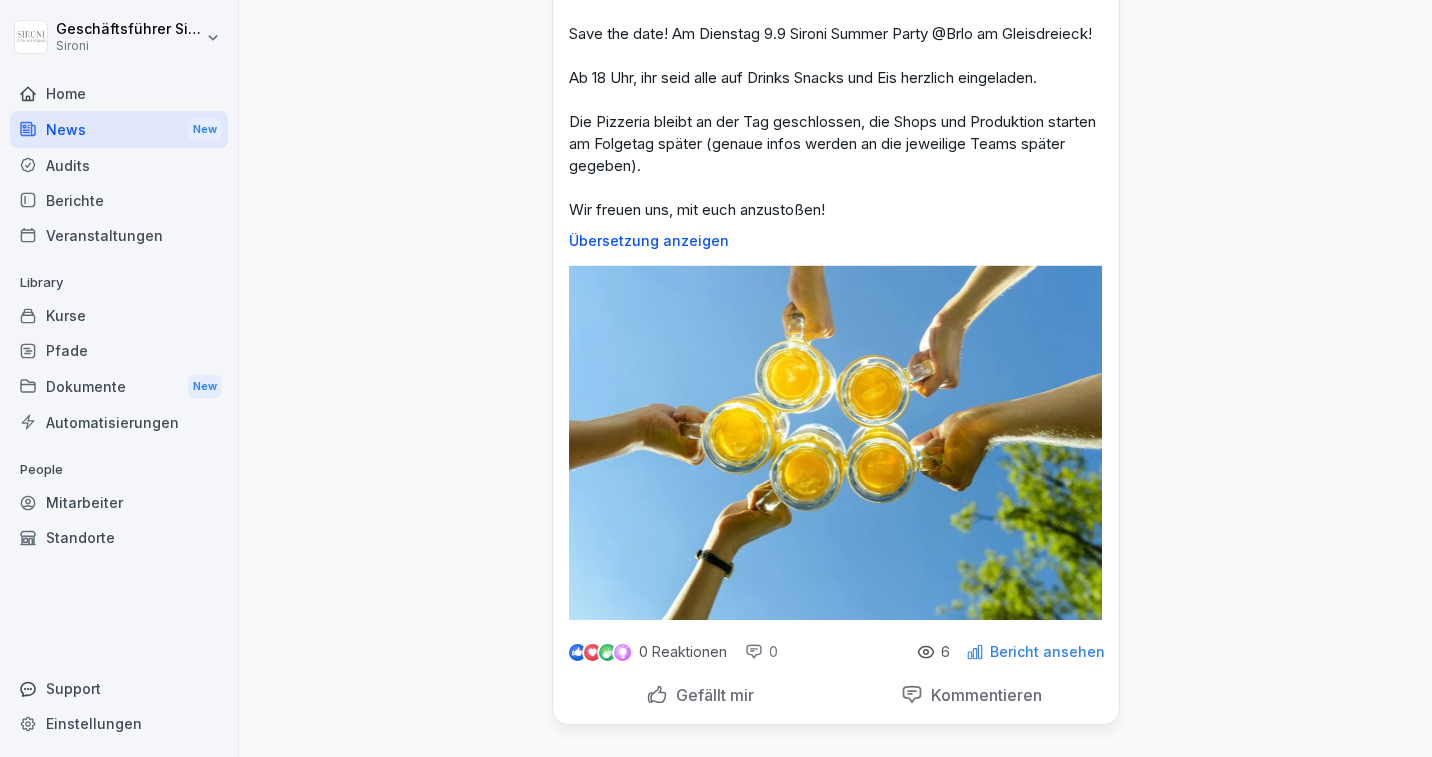 click 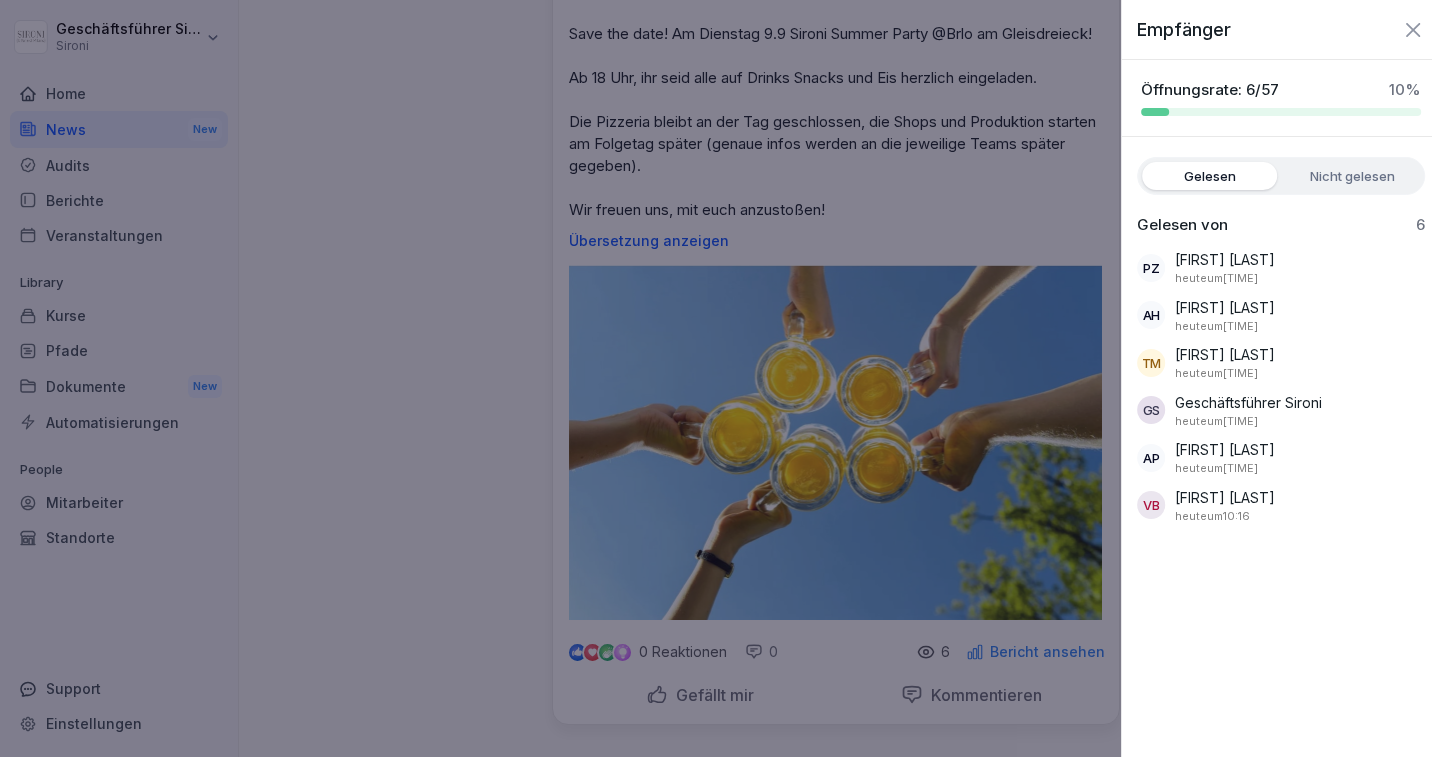 click at bounding box center (716, 378) 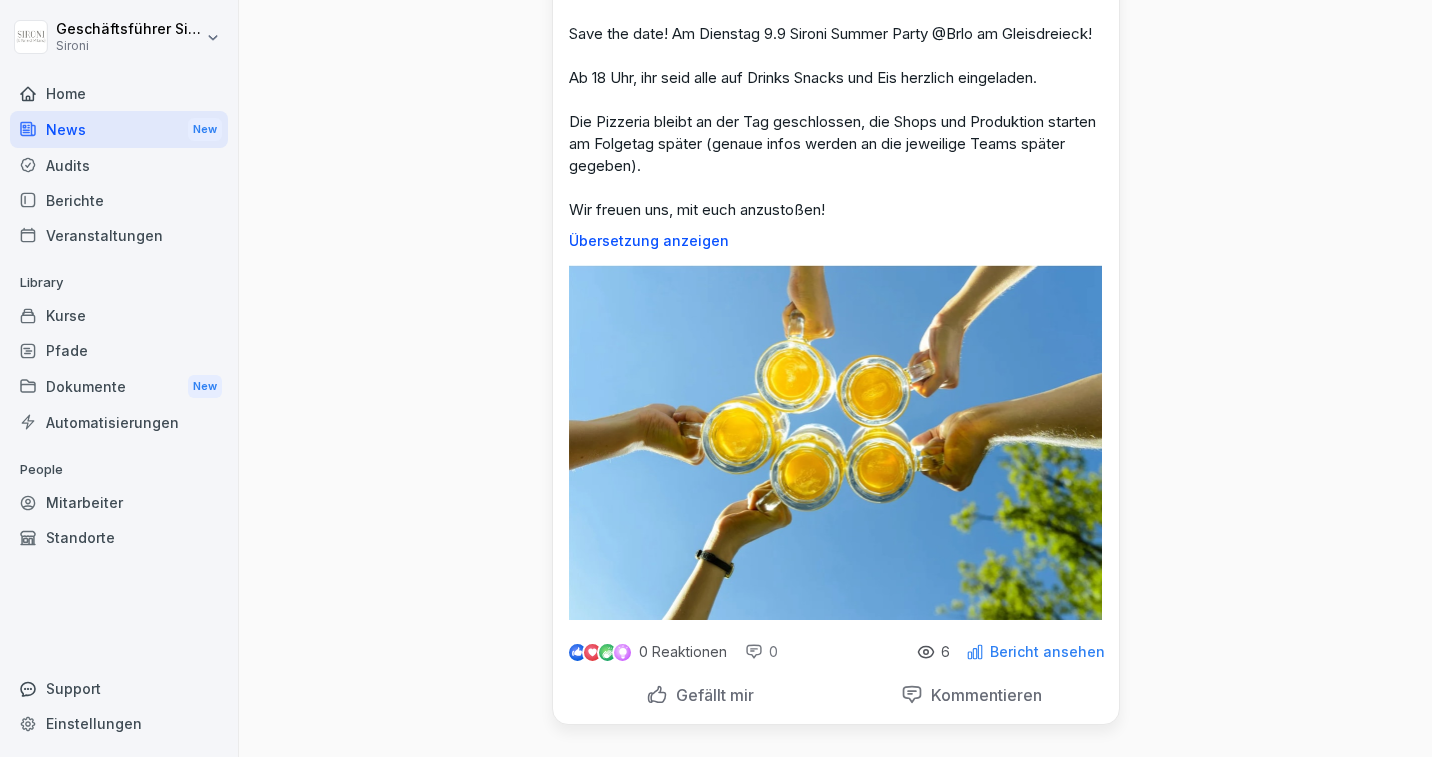scroll, scrollTop: 0, scrollLeft: 0, axis: both 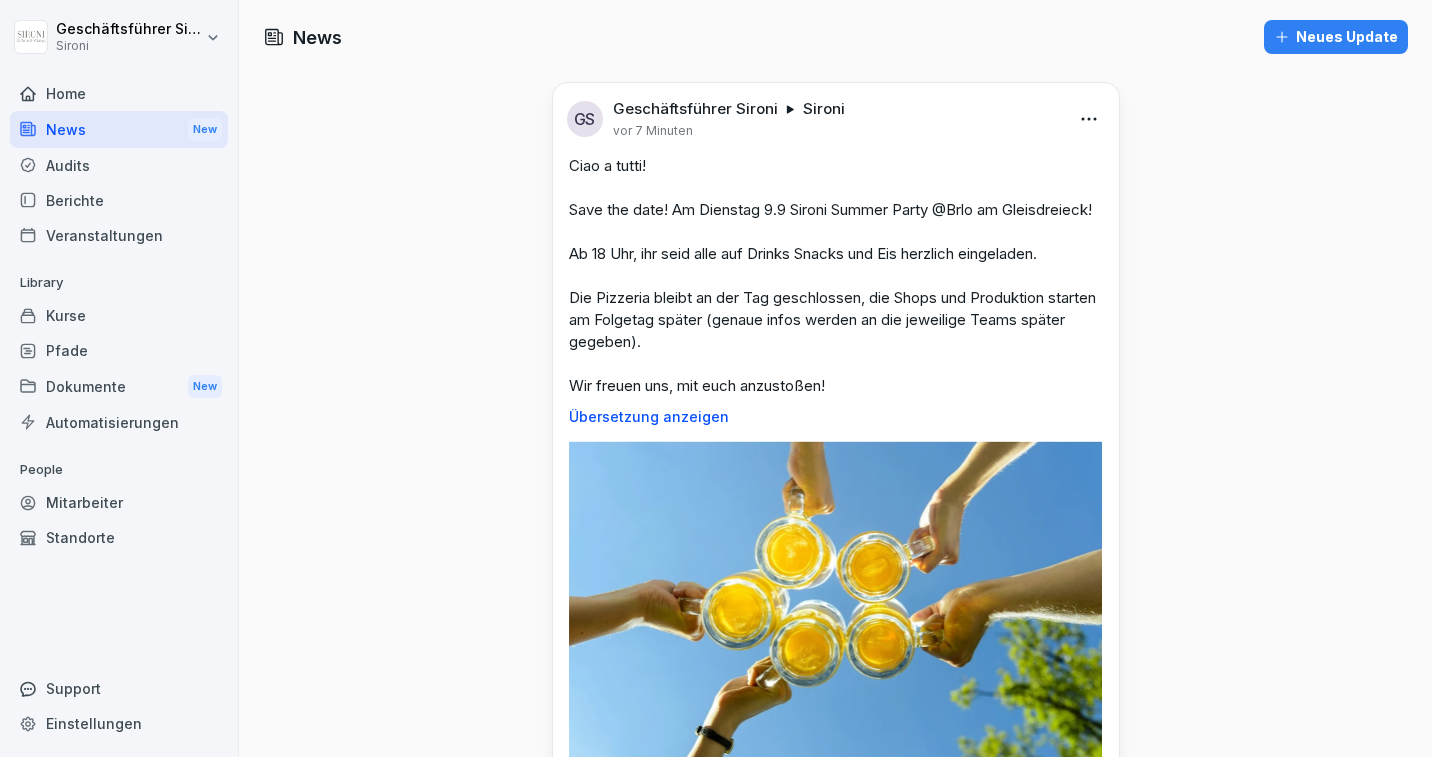 click on "Home" at bounding box center (119, 93) 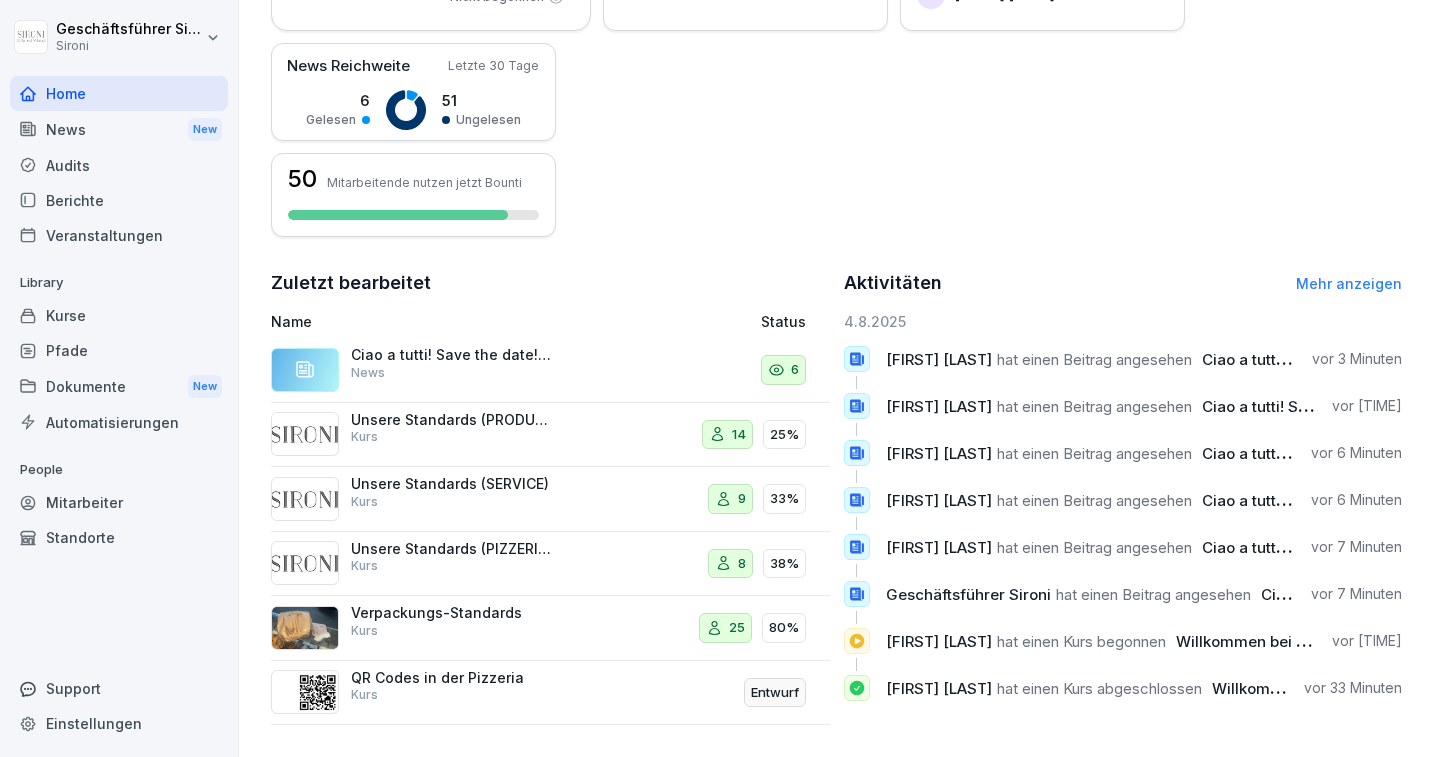 scroll, scrollTop: 0, scrollLeft: 0, axis: both 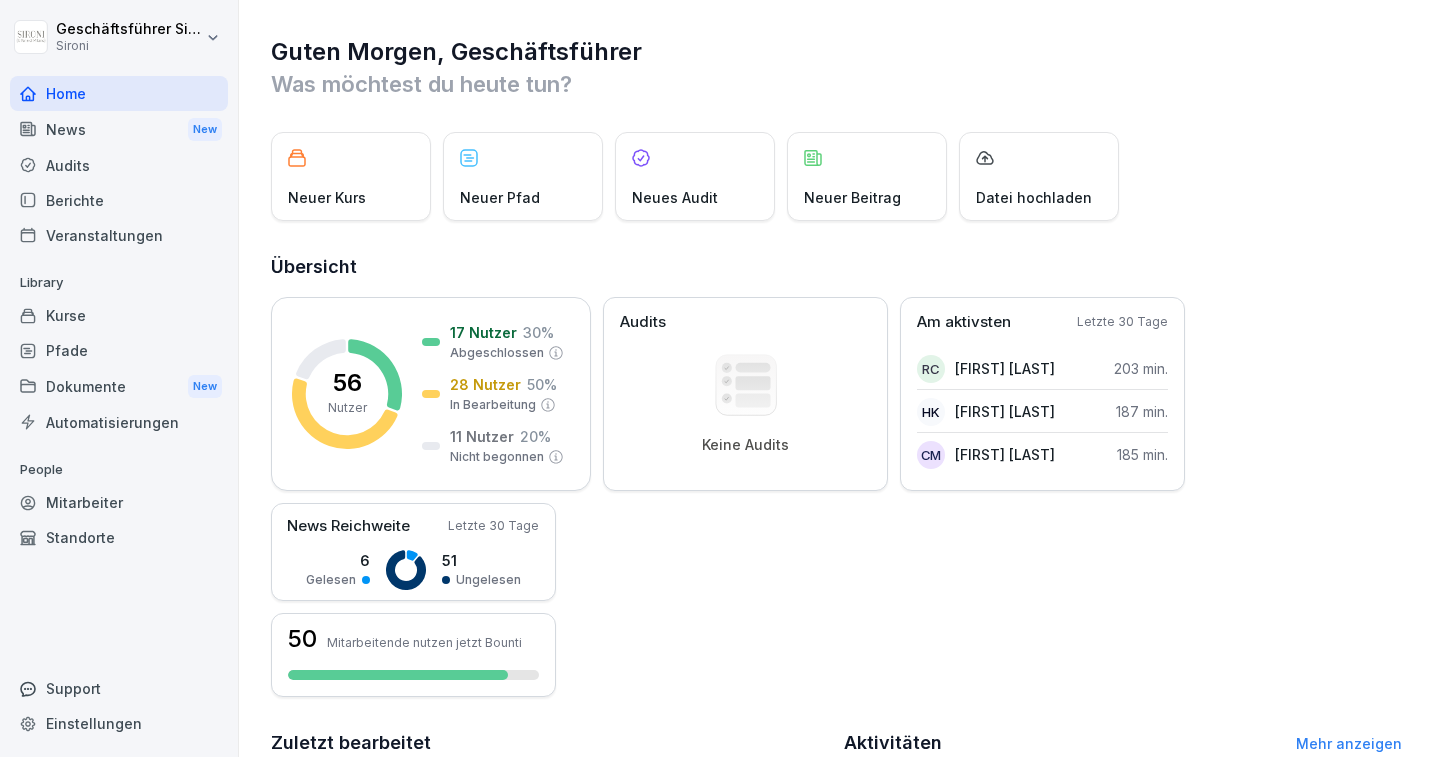 click on "Home" at bounding box center (119, 93) 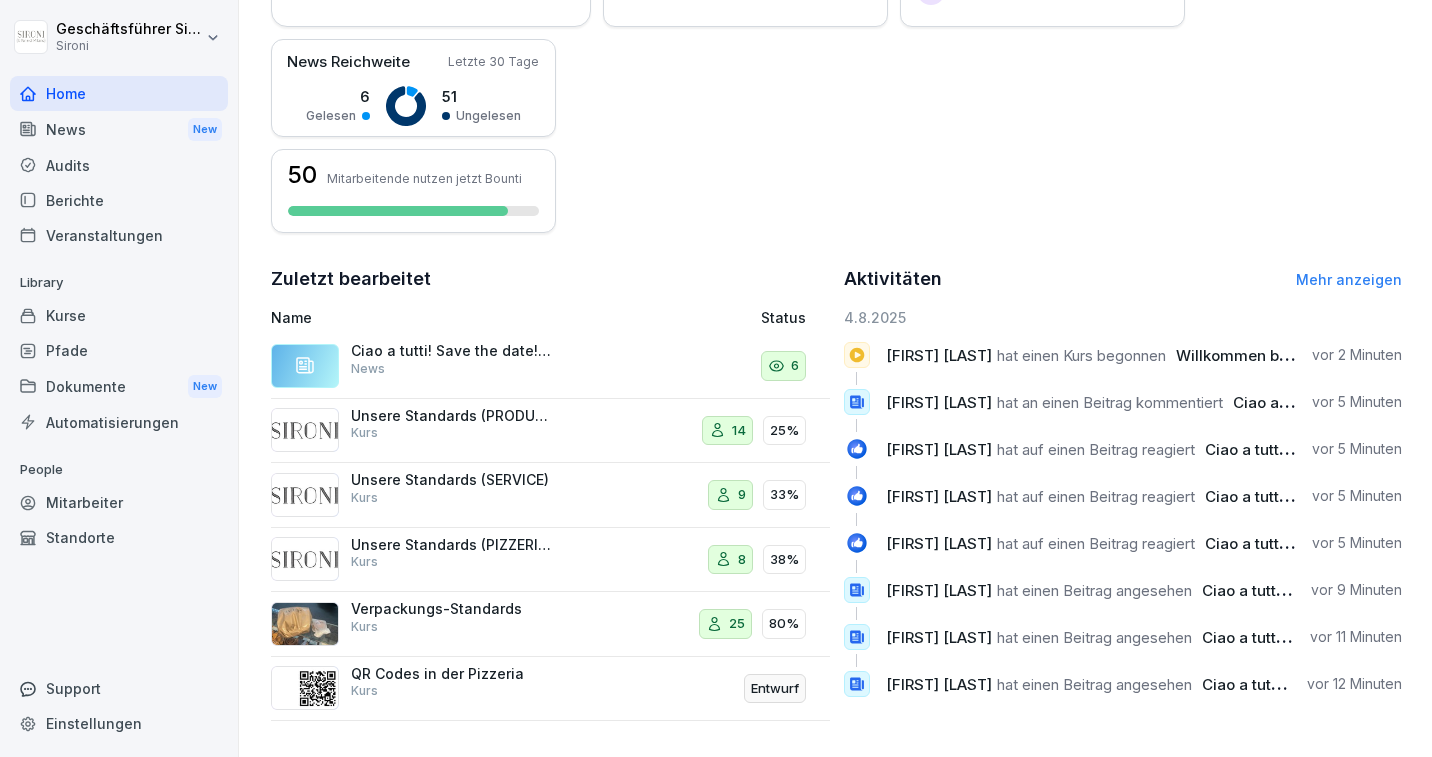 scroll, scrollTop: 0, scrollLeft: 0, axis: both 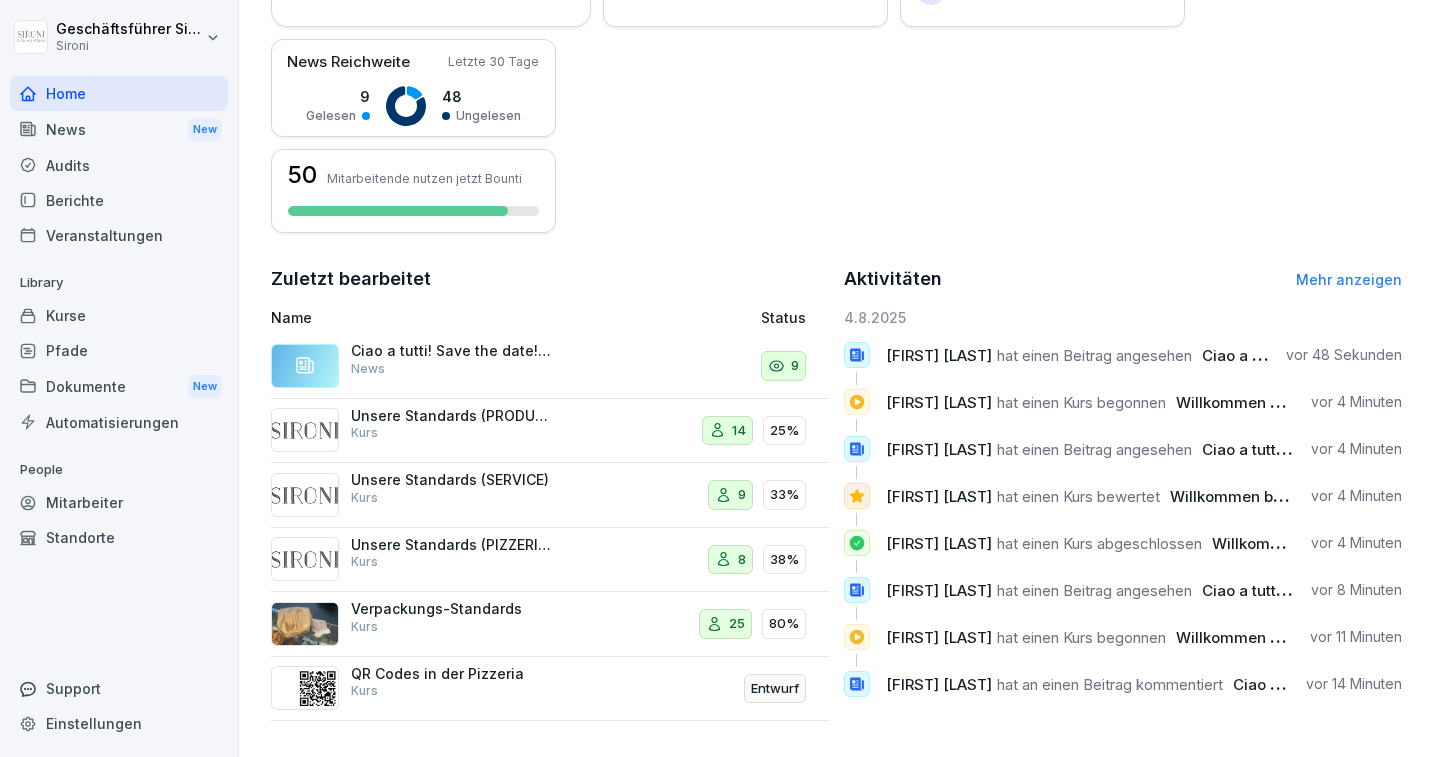 click on "[FIRST] [LAST]" at bounding box center [939, 449] 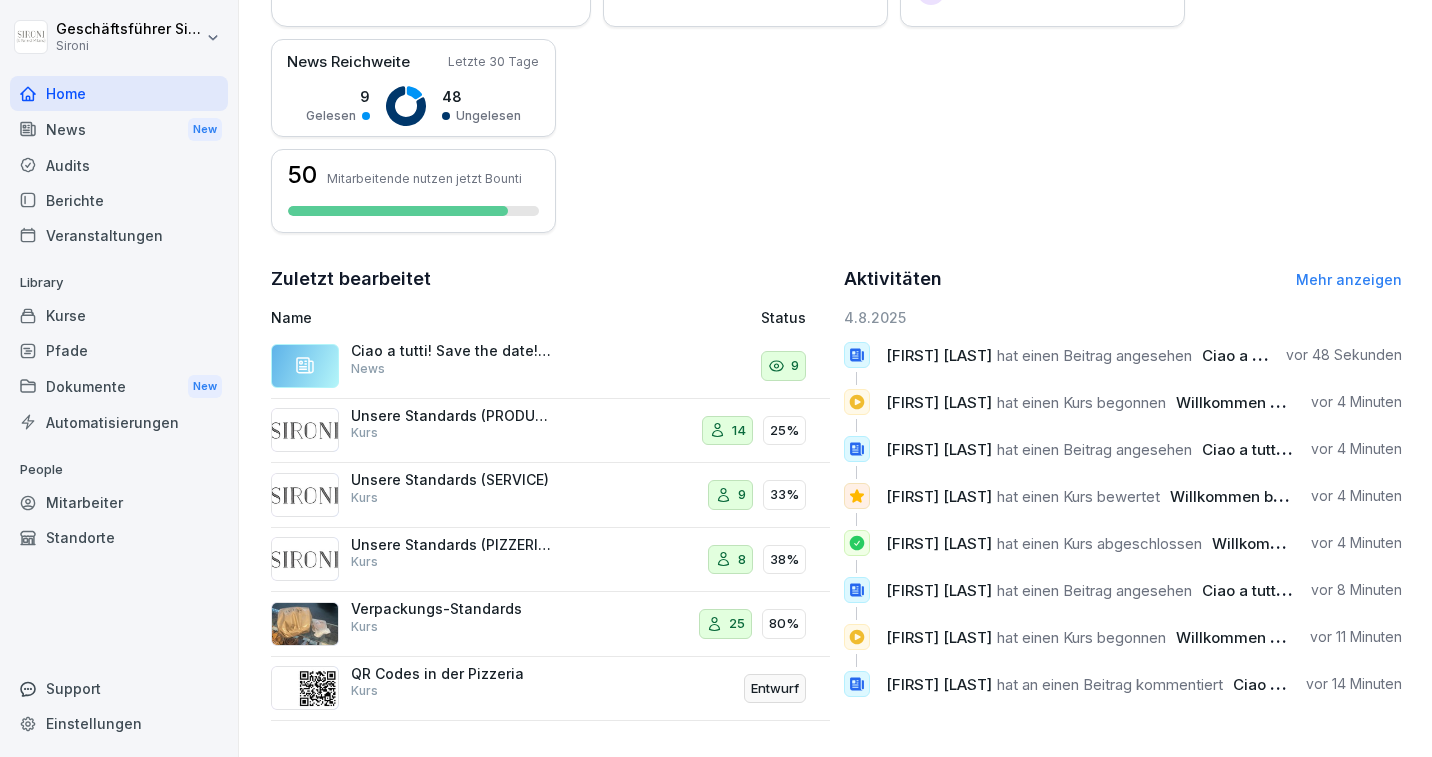 click on "News New" at bounding box center (119, 129) 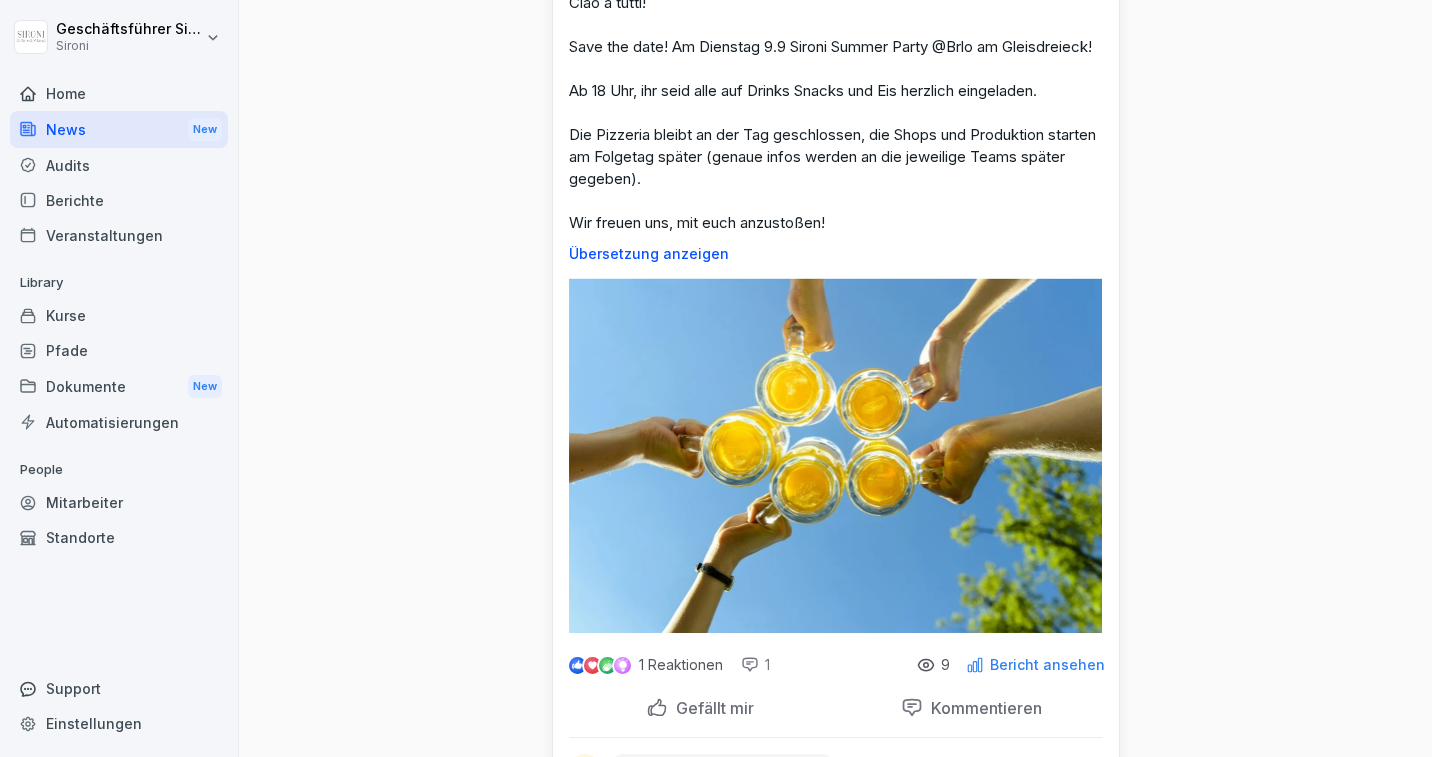 scroll, scrollTop: 303, scrollLeft: 0, axis: vertical 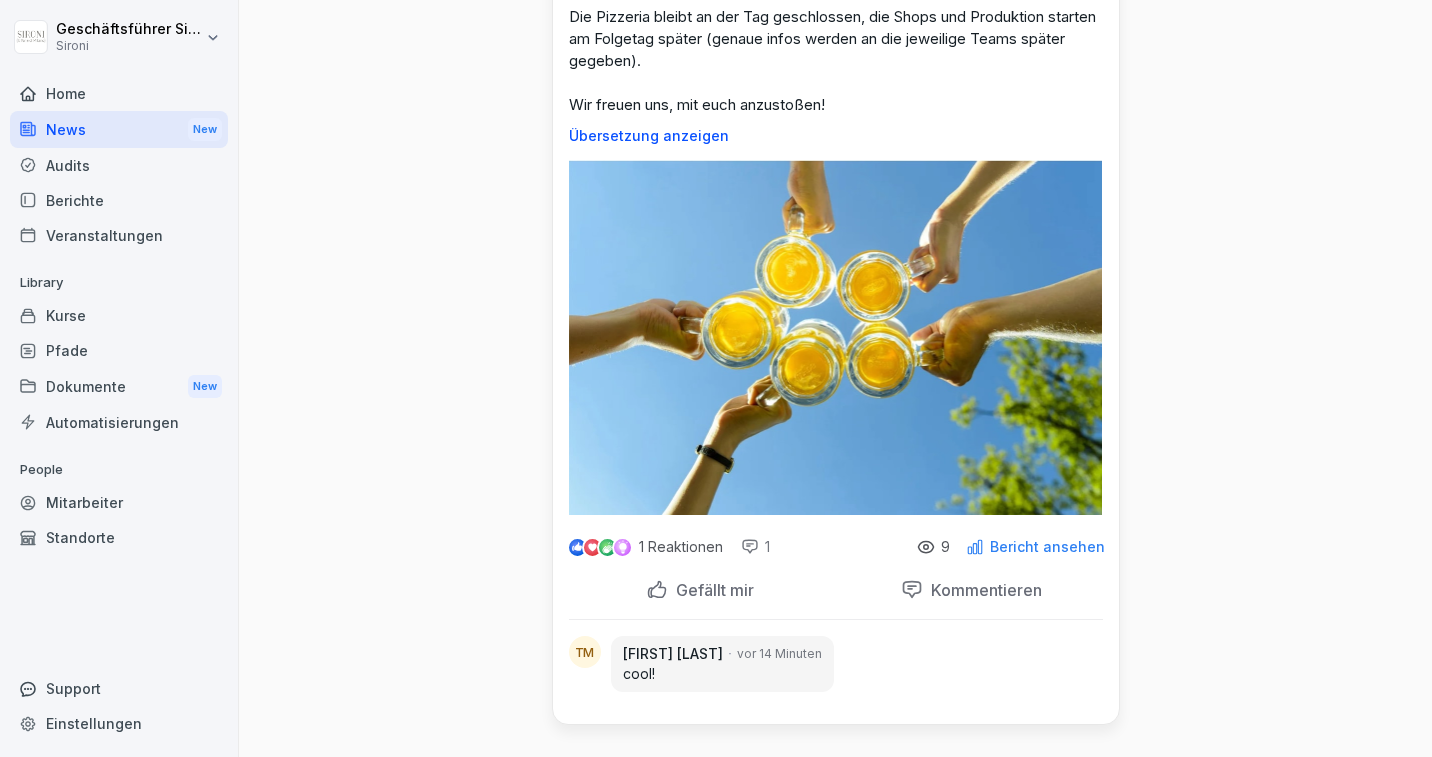 click on "1 Reaktionen" at bounding box center (645, 547) 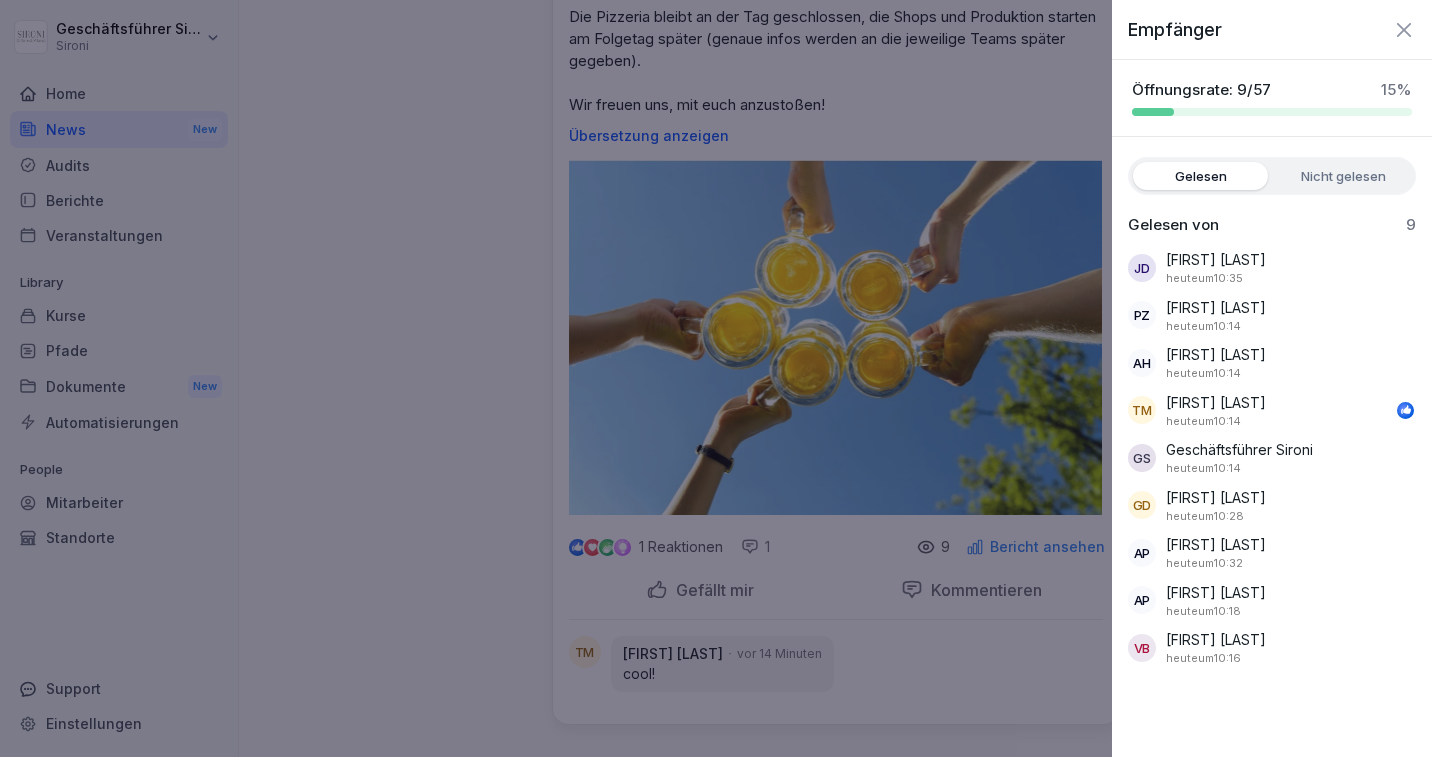 click 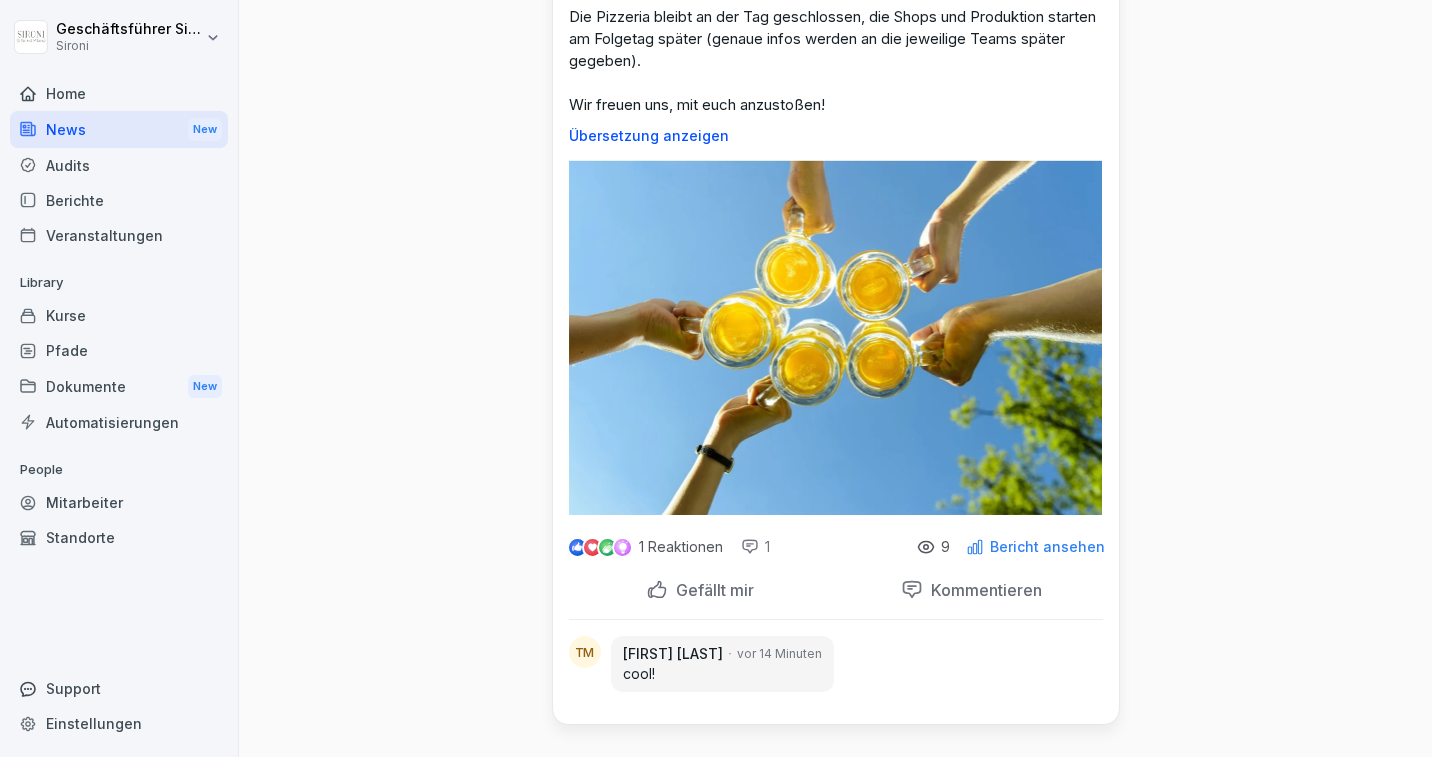 scroll, scrollTop: 0, scrollLeft: 0, axis: both 